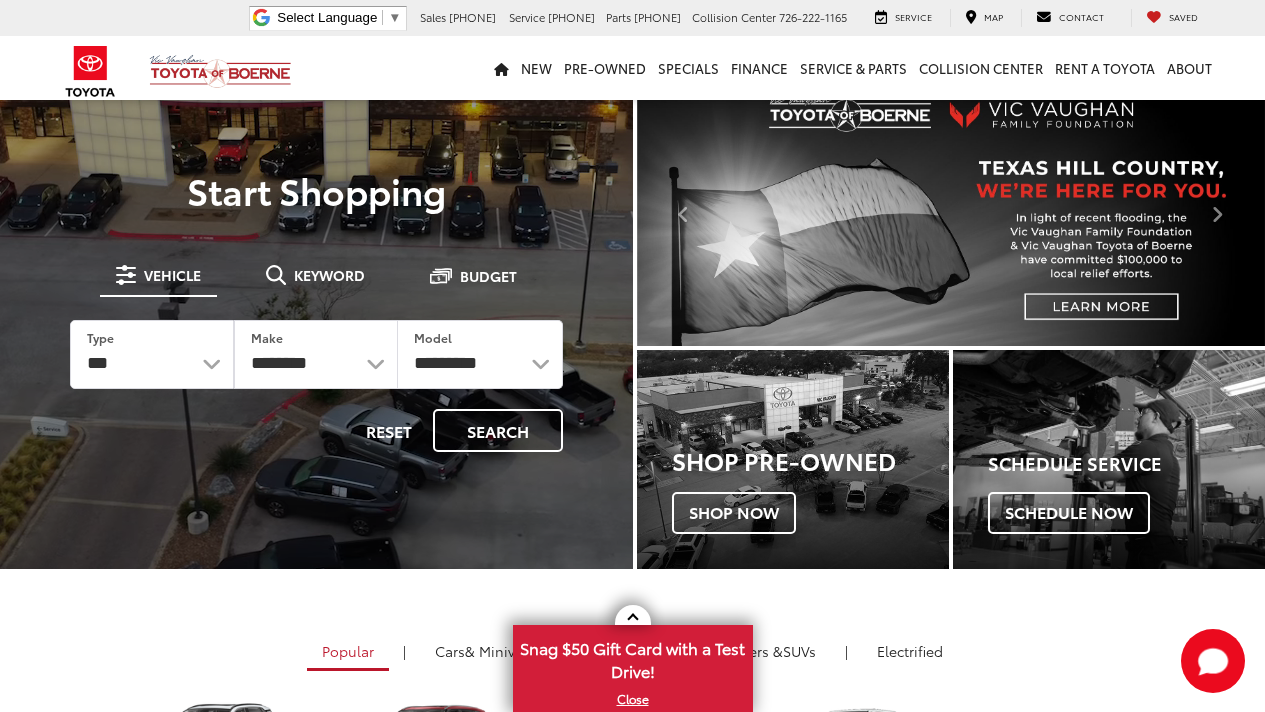 scroll, scrollTop: 482, scrollLeft: 0, axis: vertical 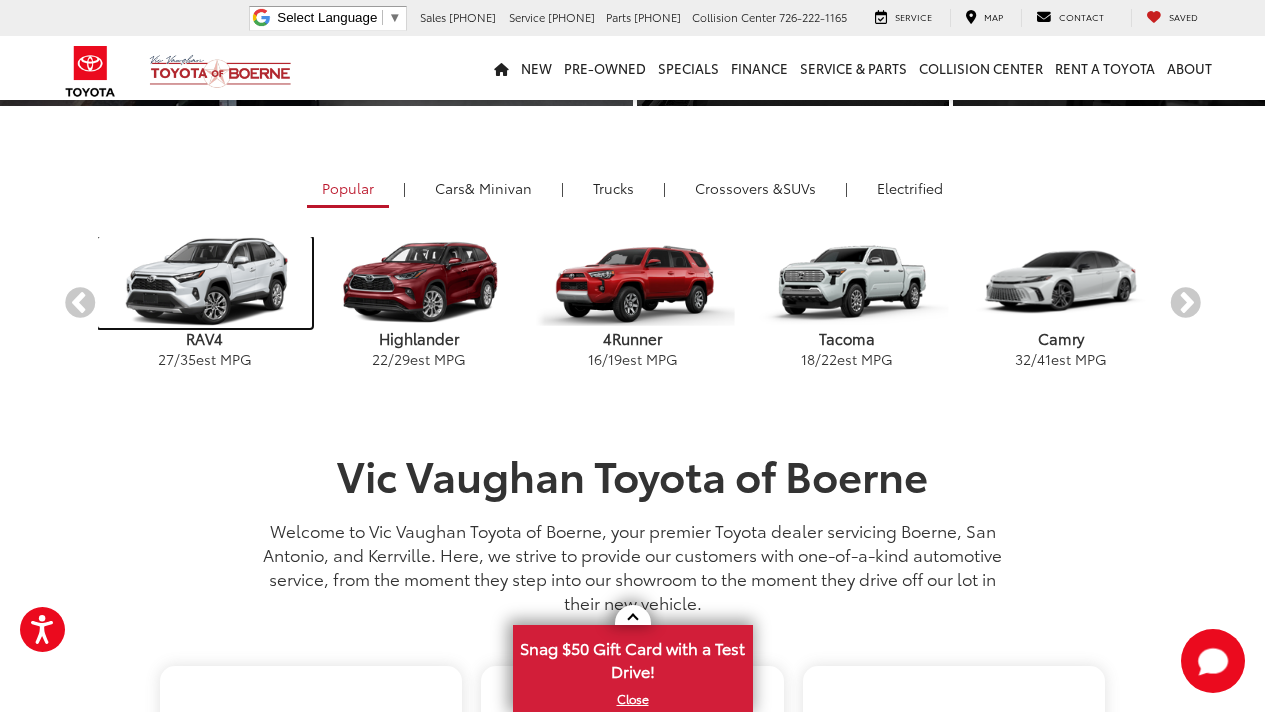 click at bounding box center (205, 282) 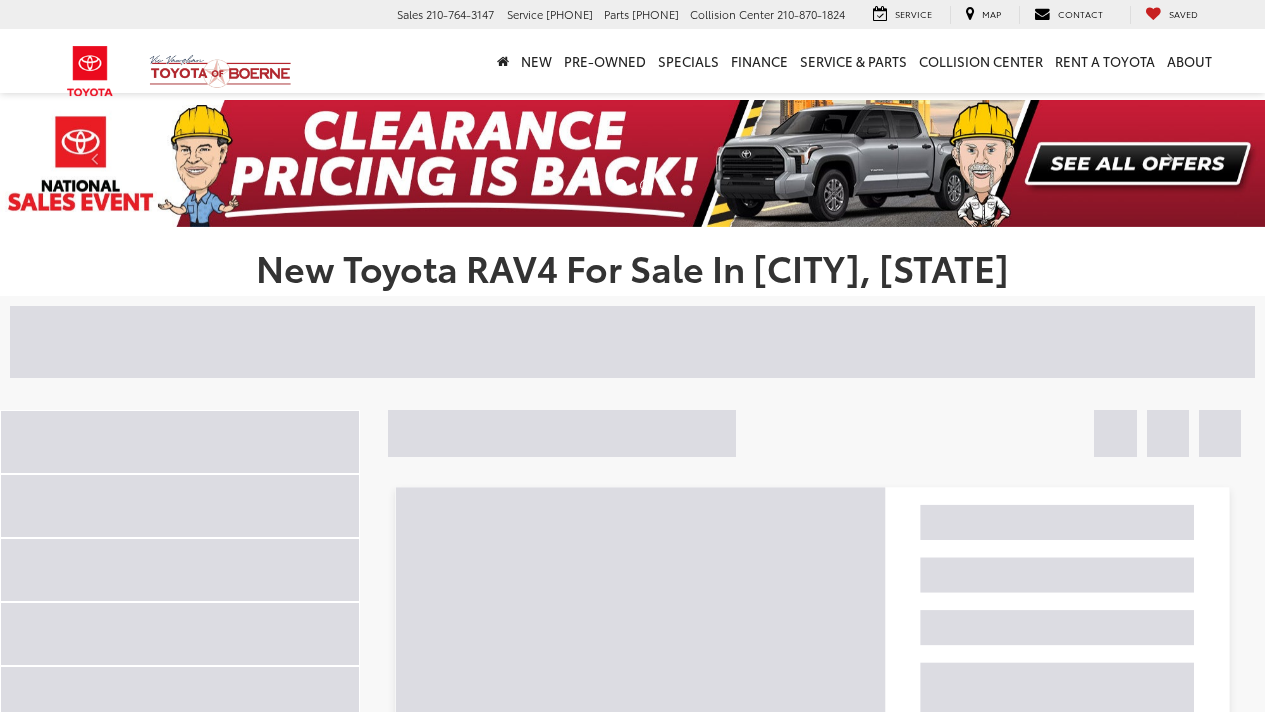 scroll, scrollTop: 0, scrollLeft: 0, axis: both 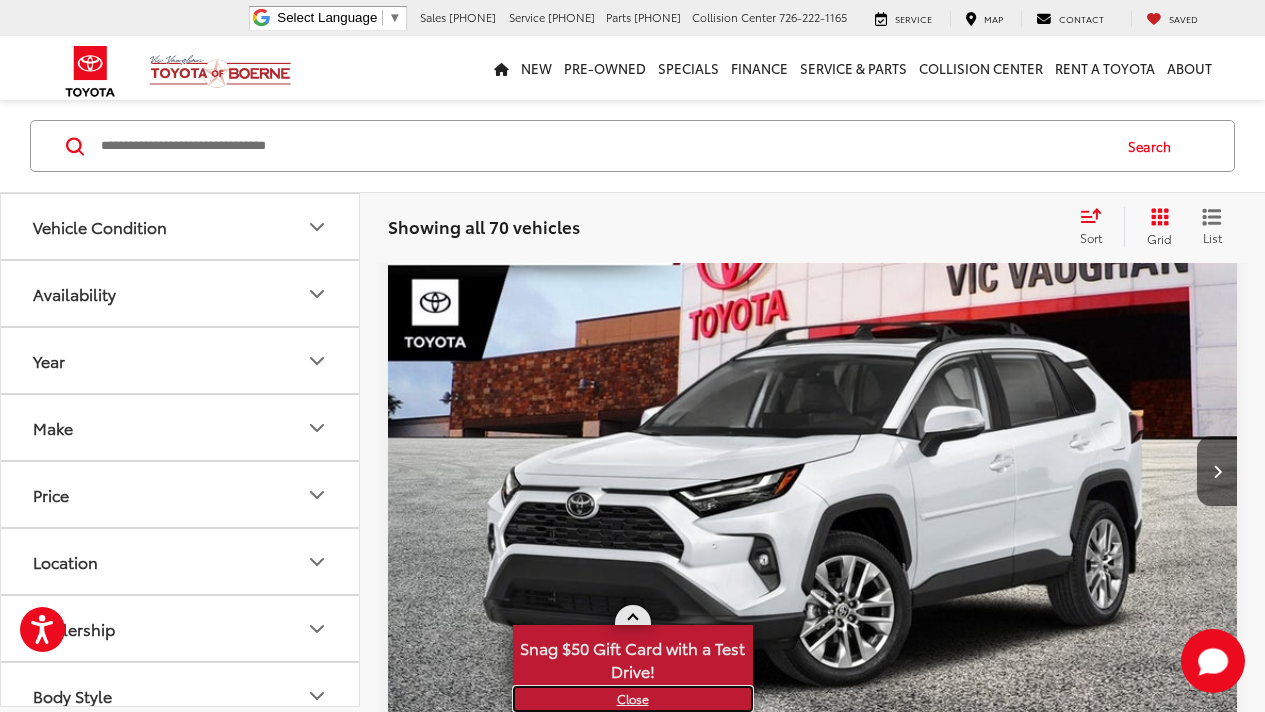 click on "X" at bounding box center [633, 699] 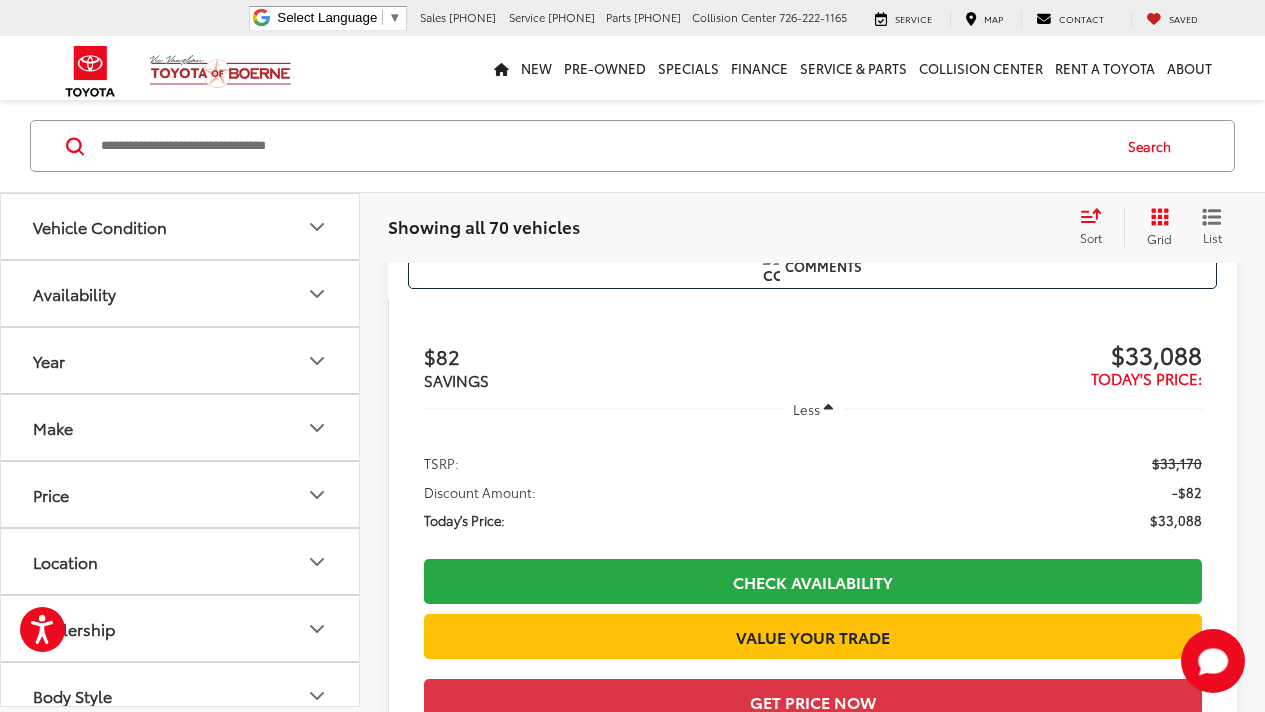 scroll, scrollTop: 4012, scrollLeft: 0, axis: vertical 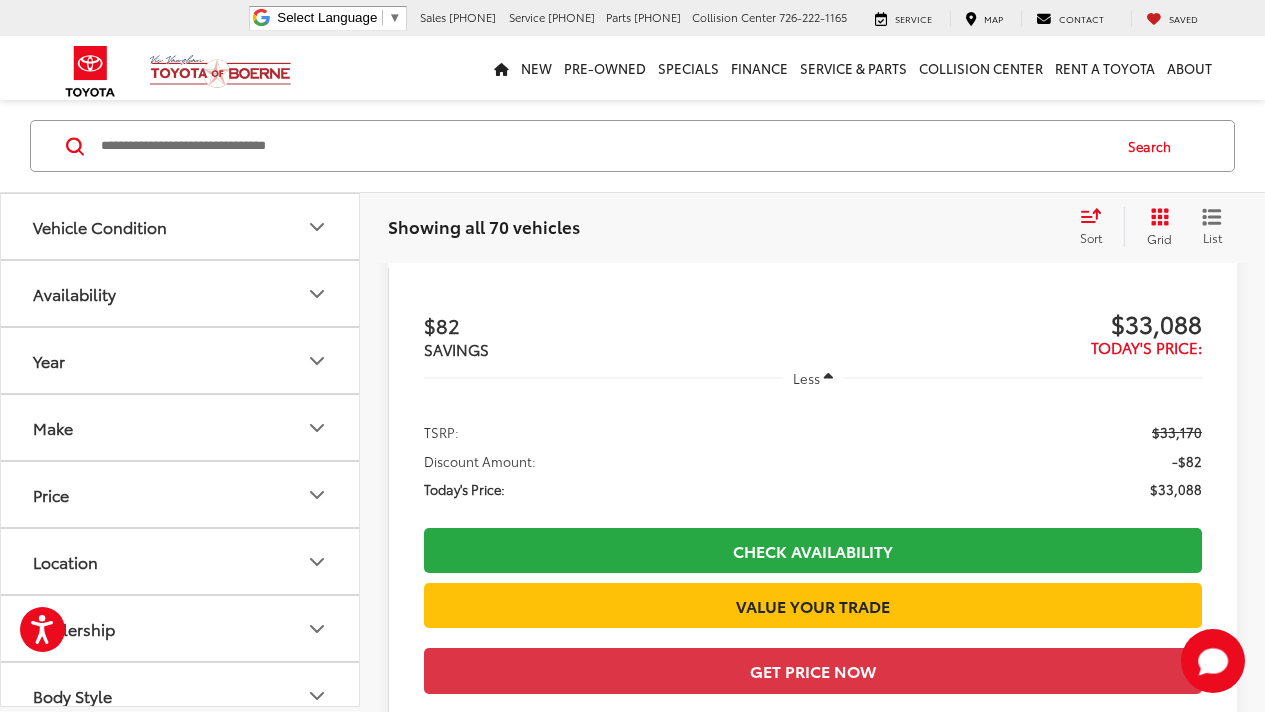 click 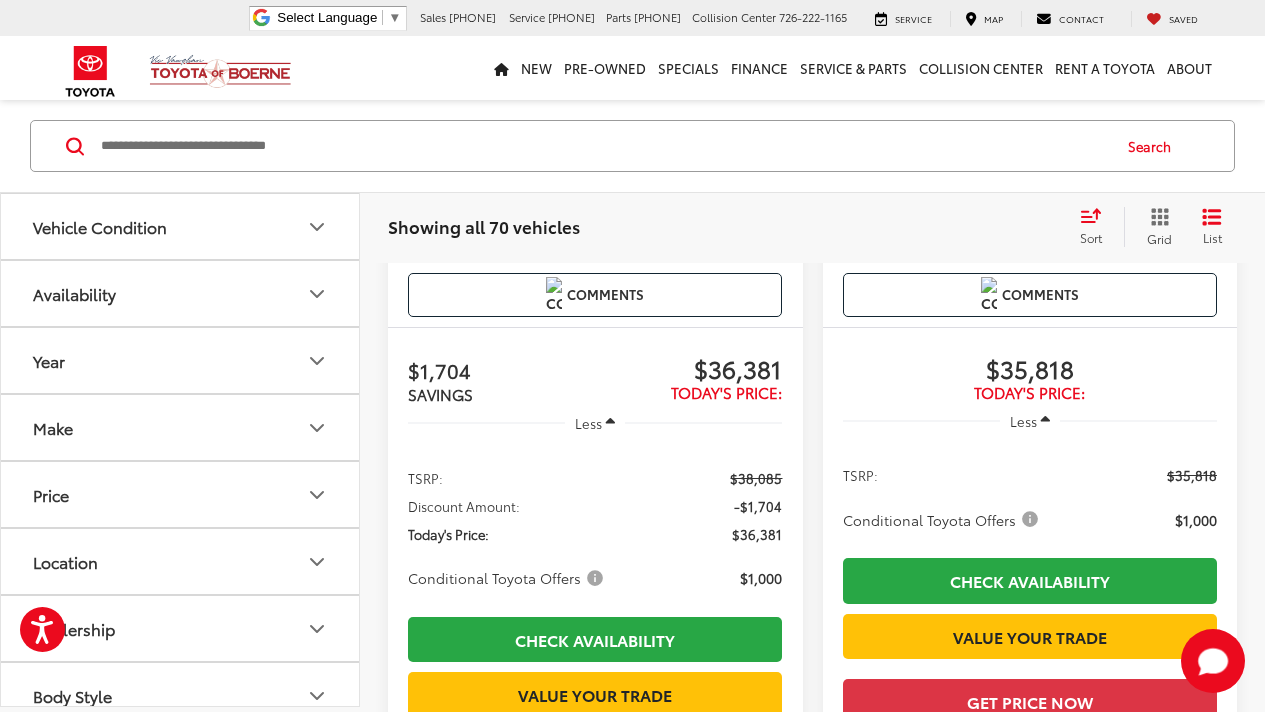 scroll, scrollTop: 4325, scrollLeft: 0, axis: vertical 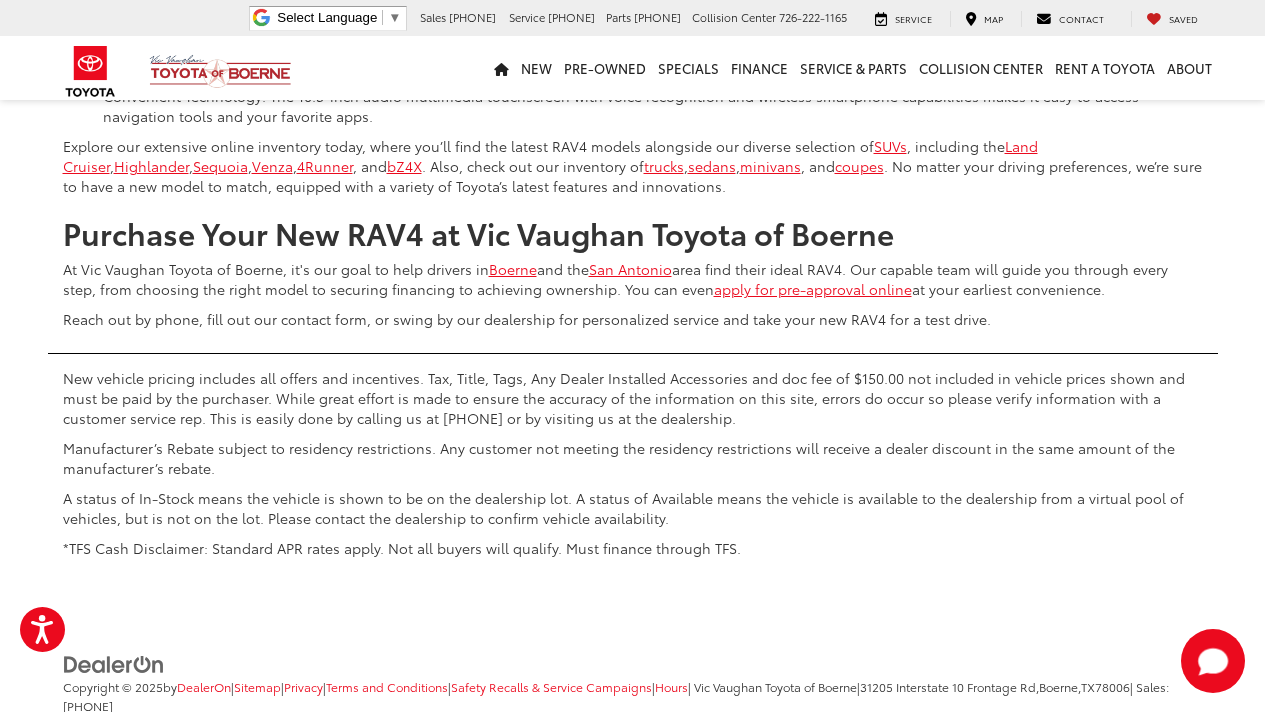 click on "2" at bounding box center (879, -276) 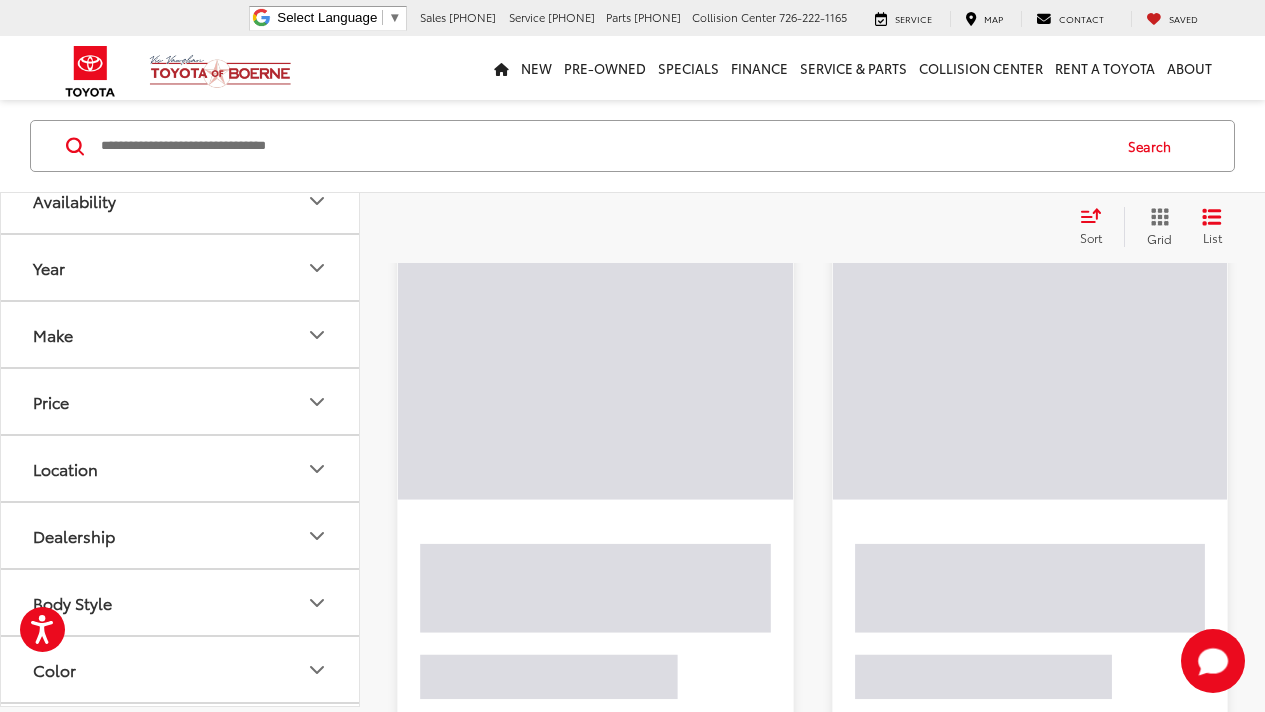 scroll, scrollTop: 196, scrollLeft: 0, axis: vertical 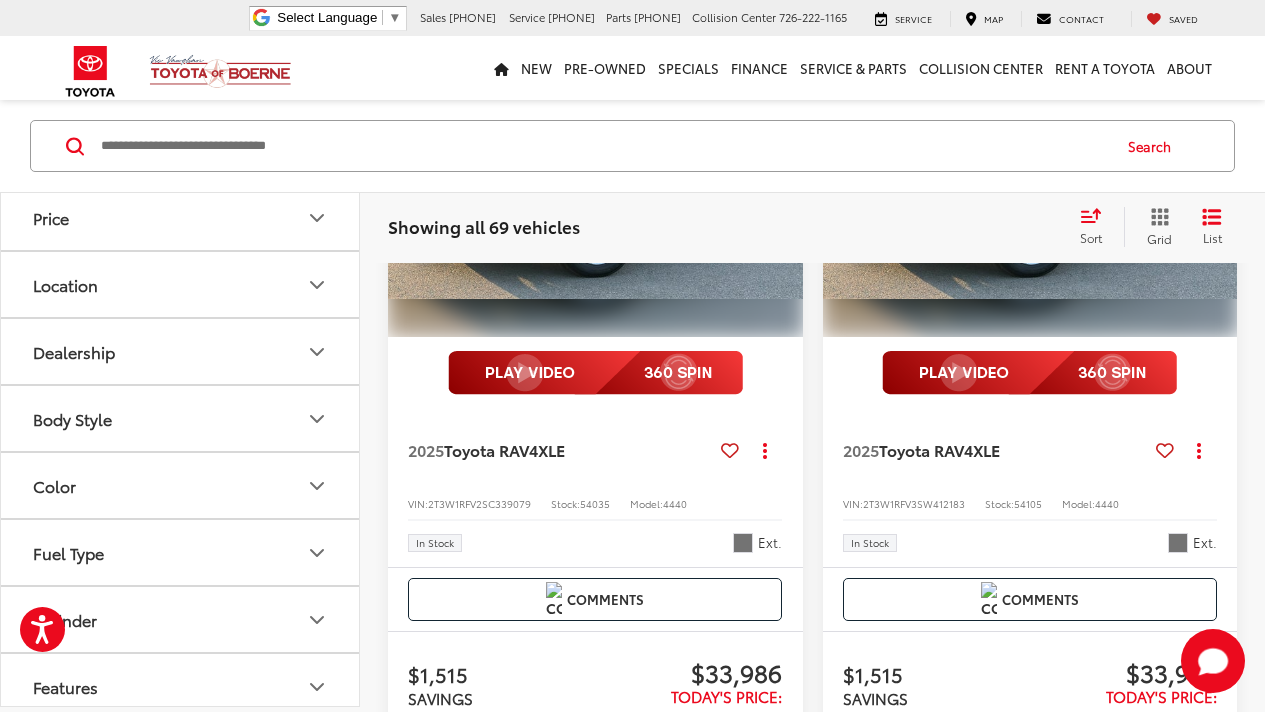 click on "Color" at bounding box center (181, 485) 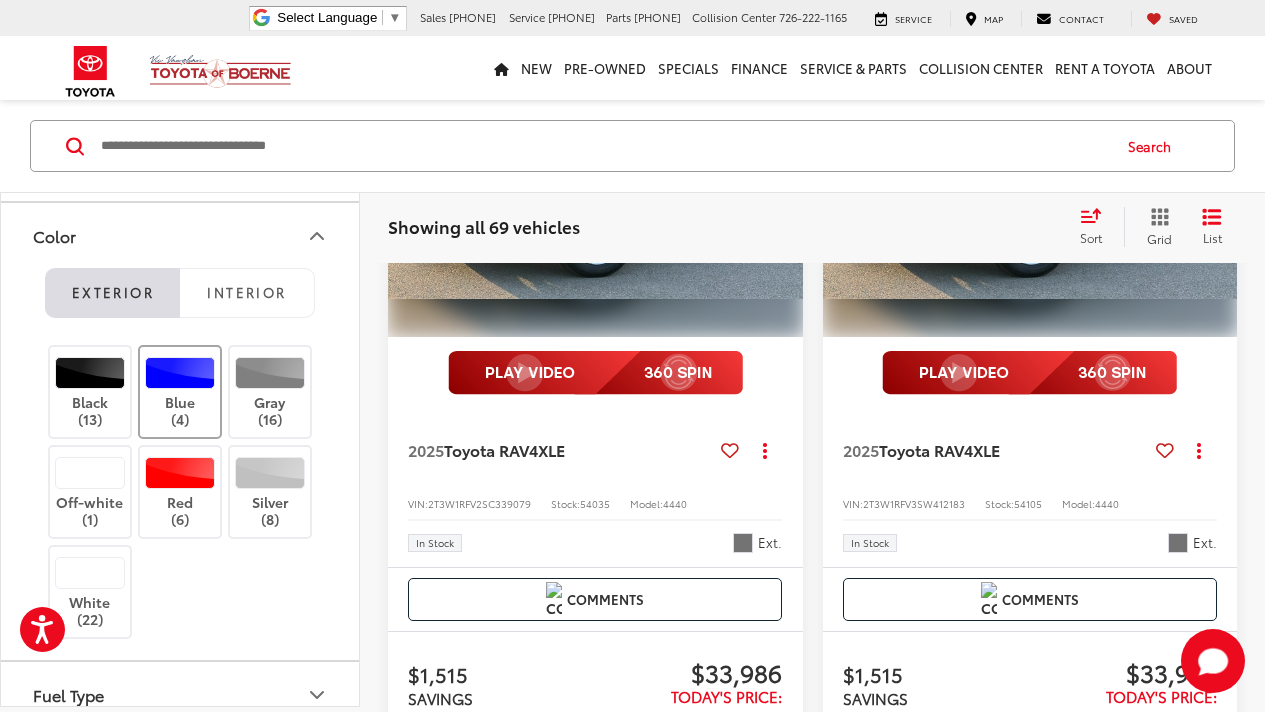 scroll, scrollTop: 530, scrollLeft: 0, axis: vertical 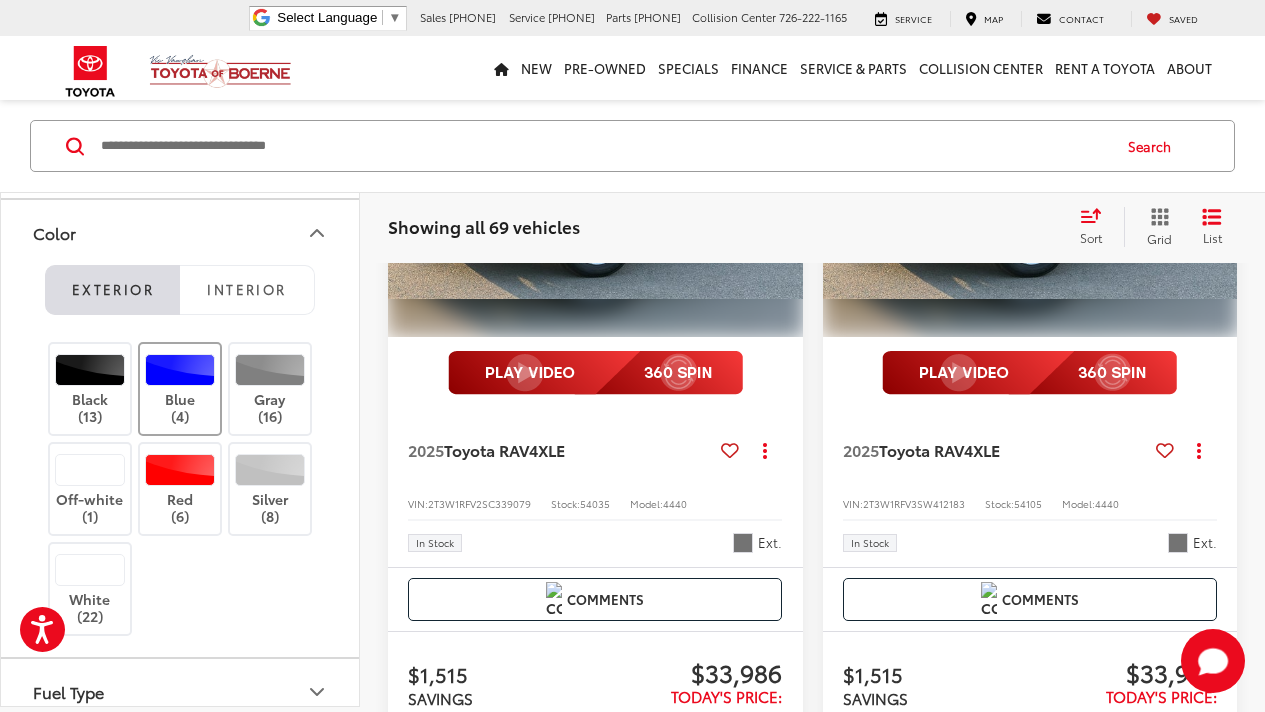 click at bounding box center [180, 370] 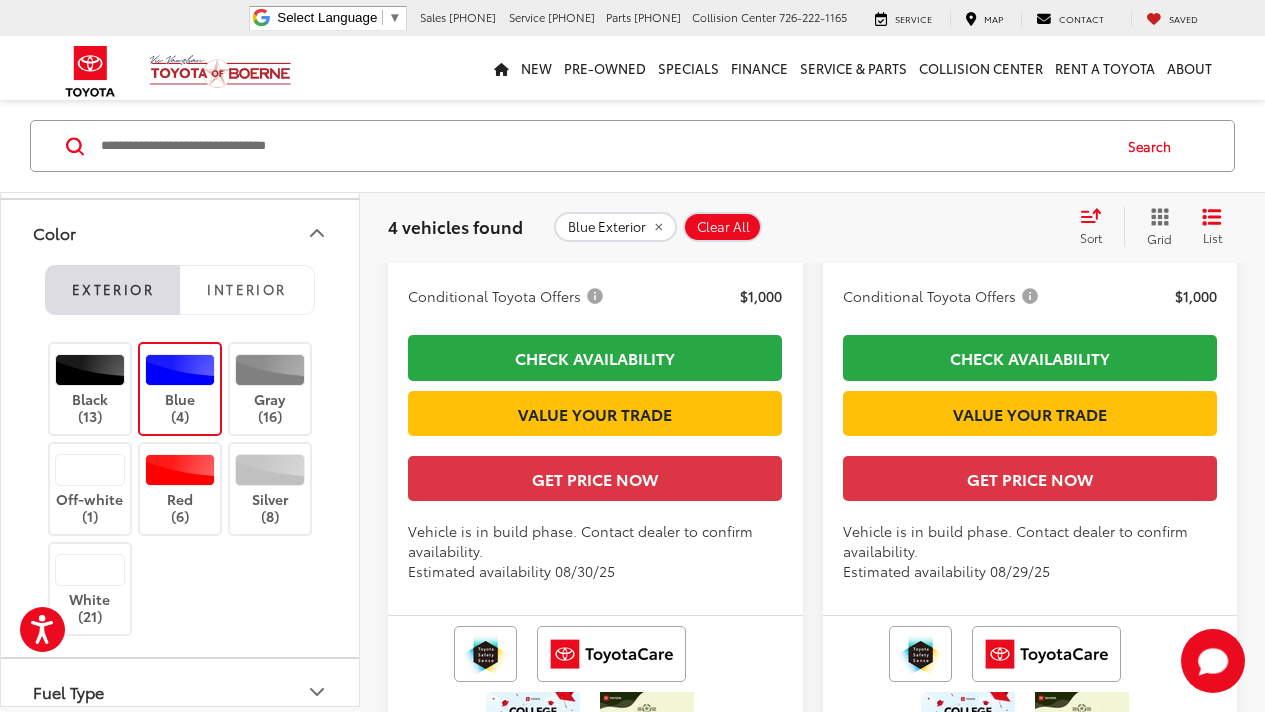 scroll, scrollTop: 2077, scrollLeft: 0, axis: vertical 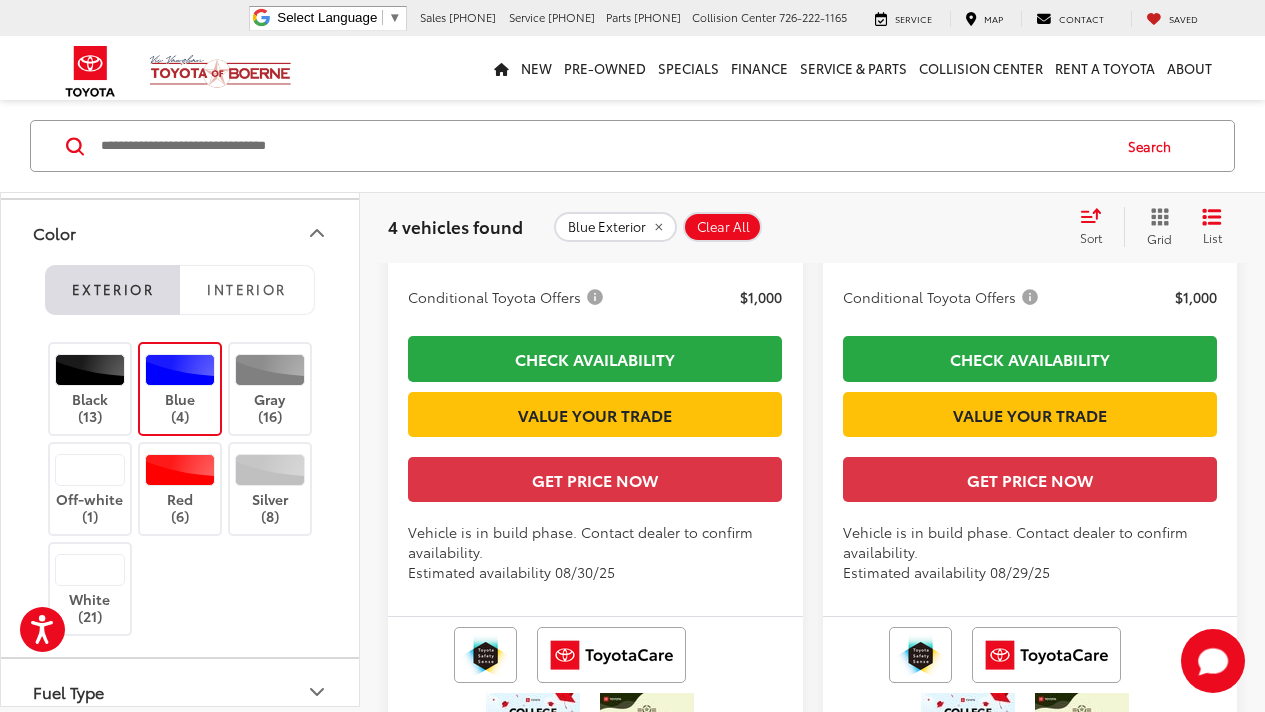 click at bounding box center [180, 370] 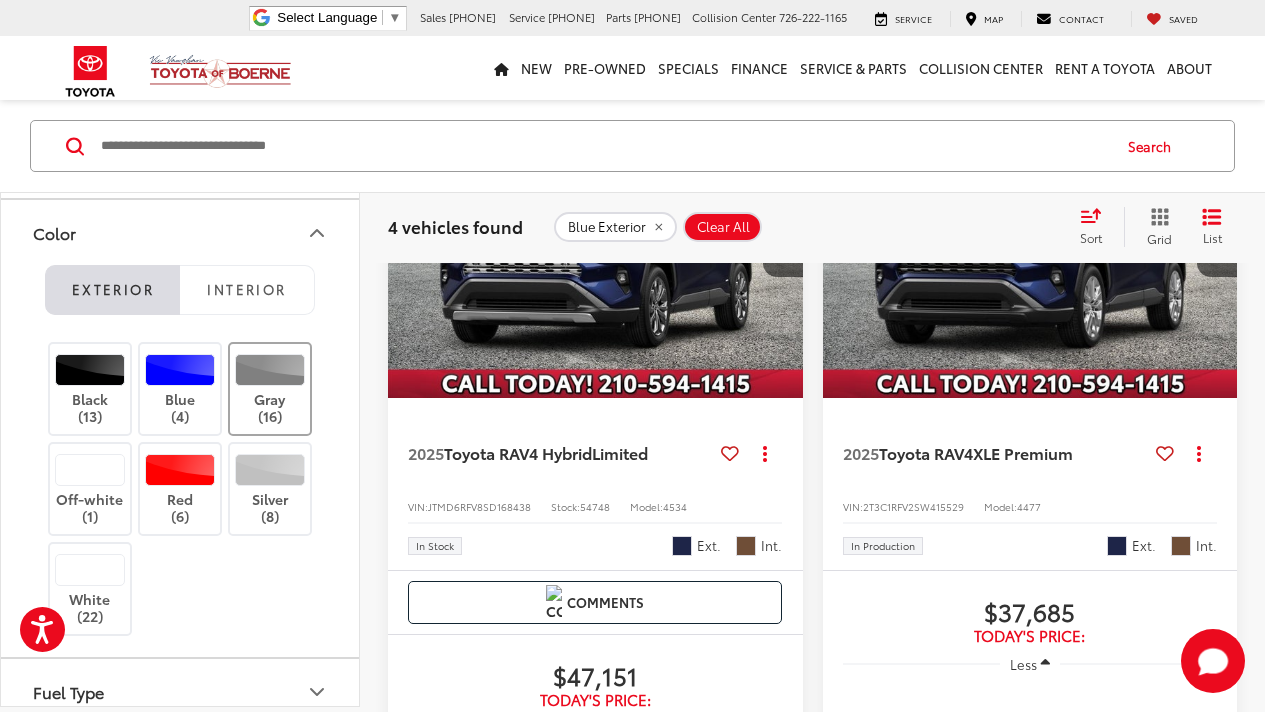 click on "Gray   (16)" at bounding box center [270, 389] 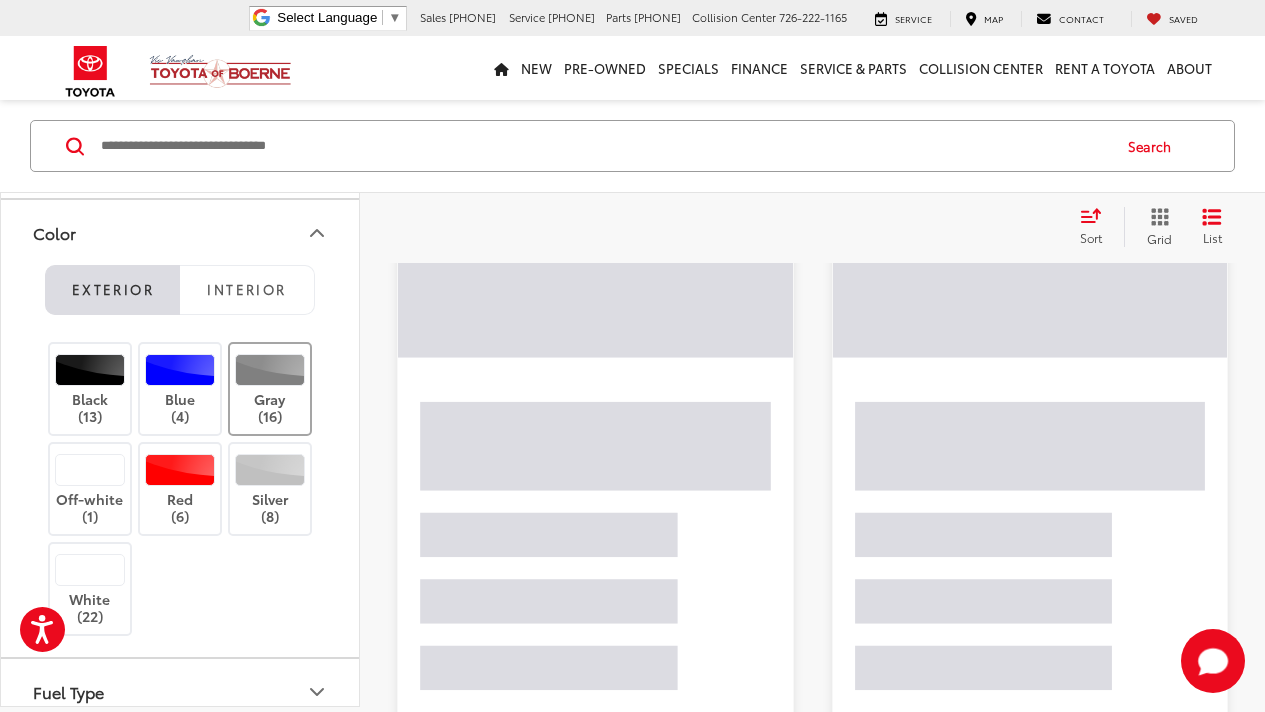 scroll, scrollTop: 196, scrollLeft: 0, axis: vertical 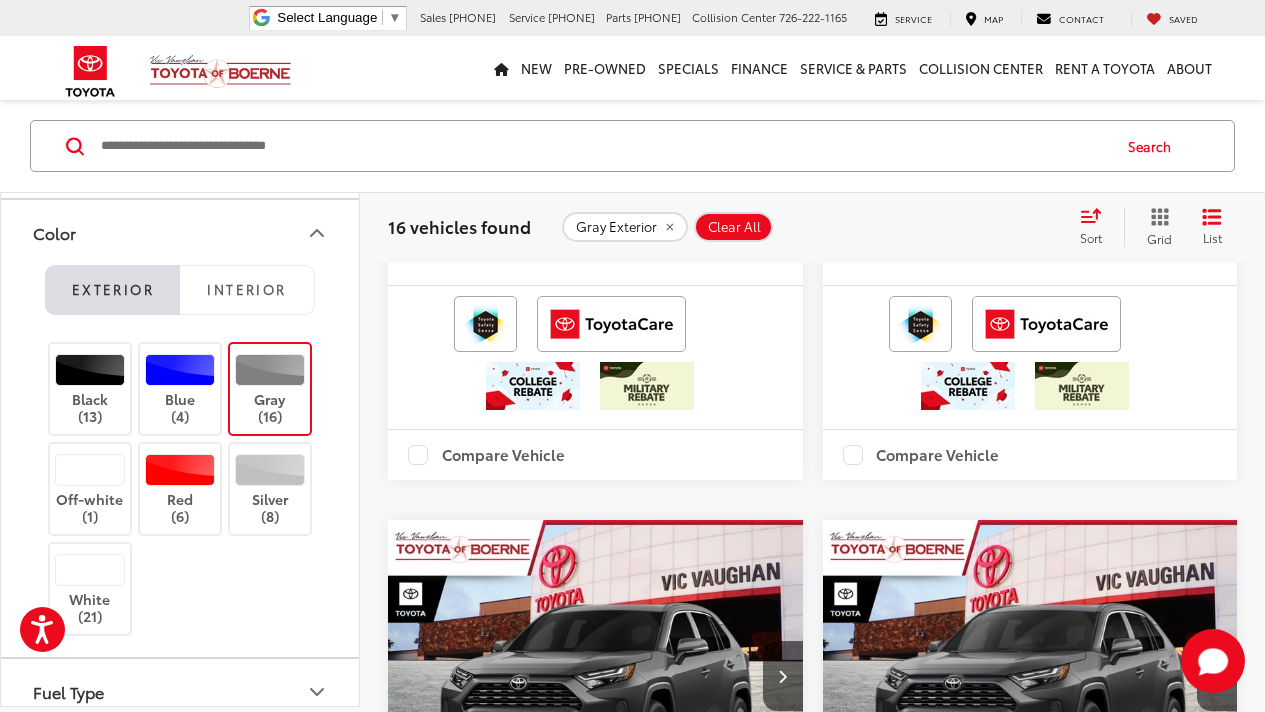 click at bounding box center [270, 370] 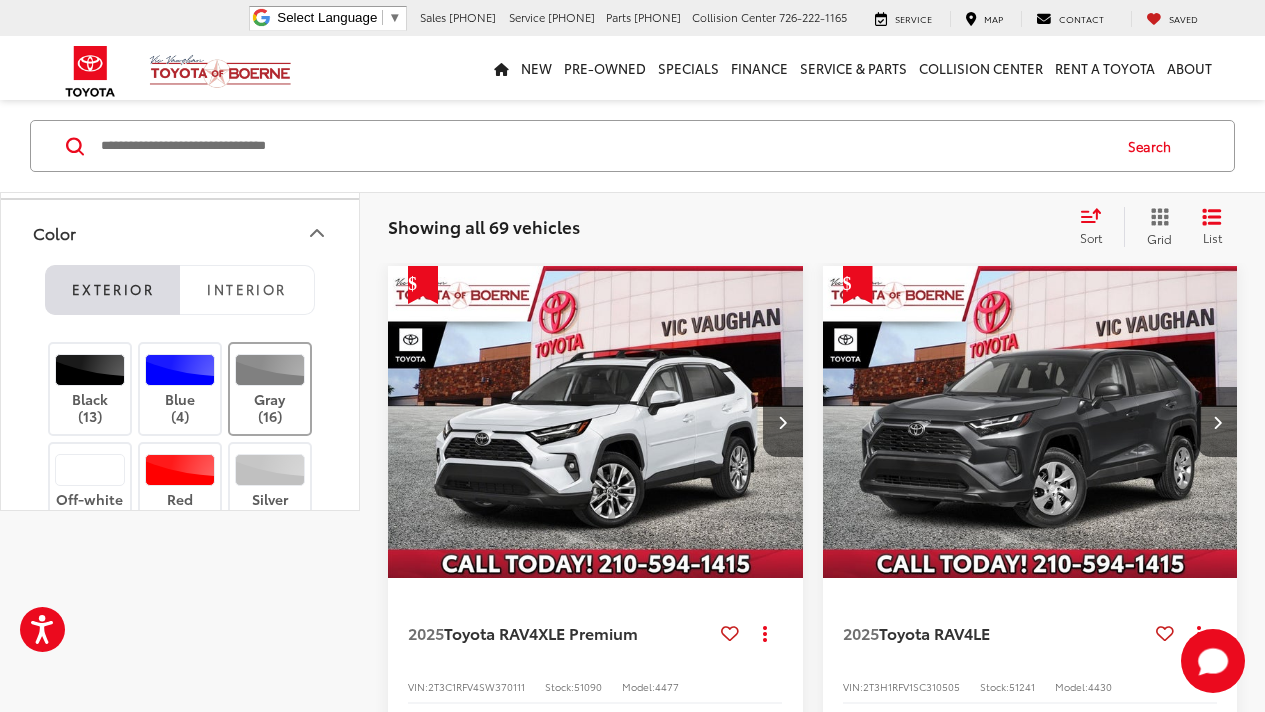 scroll, scrollTop: 0, scrollLeft: 0, axis: both 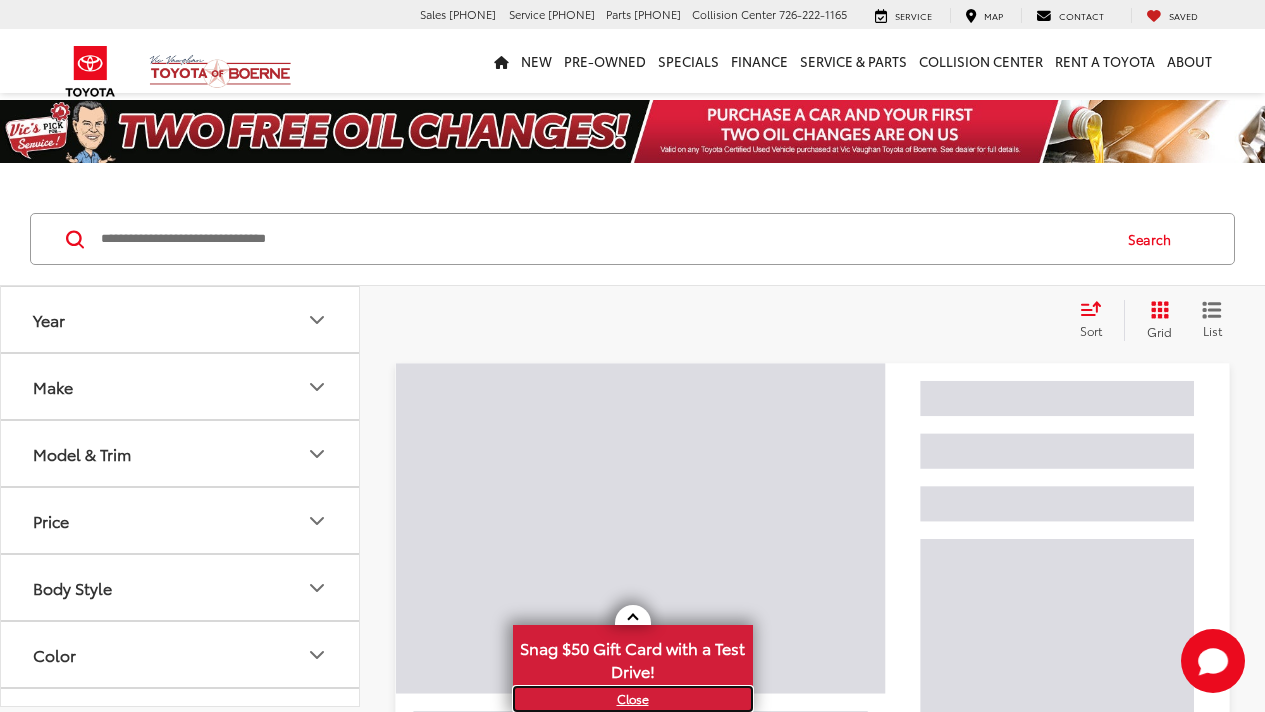 click on "X" at bounding box center (633, 699) 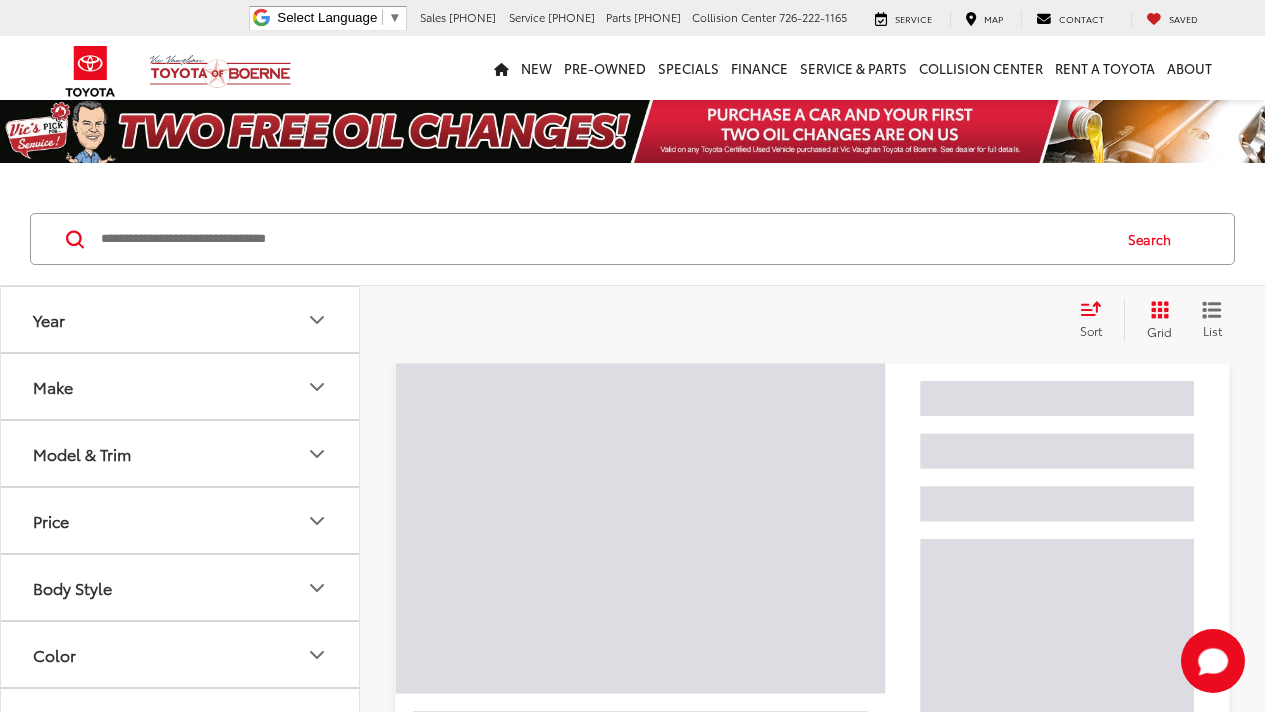 scroll, scrollTop: 172, scrollLeft: 0, axis: vertical 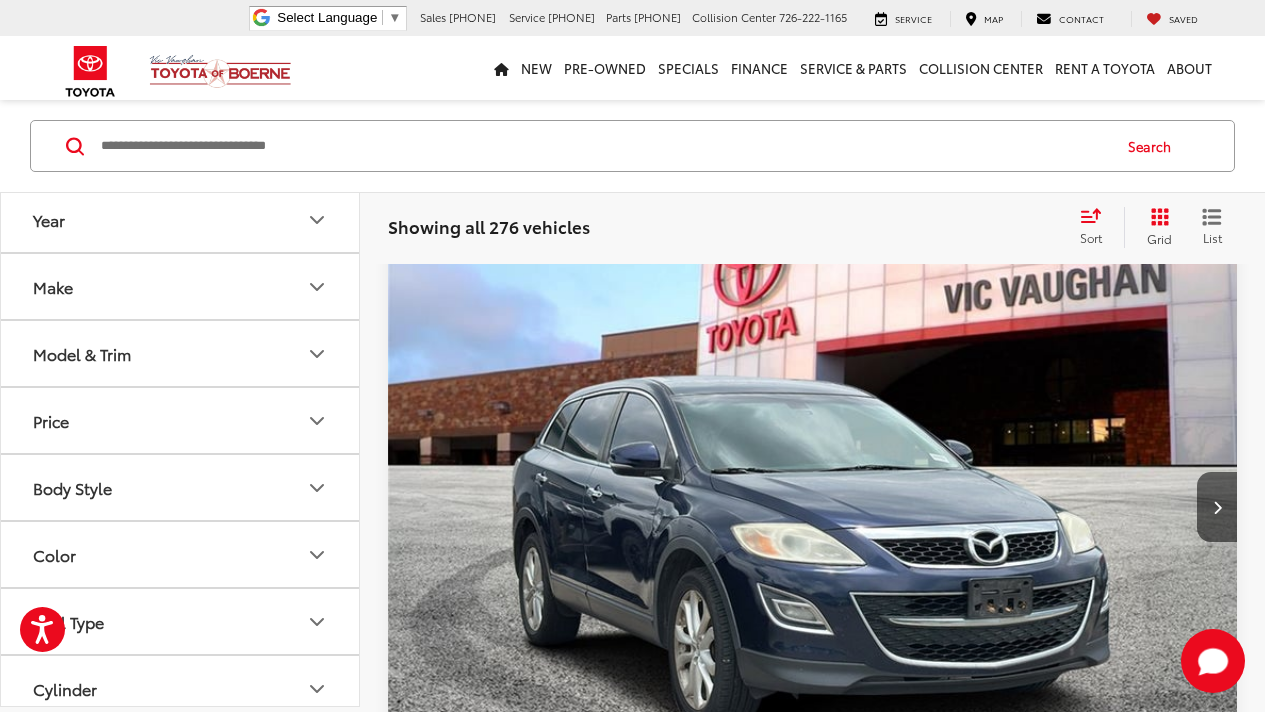click on "Make" at bounding box center [181, 286] 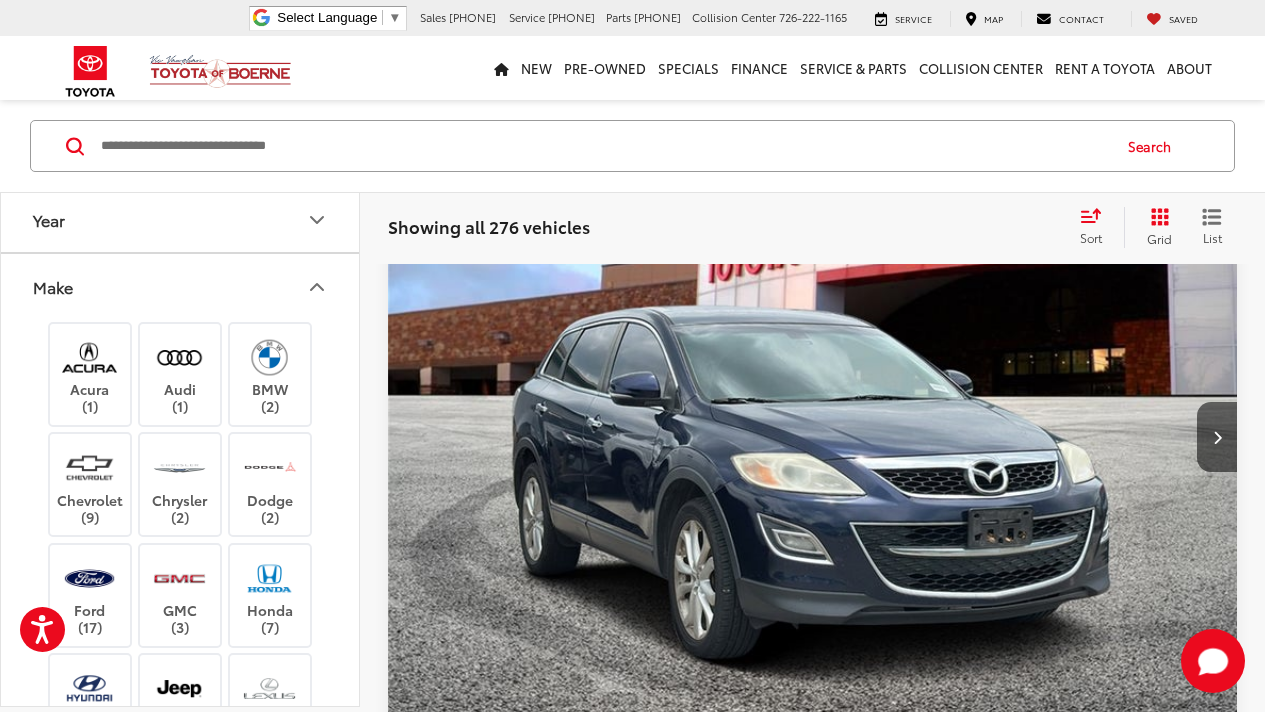 scroll, scrollTop: 262, scrollLeft: 0, axis: vertical 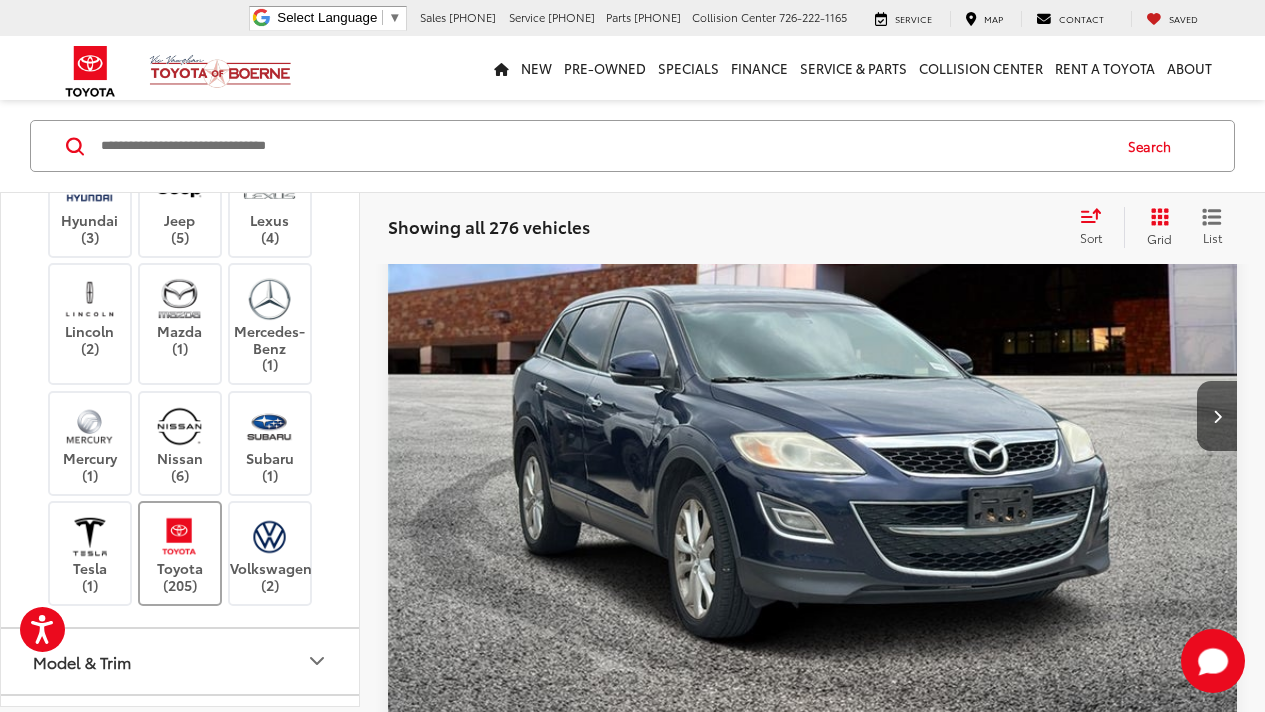 click on "Toyota   (205)" at bounding box center [180, 553] 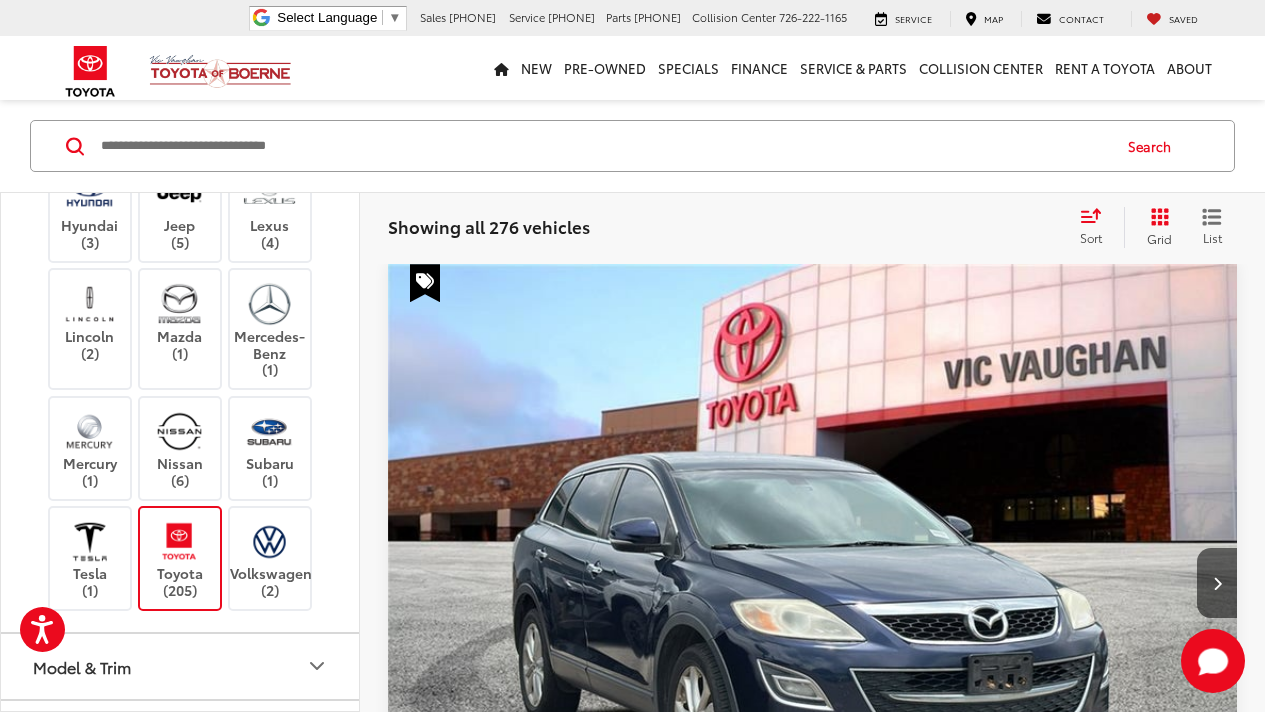 scroll, scrollTop: 93, scrollLeft: 0, axis: vertical 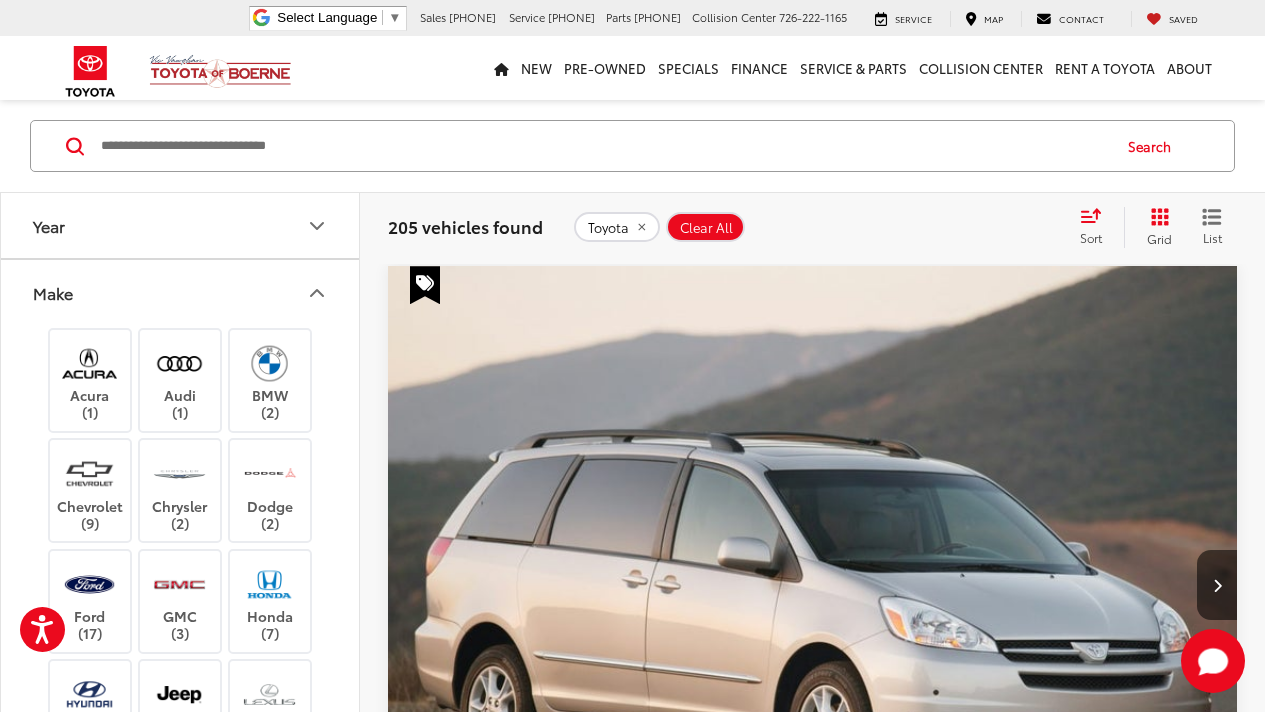 click 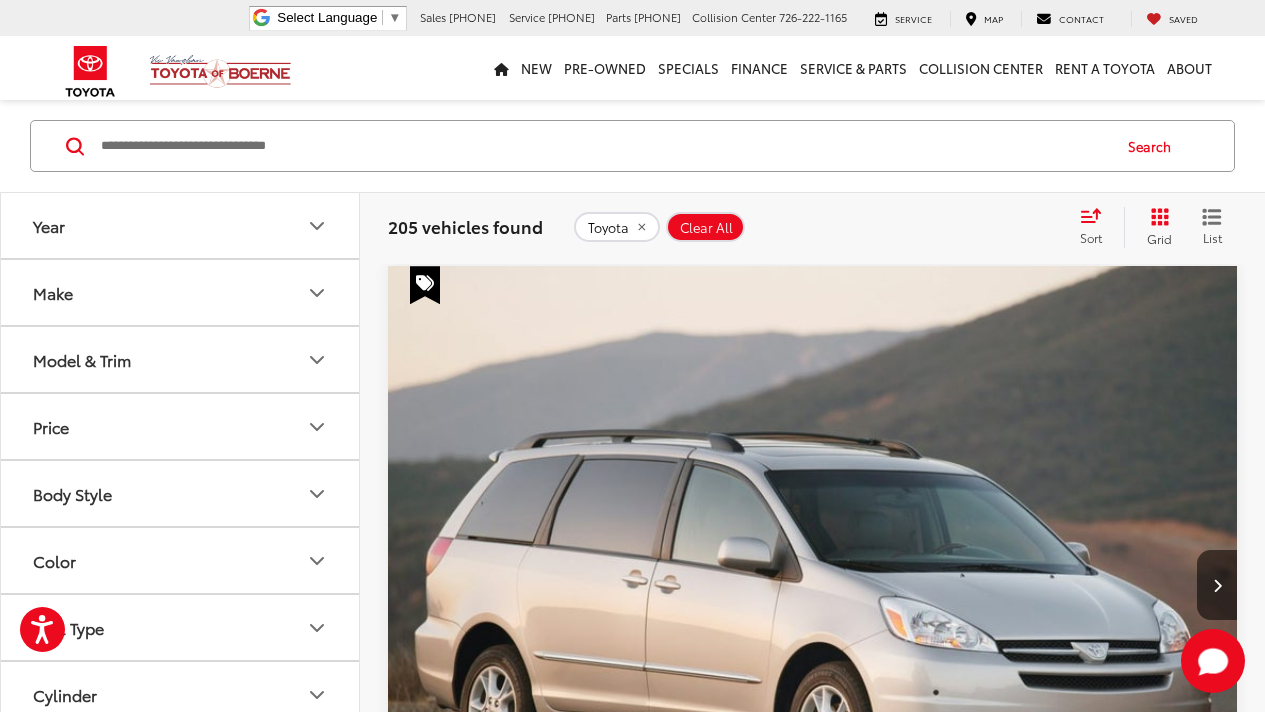 click 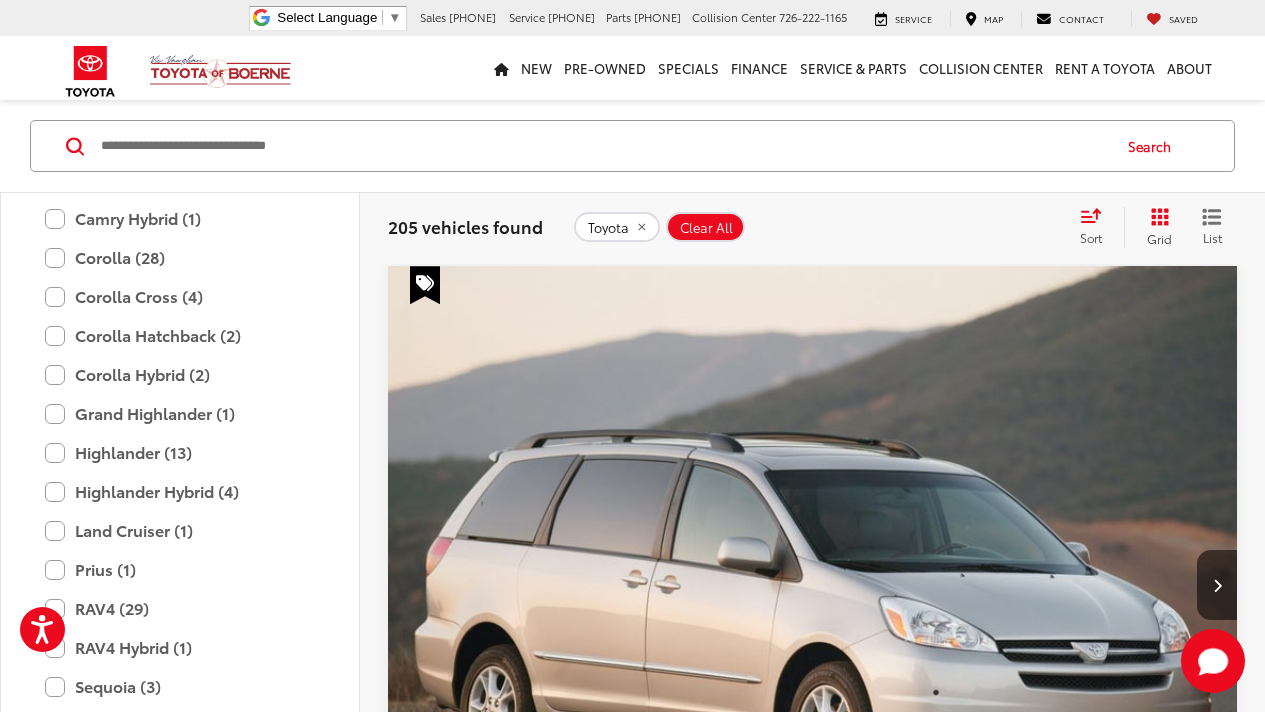 scroll, scrollTop: 403, scrollLeft: 0, axis: vertical 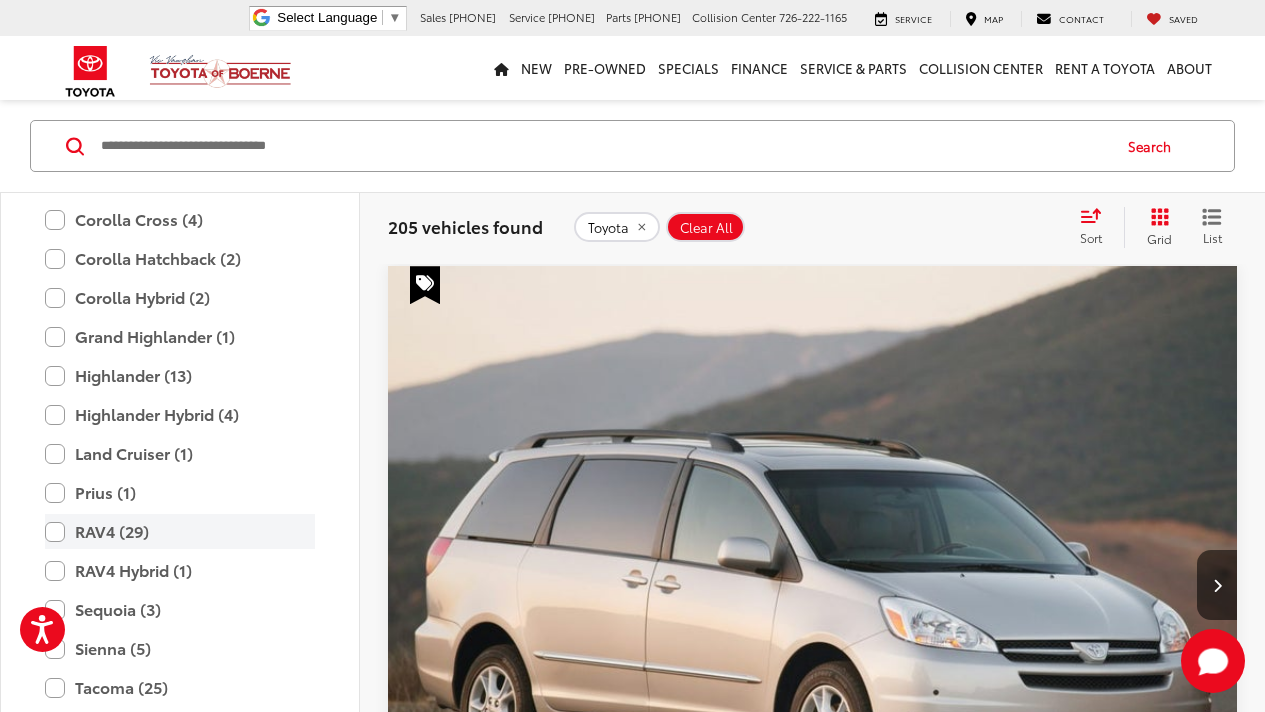 click on "RAV4 (29)" at bounding box center (180, 531) 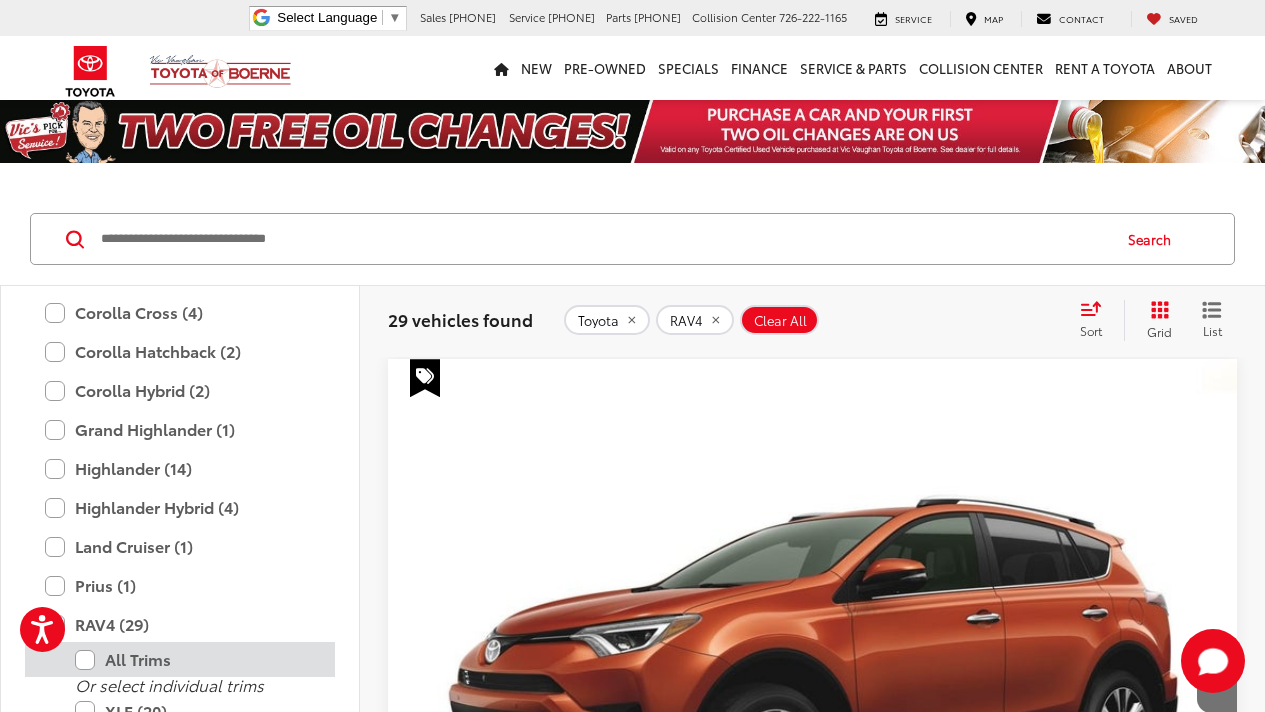 scroll, scrollTop: 219, scrollLeft: 0, axis: vertical 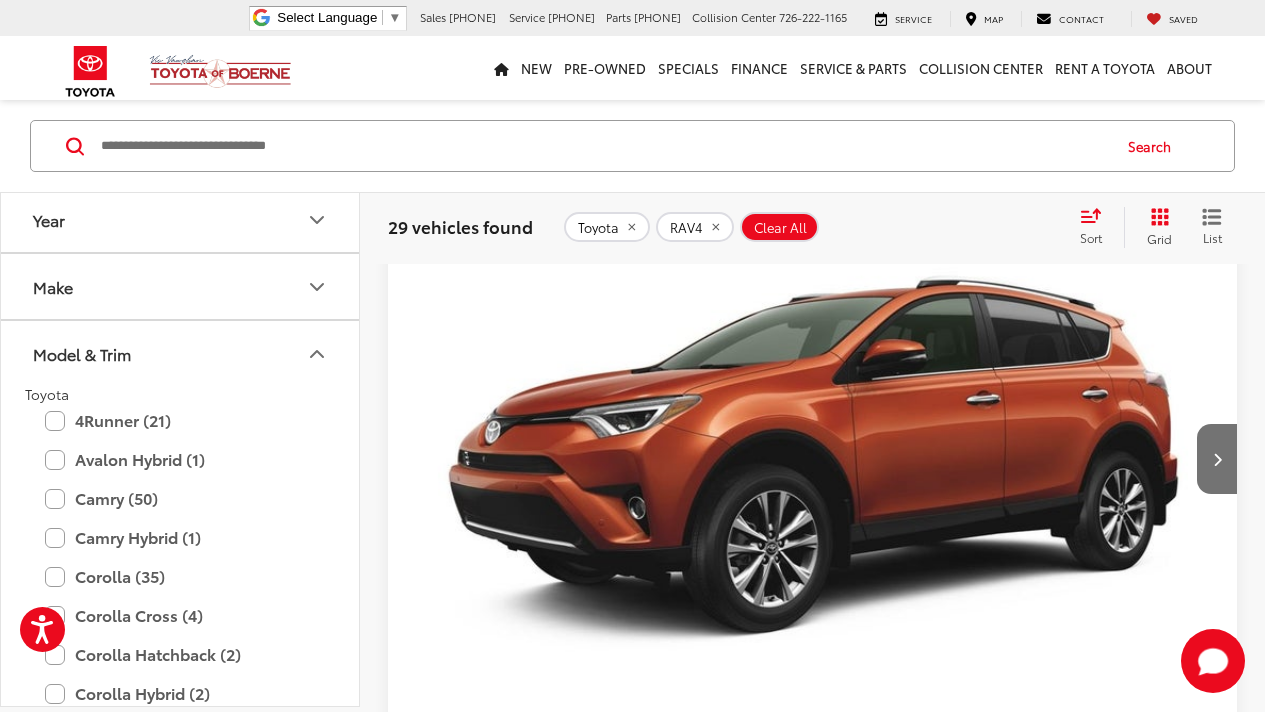 click on "Model & Trim" at bounding box center (181, 353) 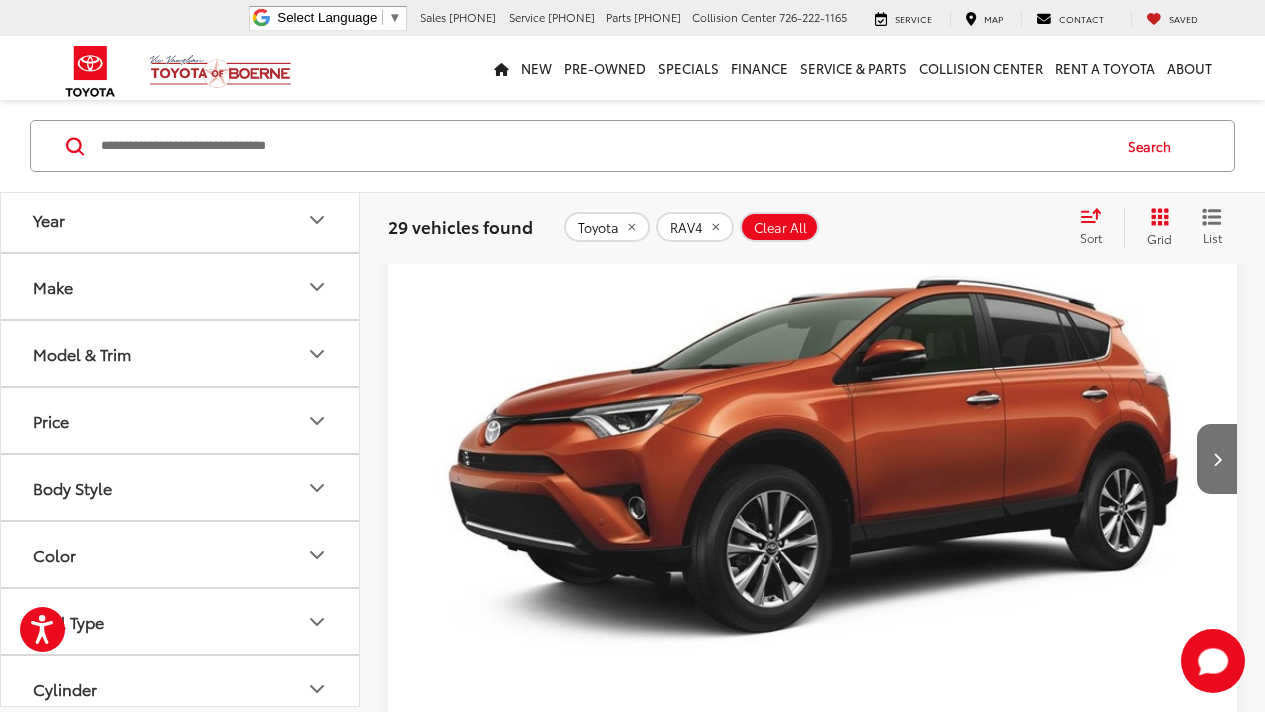click on "Year" at bounding box center [181, 219] 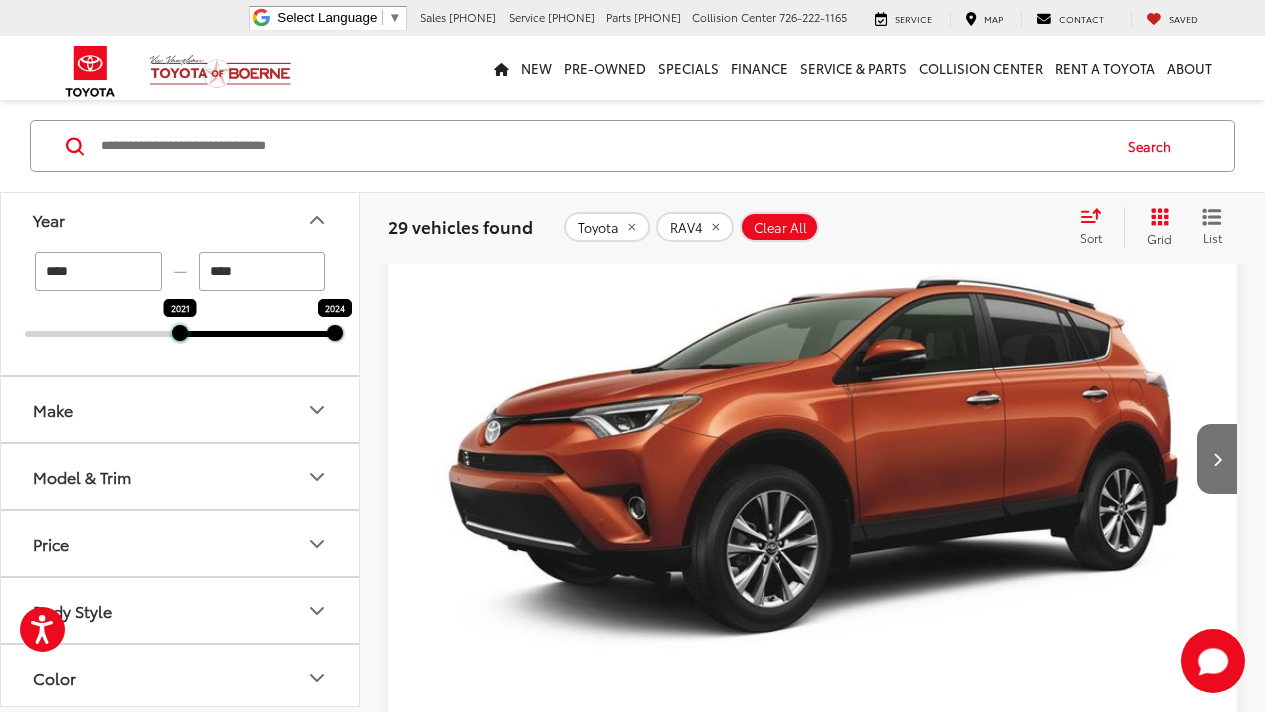 drag, startPoint x: 27, startPoint y: 335, endPoint x: 164, endPoint y: 330, distance: 137.09122 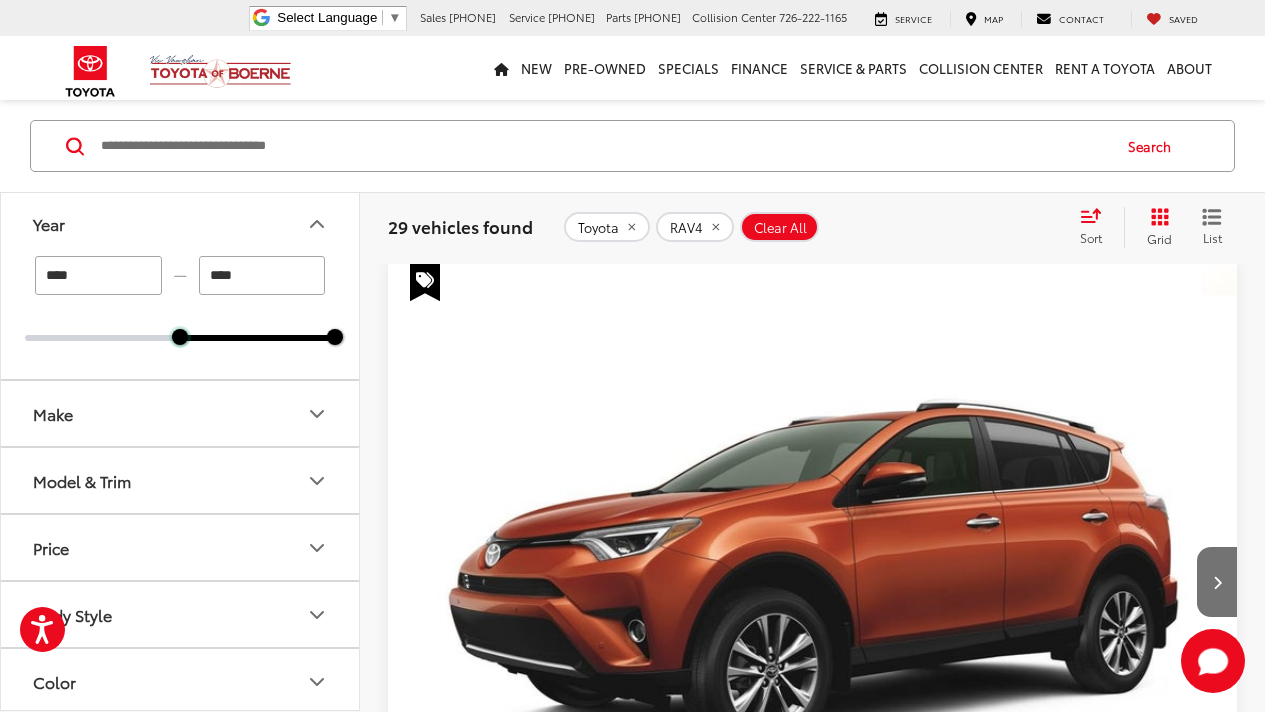 scroll, scrollTop: 93, scrollLeft: 0, axis: vertical 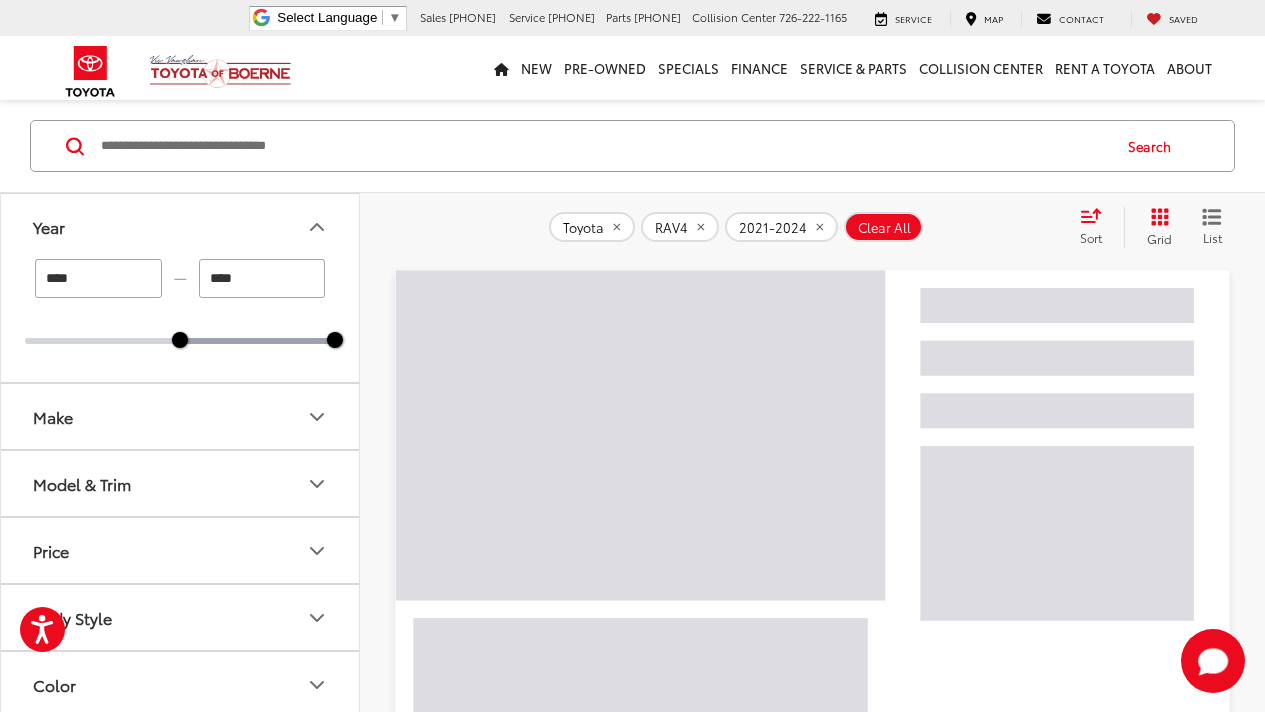 click 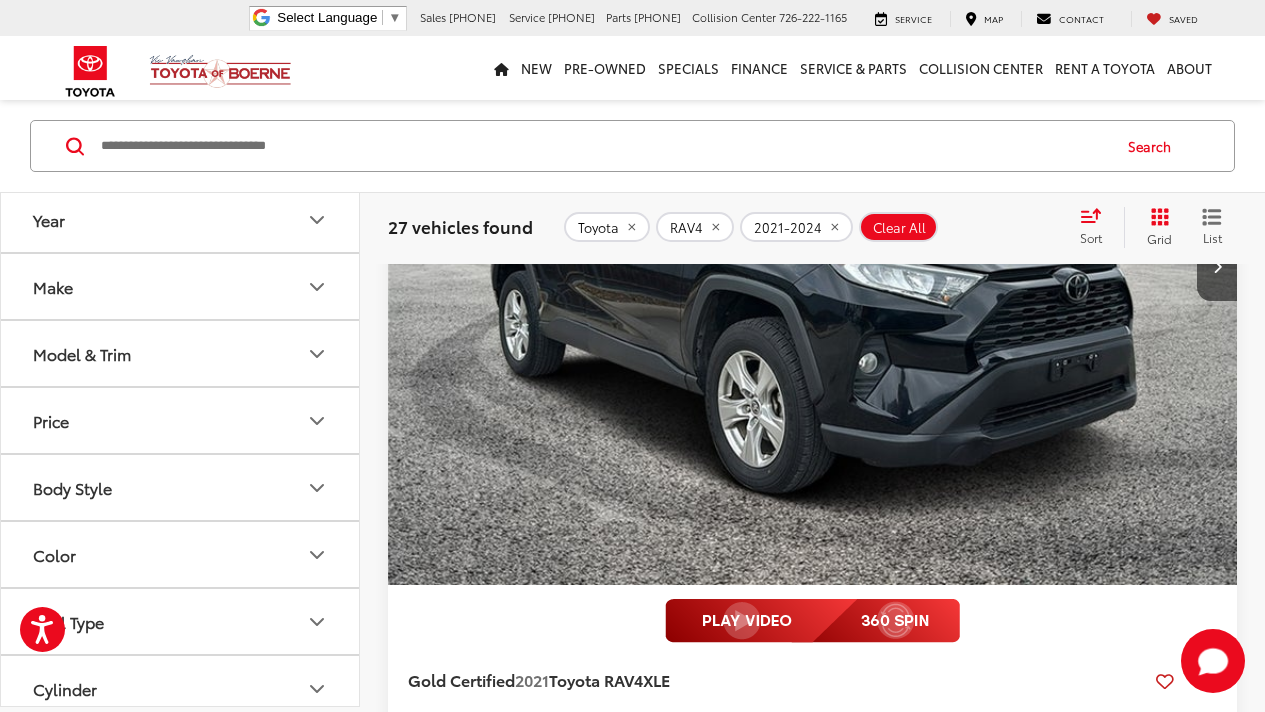 scroll, scrollTop: 425, scrollLeft: 0, axis: vertical 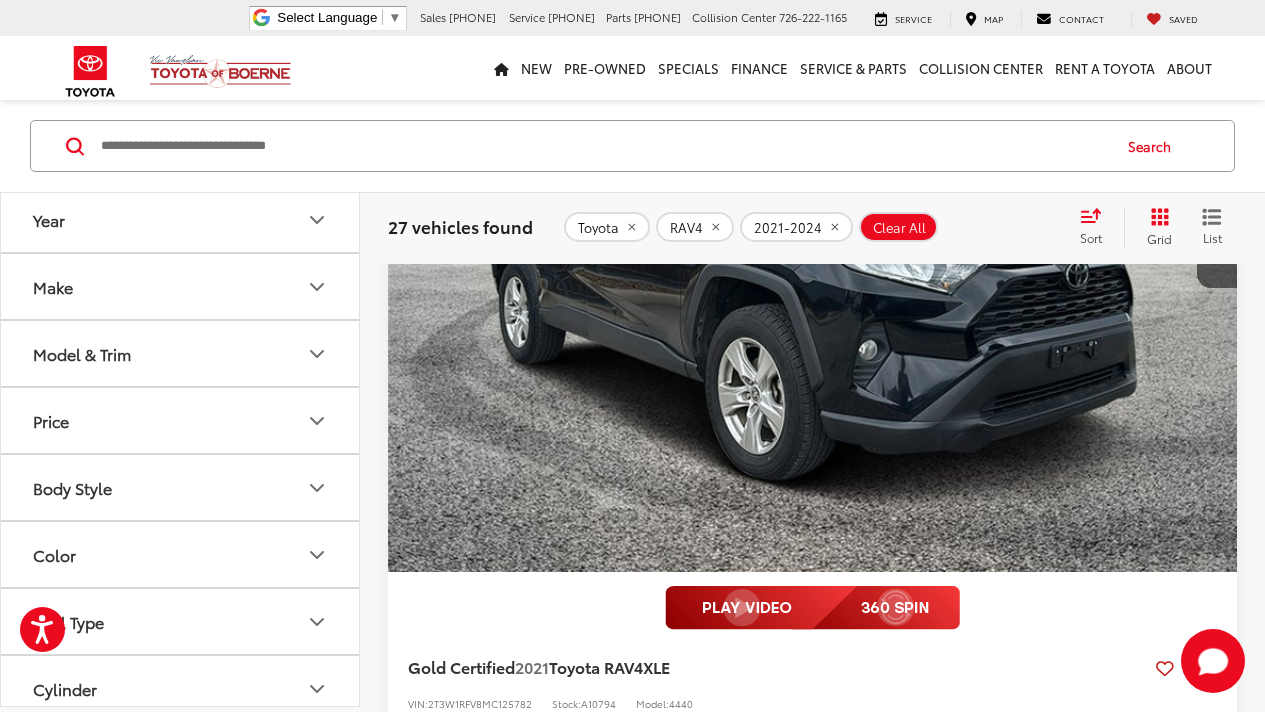 click 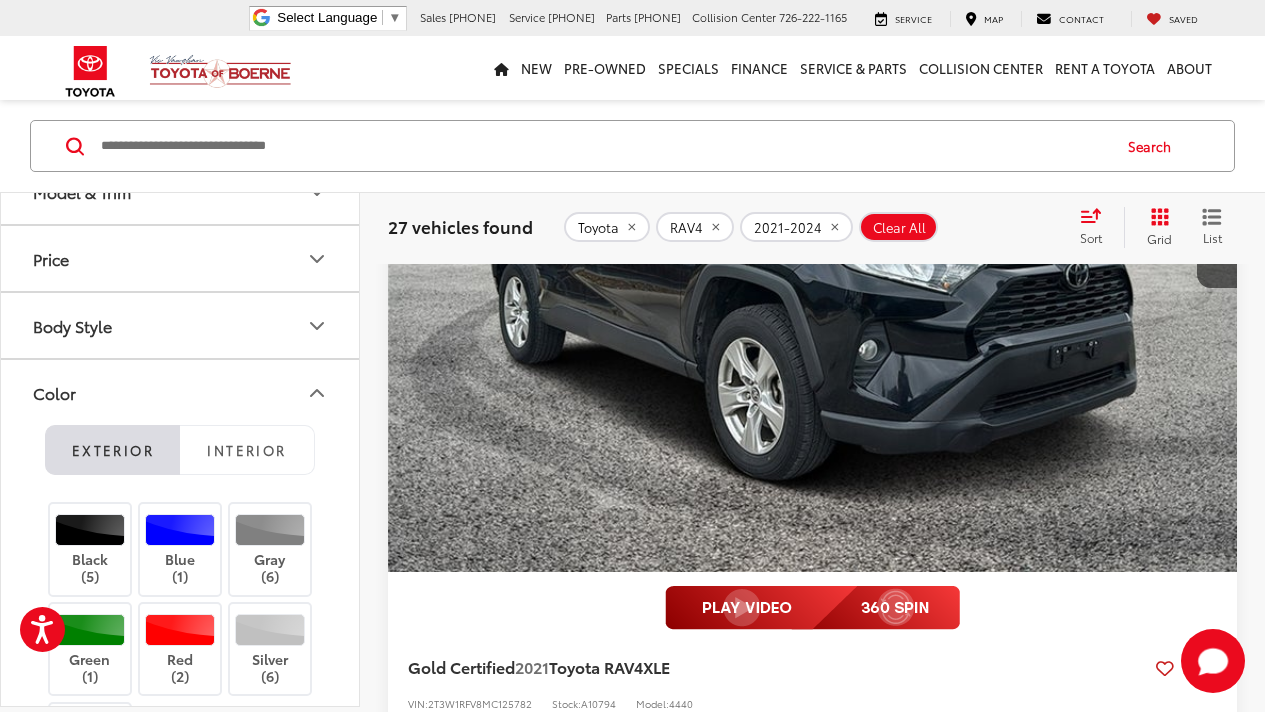 scroll, scrollTop: 224, scrollLeft: 0, axis: vertical 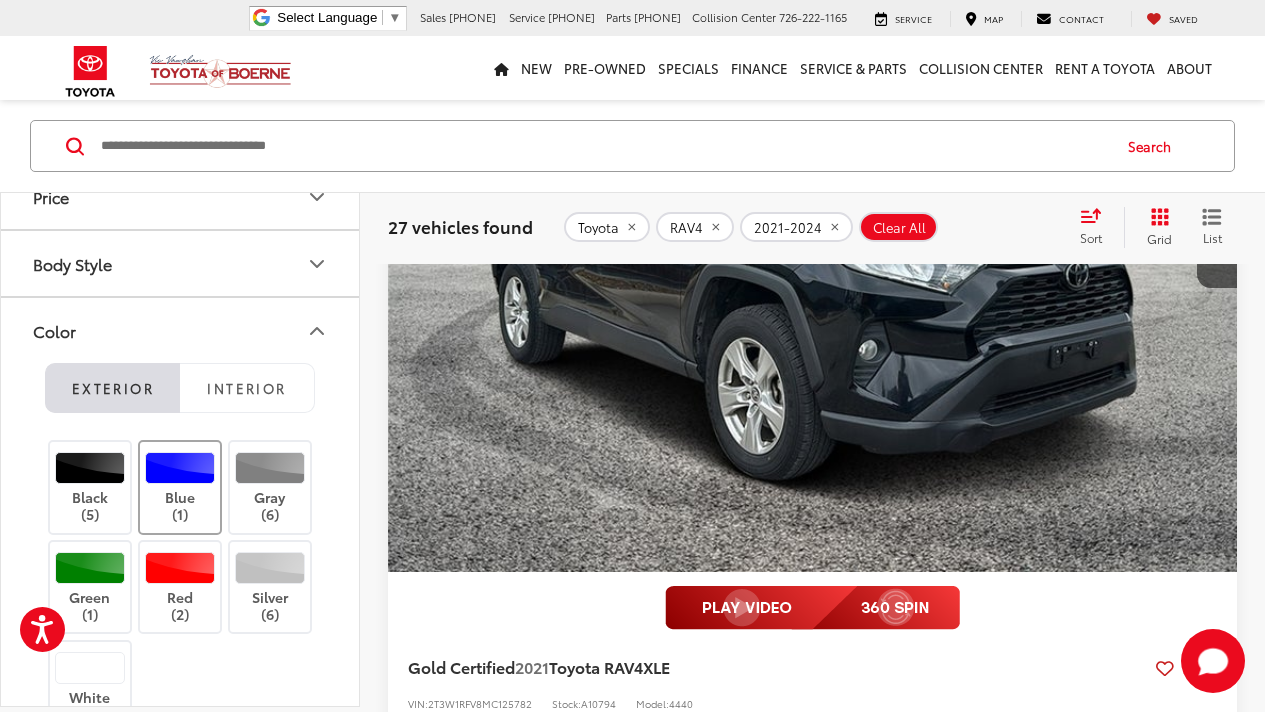 click at bounding box center (180, 467) 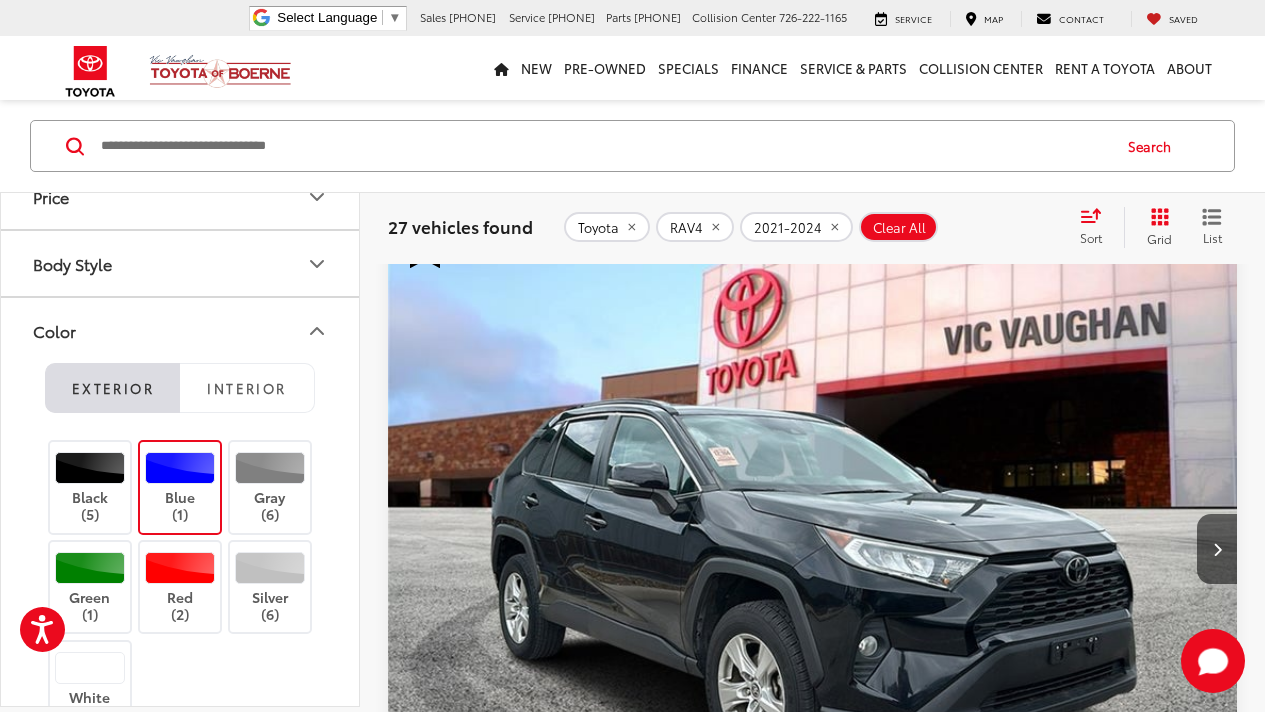 scroll, scrollTop: 93, scrollLeft: 0, axis: vertical 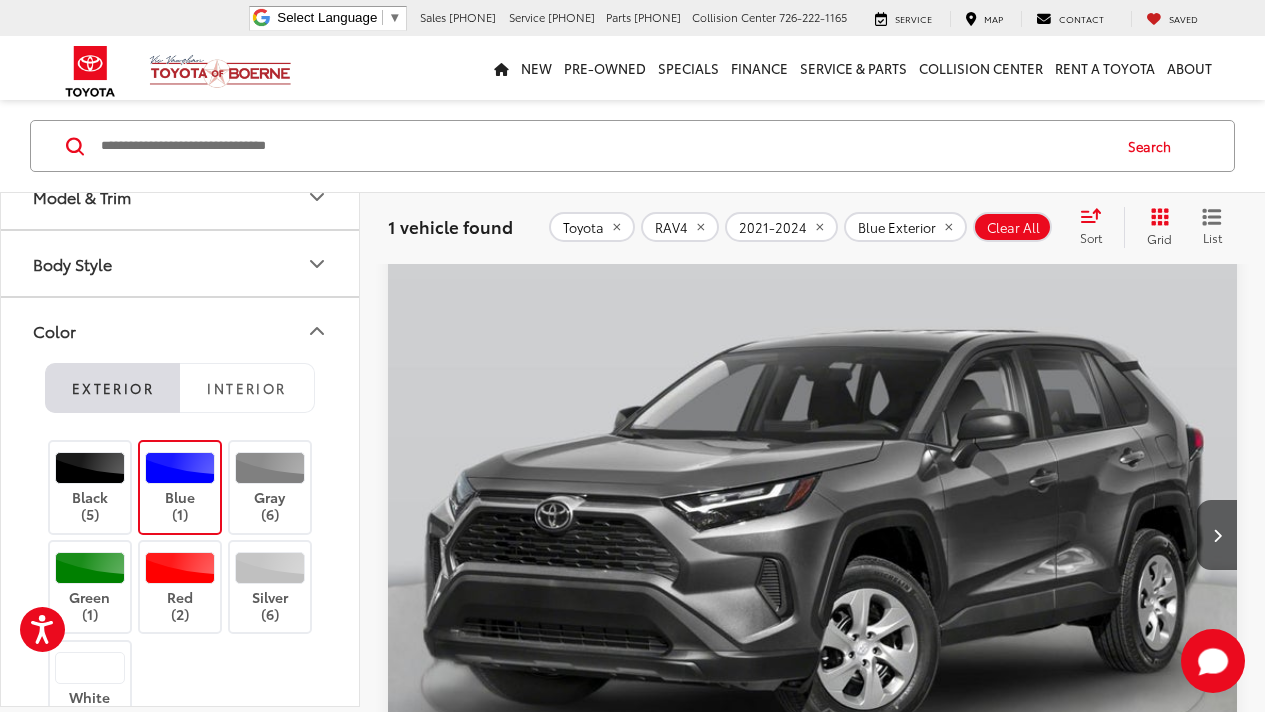 click at bounding box center [180, 467] 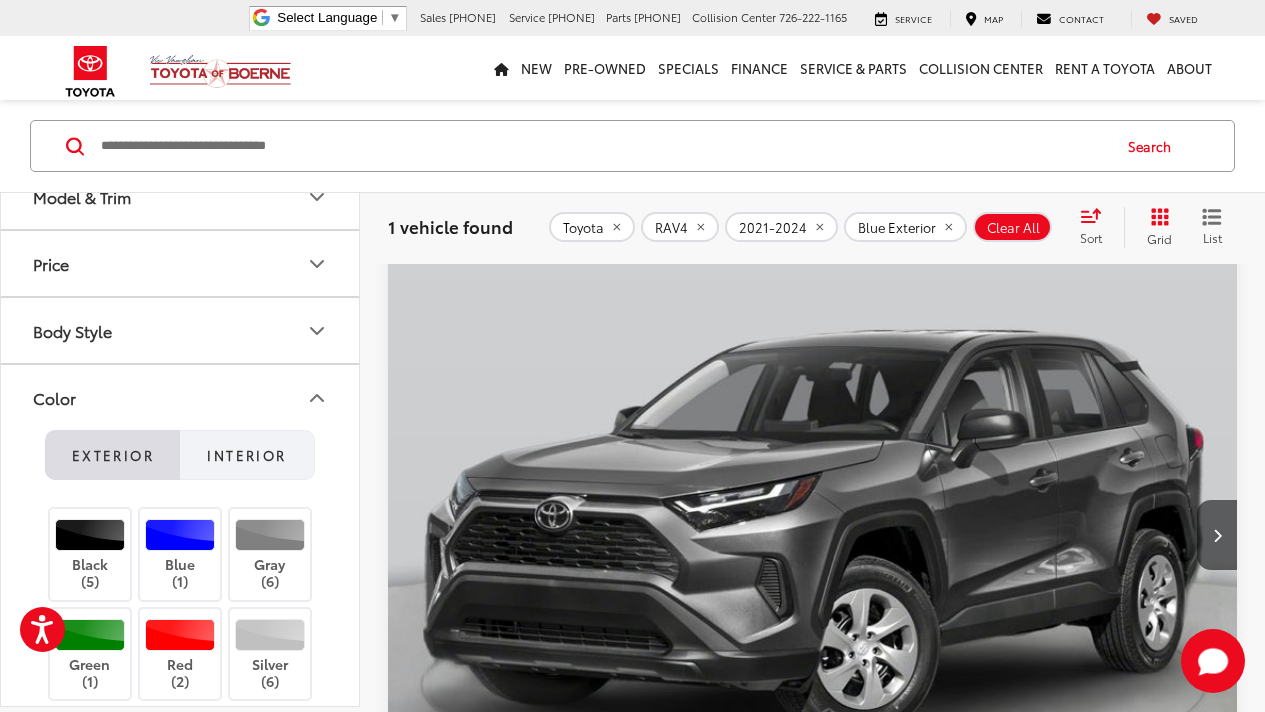 scroll, scrollTop: 93, scrollLeft: 0, axis: vertical 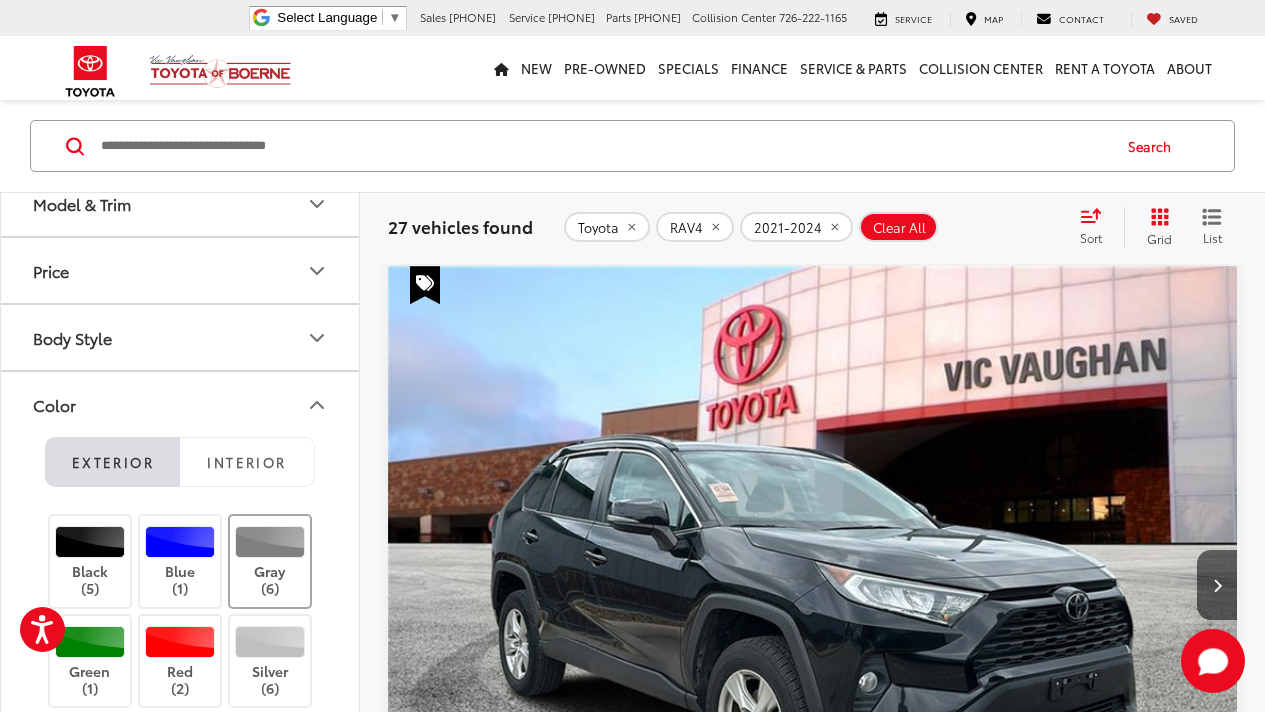 click on "Gray   (6)" at bounding box center [270, 561] 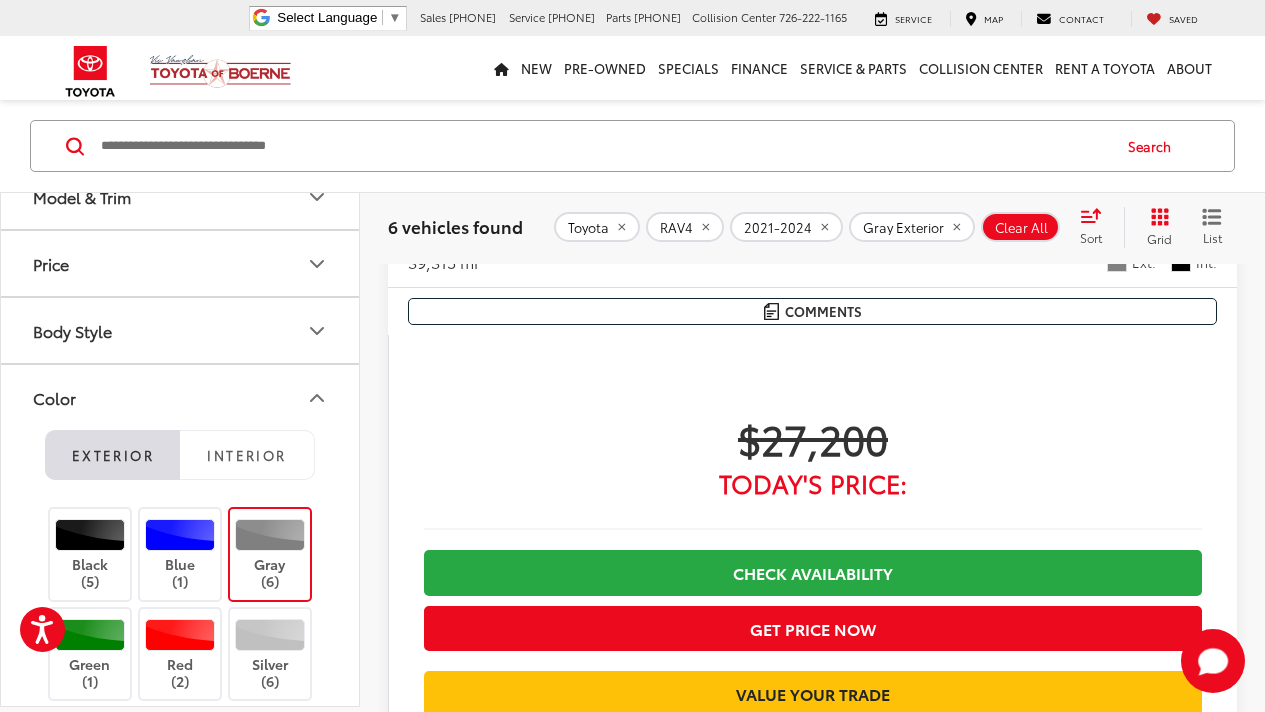 scroll, scrollTop: 3995, scrollLeft: 0, axis: vertical 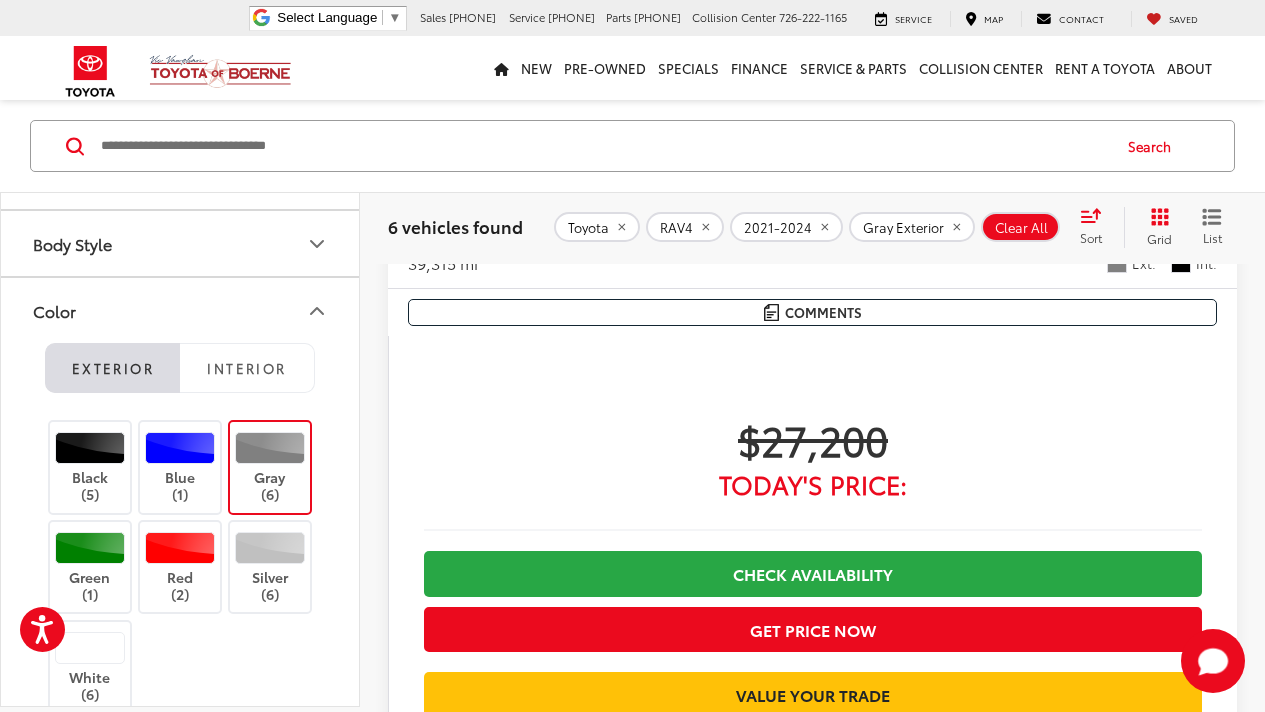 click at bounding box center [270, 447] 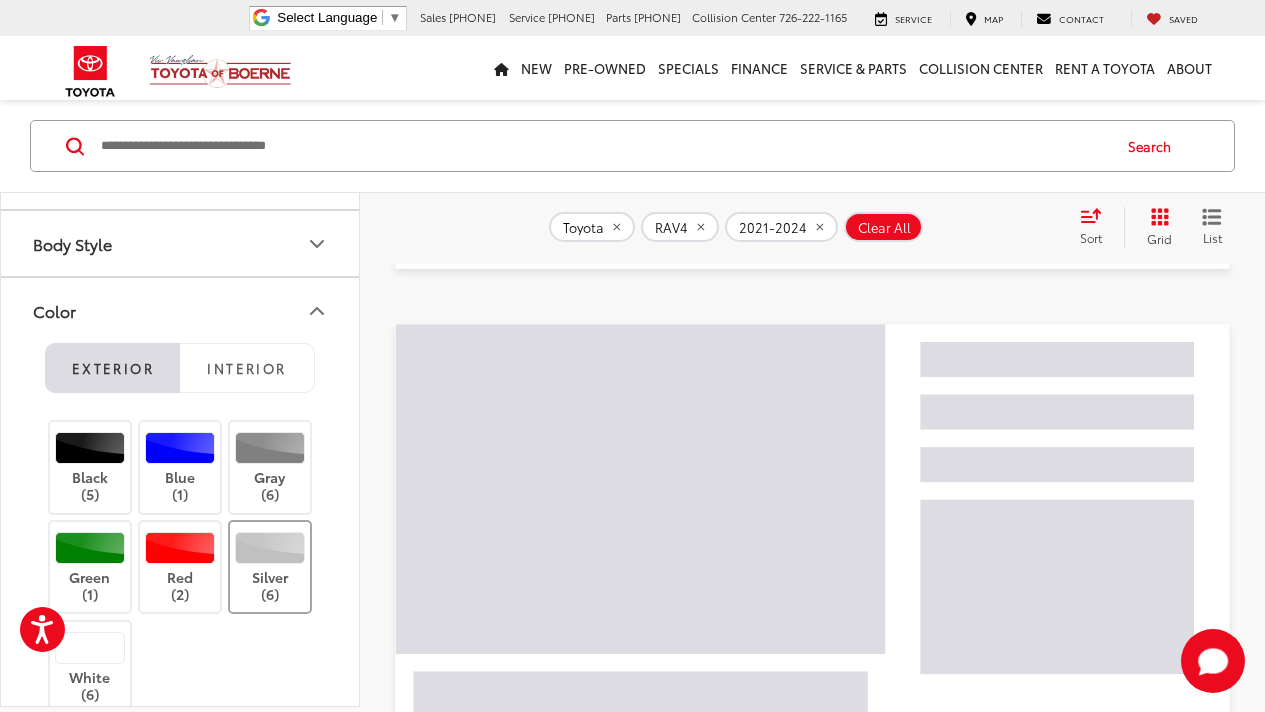 scroll, scrollTop: 204, scrollLeft: 0, axis: vertical 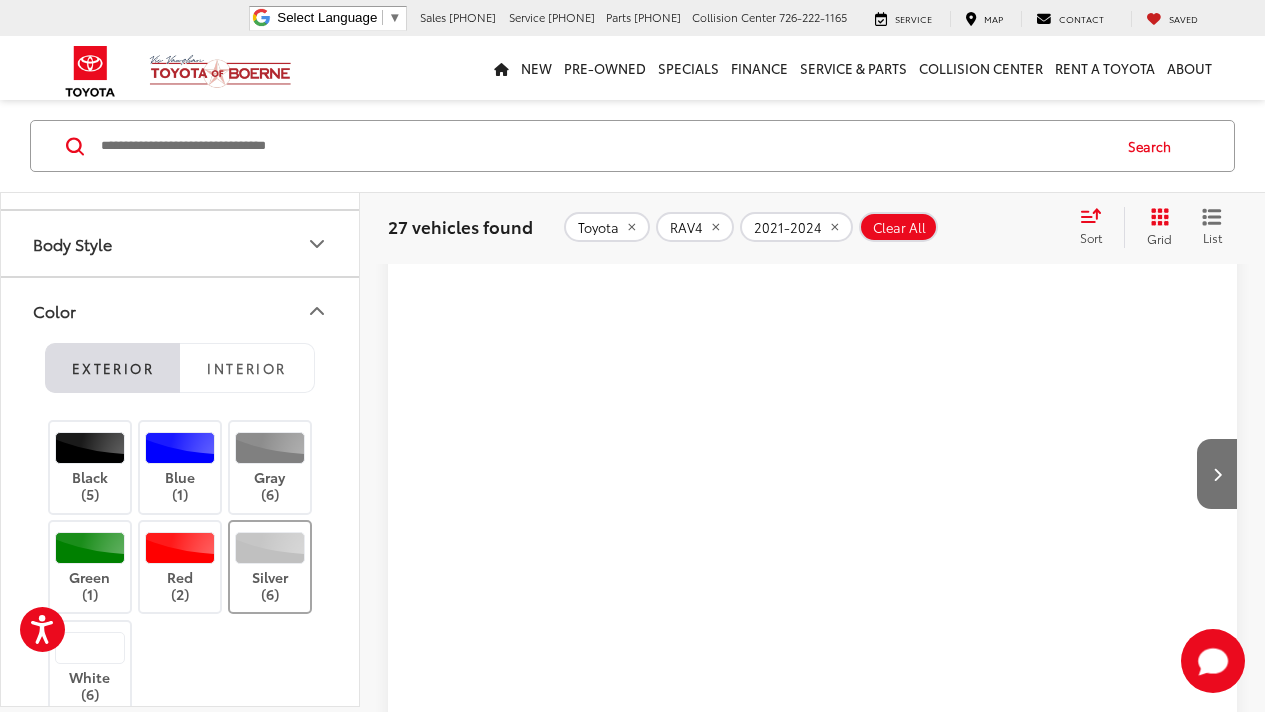click on "Silver   (6)" at bounding box center (270, 566) 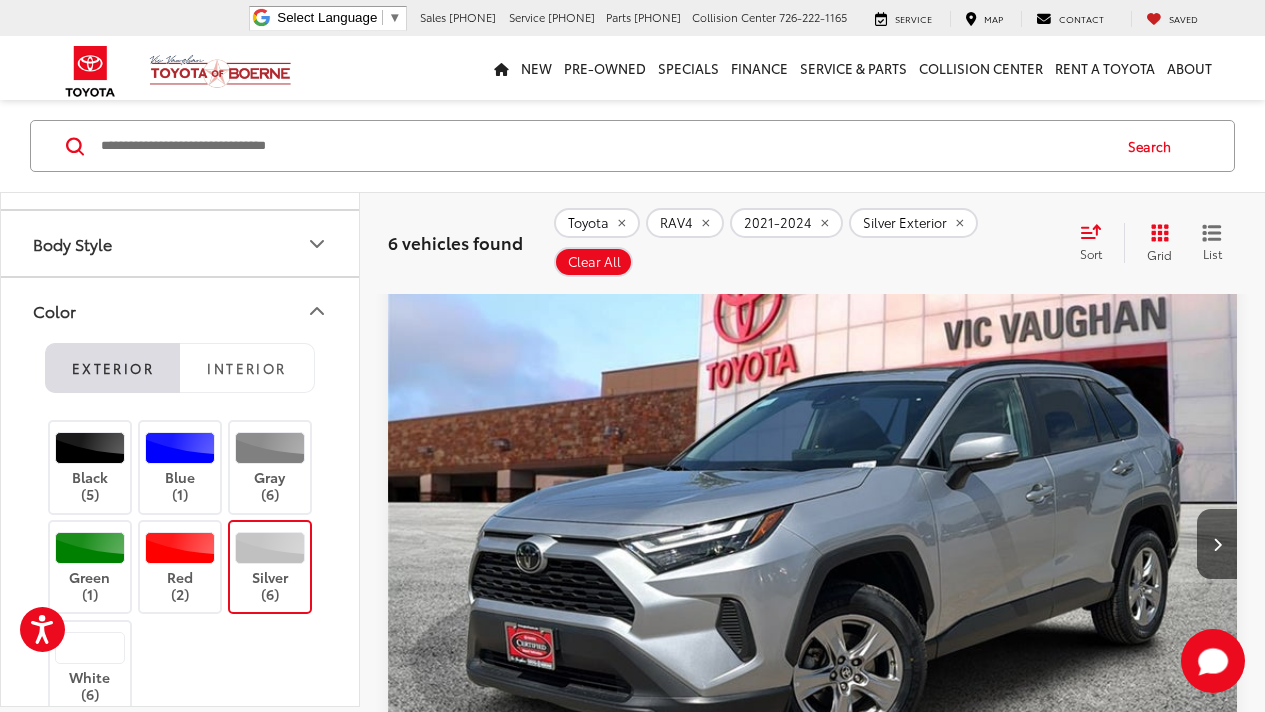 scroll, scrollTop: 169, scrollLeft: 0, axis: vertical 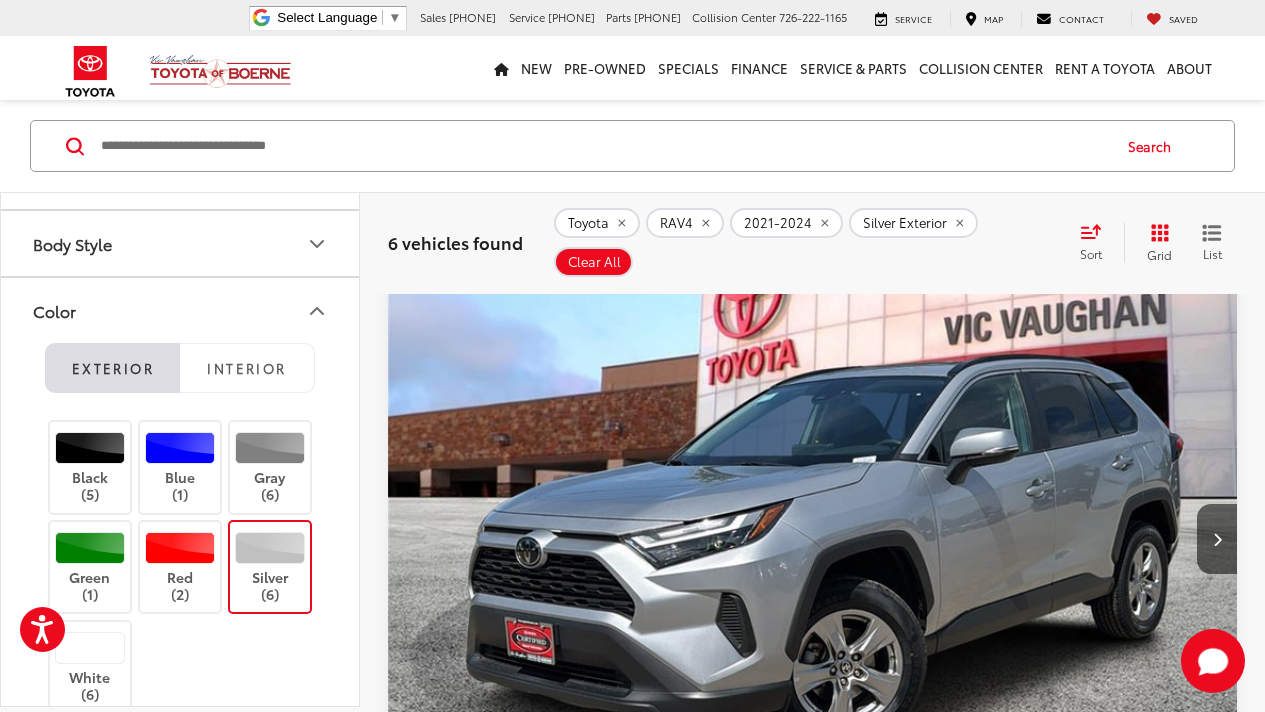 click at bounding box center (270, 547) 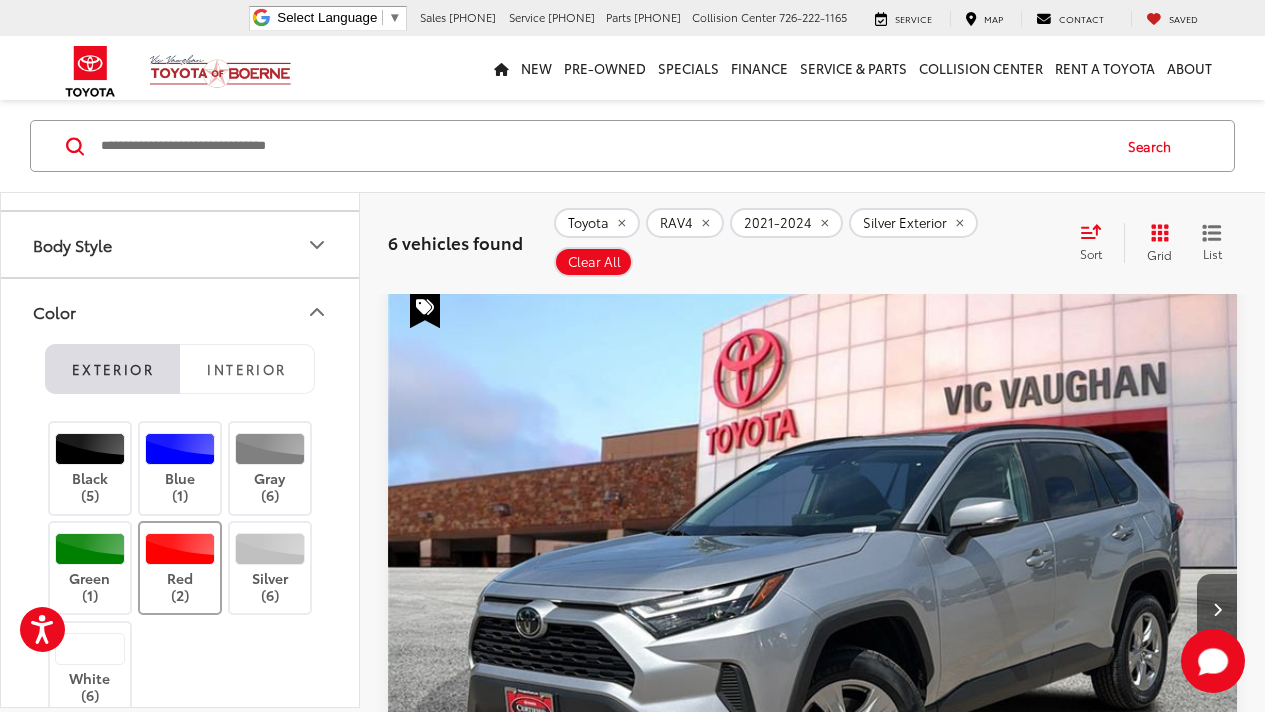 scroll, scrollTop: 93, scrollLeft: 0, axis: vertical 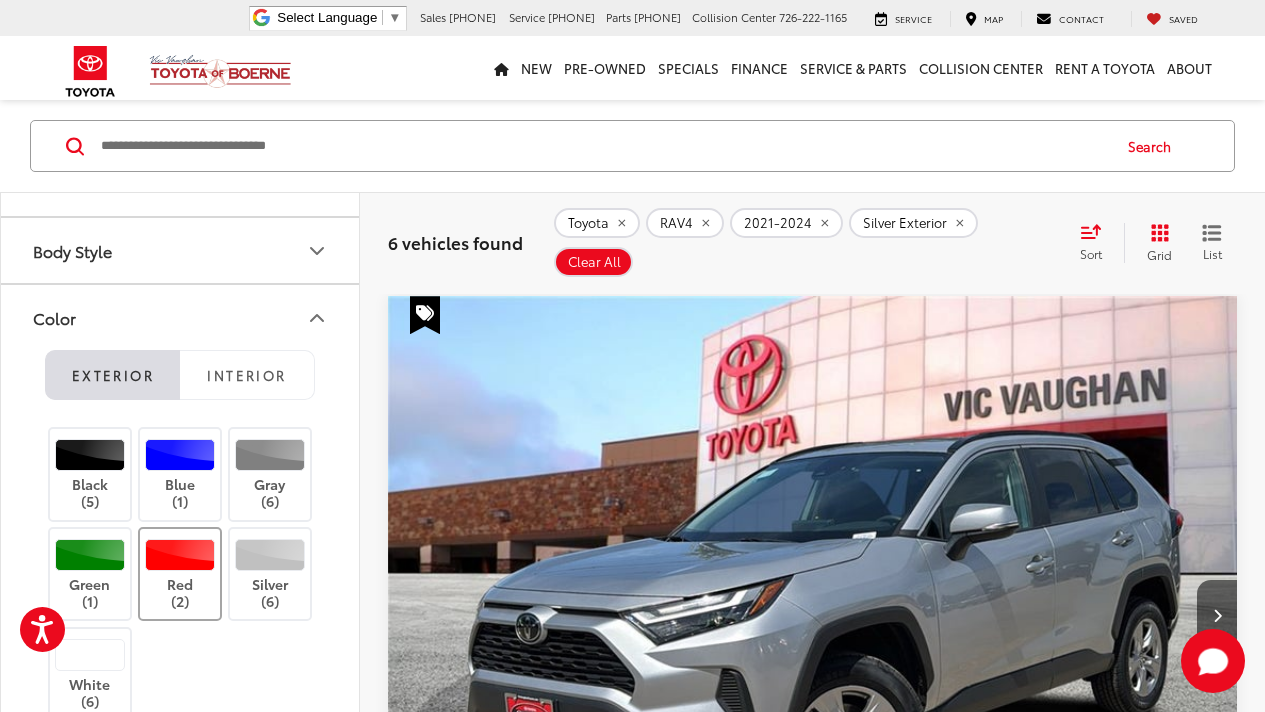 click at bounding box center (180, 555) 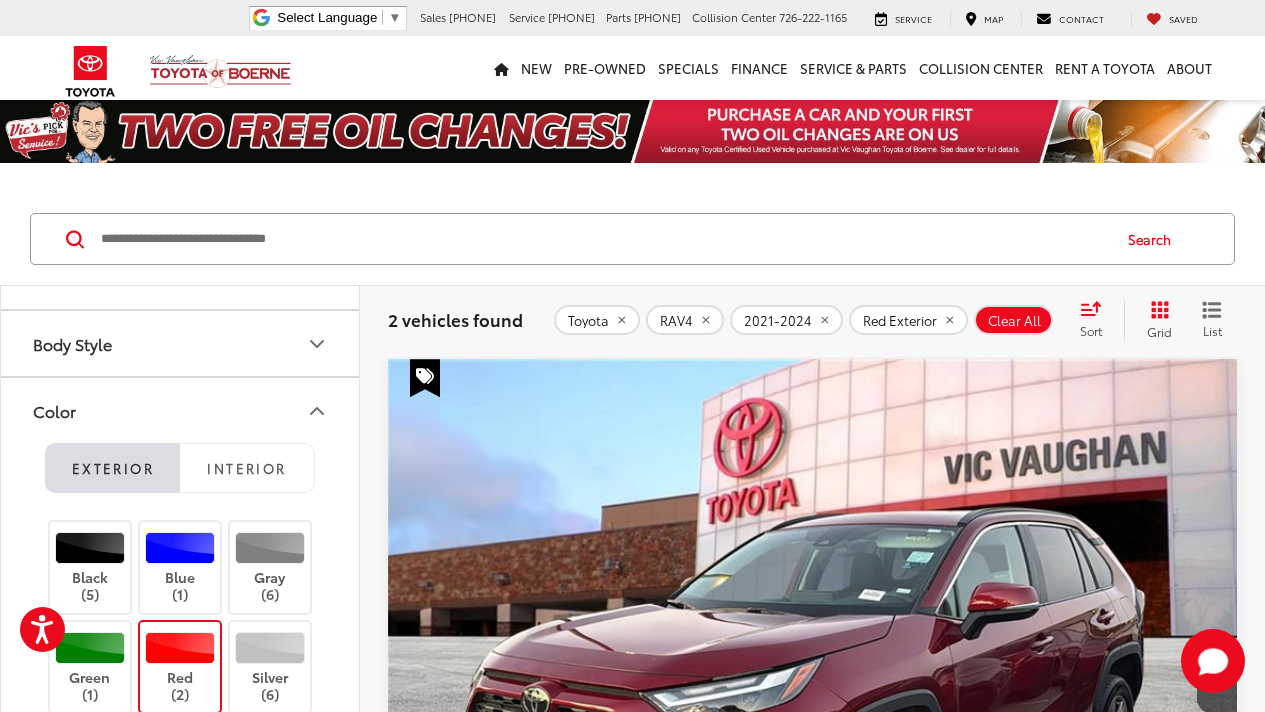 scroll, scrollTop: 138, scrollLeft: 0, axis: vertical 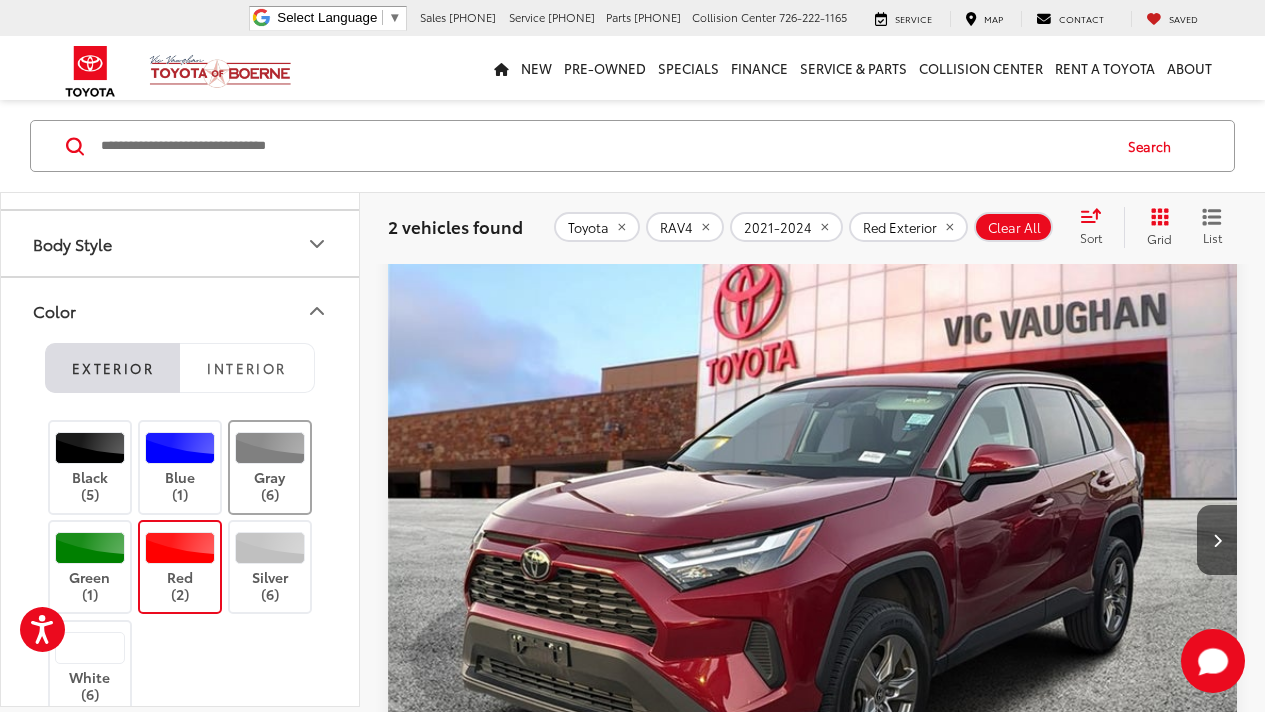 click at bounding box center (270, 447) 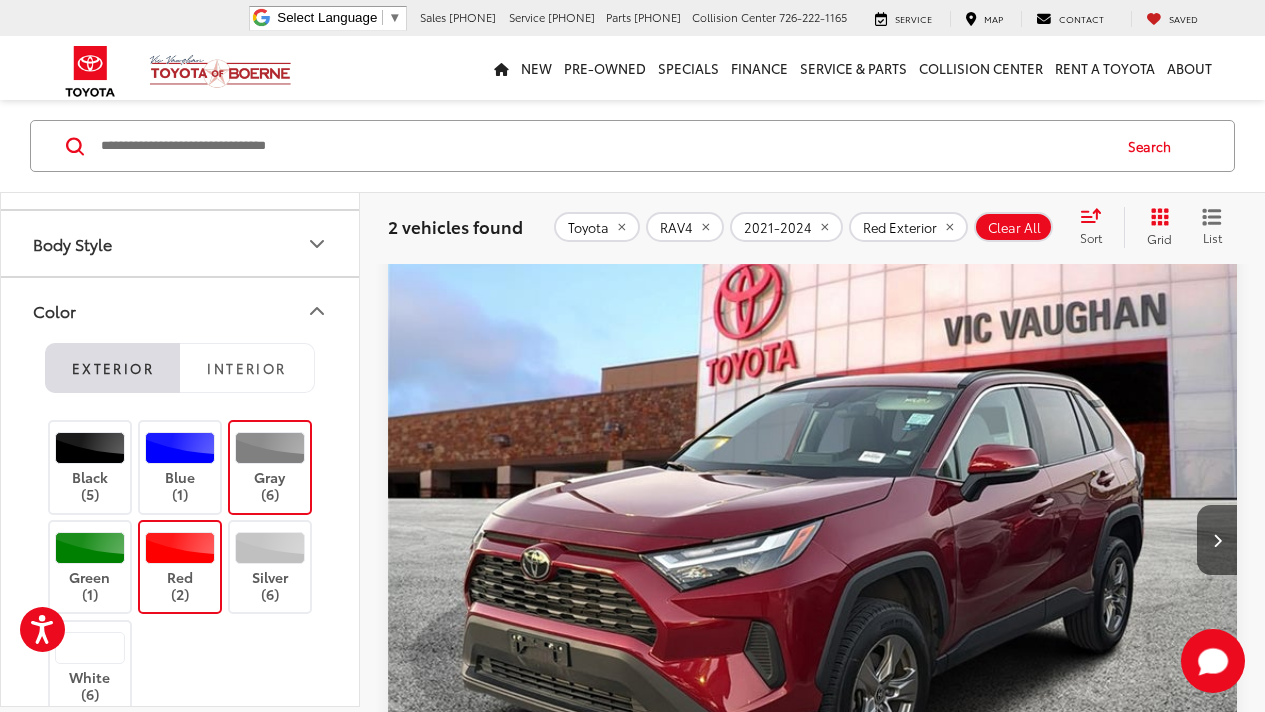 scroll, scrollTop: 93, scrollLeft: 0, axis: vertical 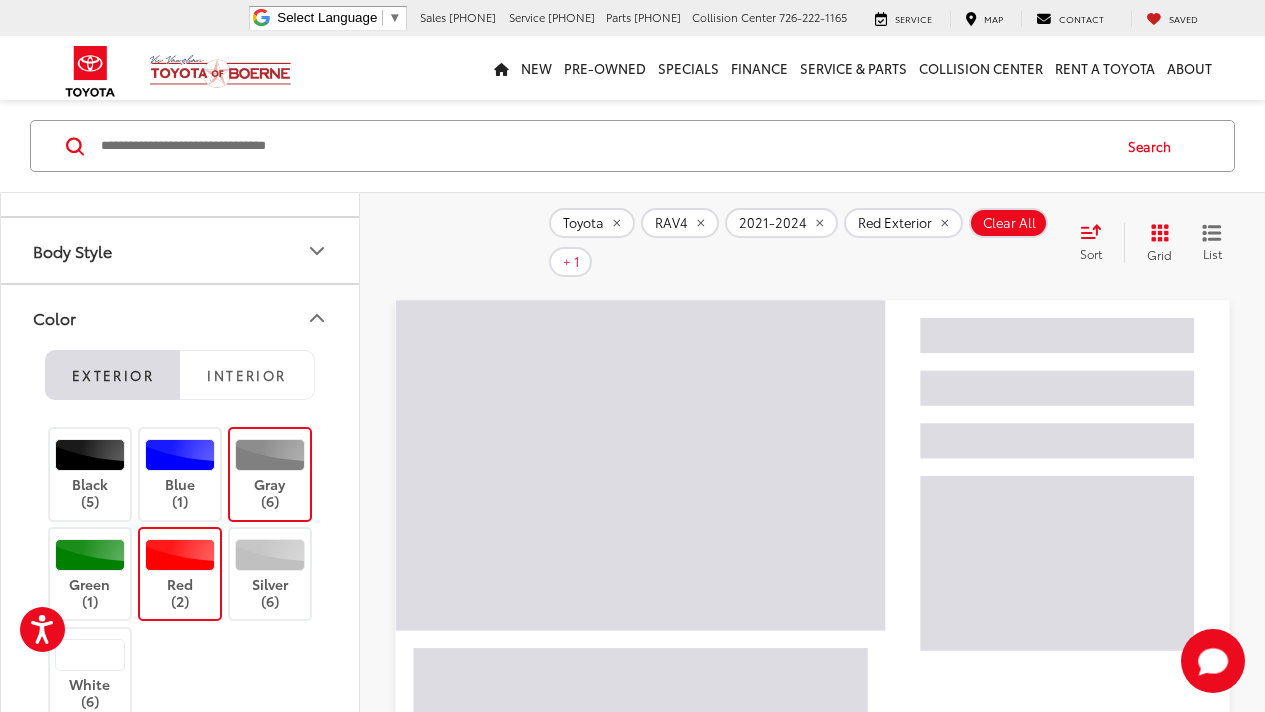 click on "Red   (2)" at bounding box center [180, 574] 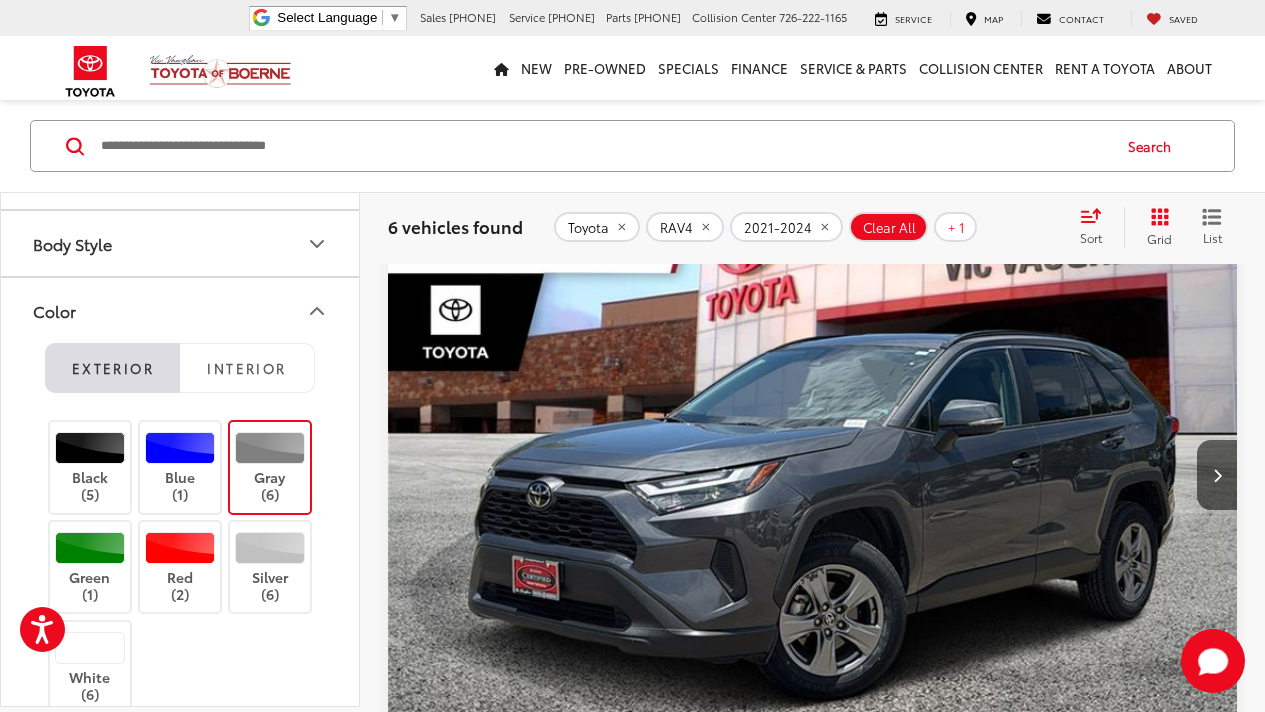 scroll, scrollTop: 3331, scrollLeft: 0, axis: vertical 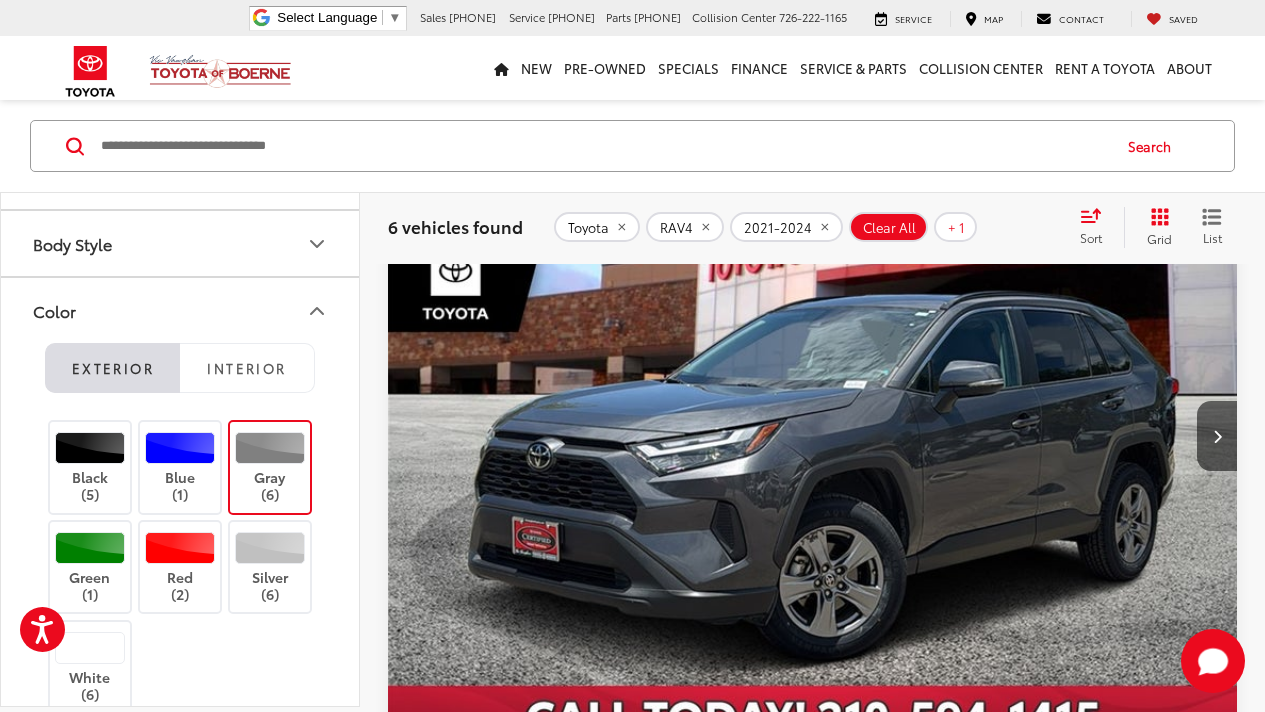 click on "Comments" at bounding box center (823, 4065) 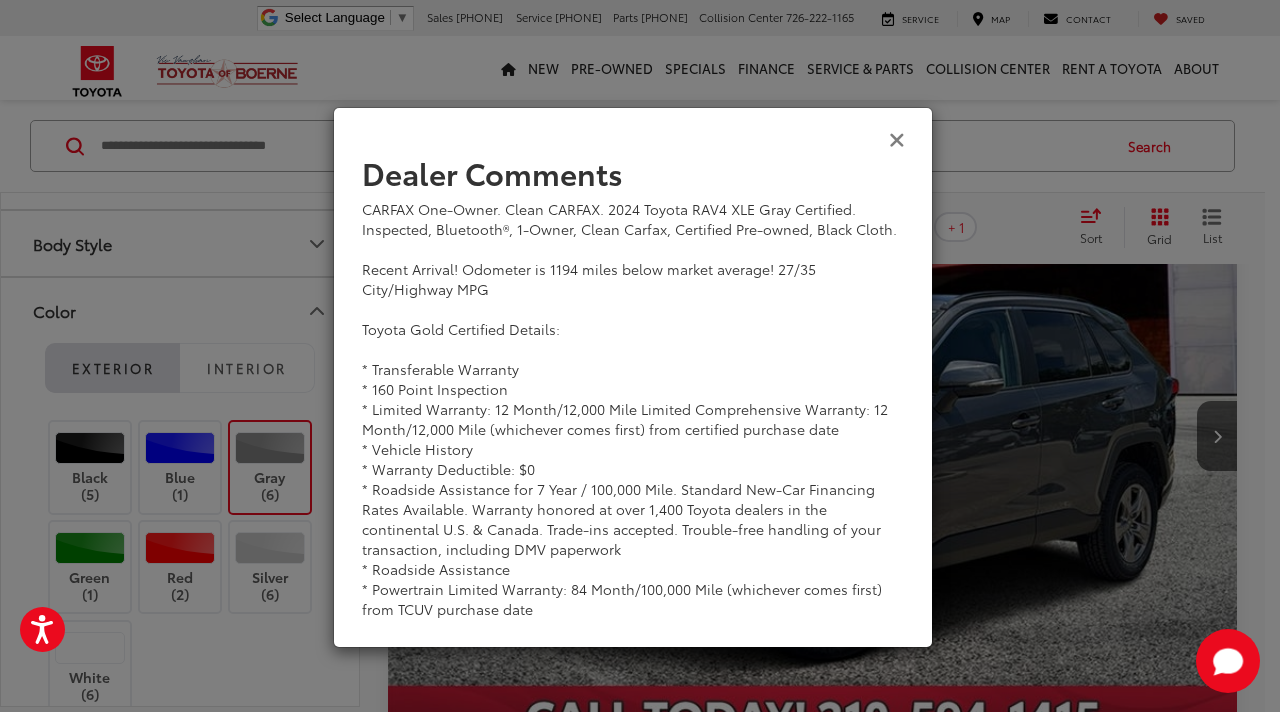 click at bounding box center (897, 138) 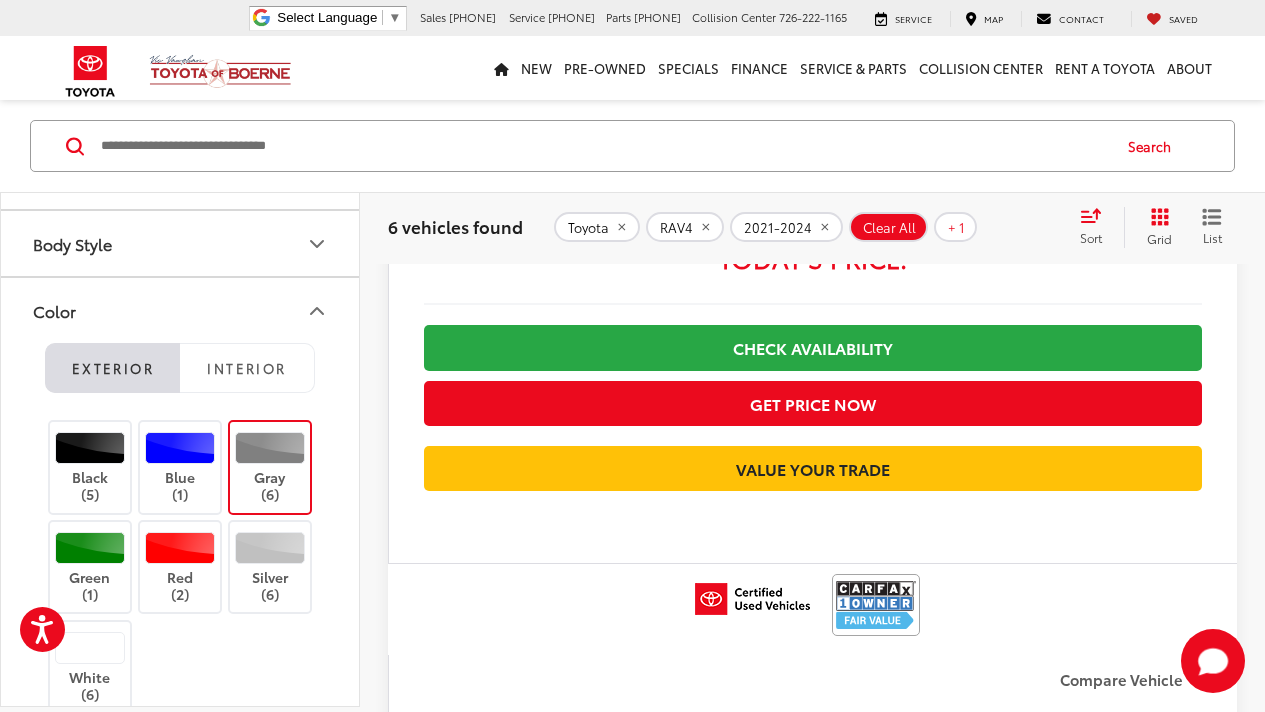 scroll, scrollTop: 1133, scrollLeft: 0, axis: vertical 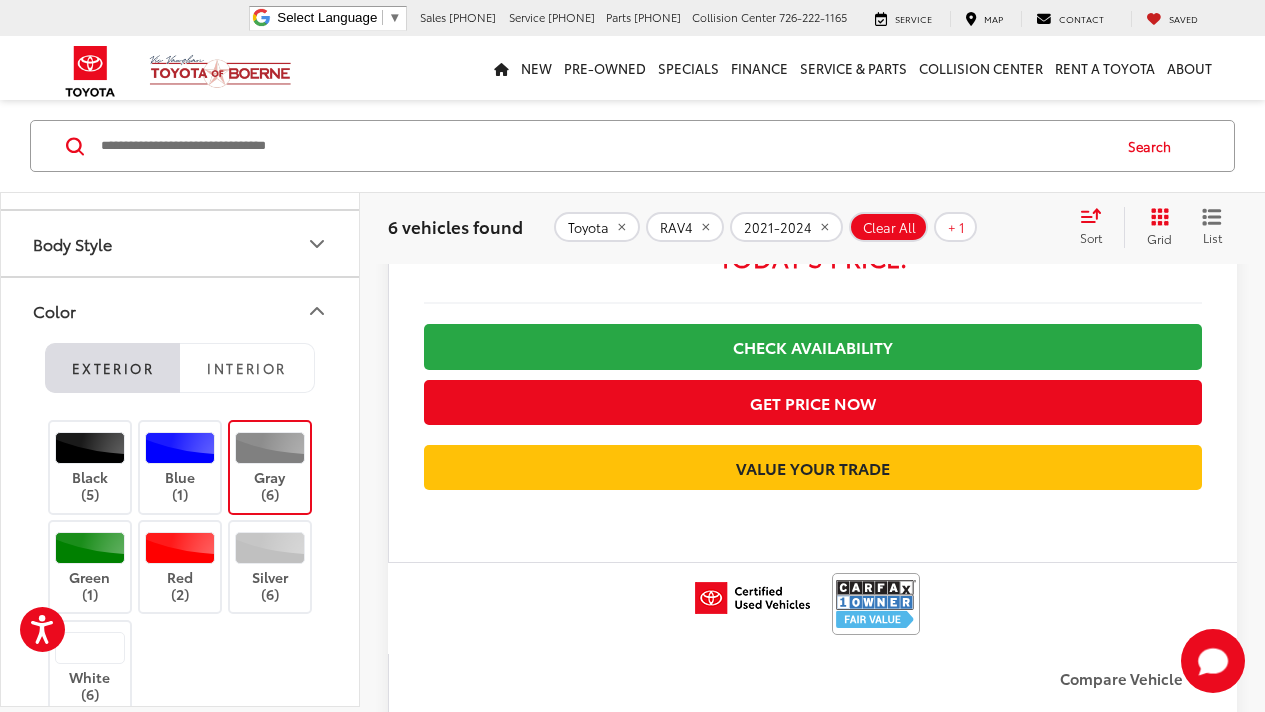 click on "Comments" at bounding box center [823, 1630] 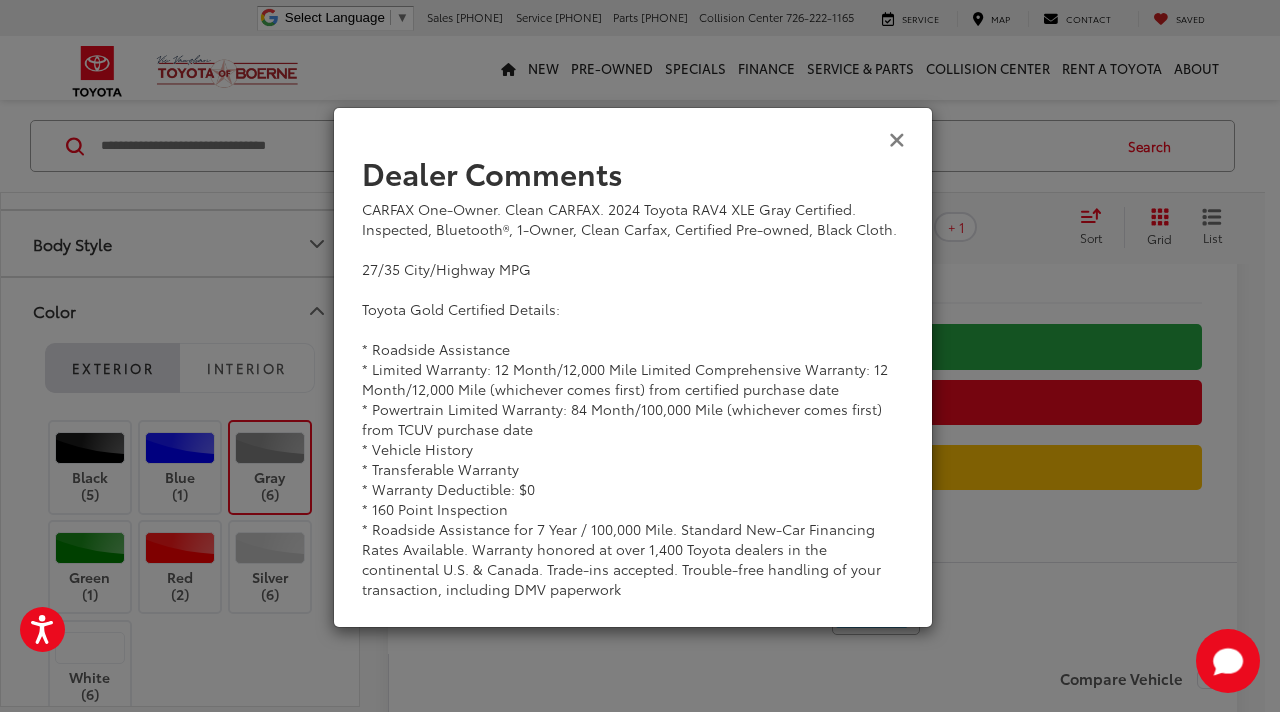click at bounding box center [897, 138] 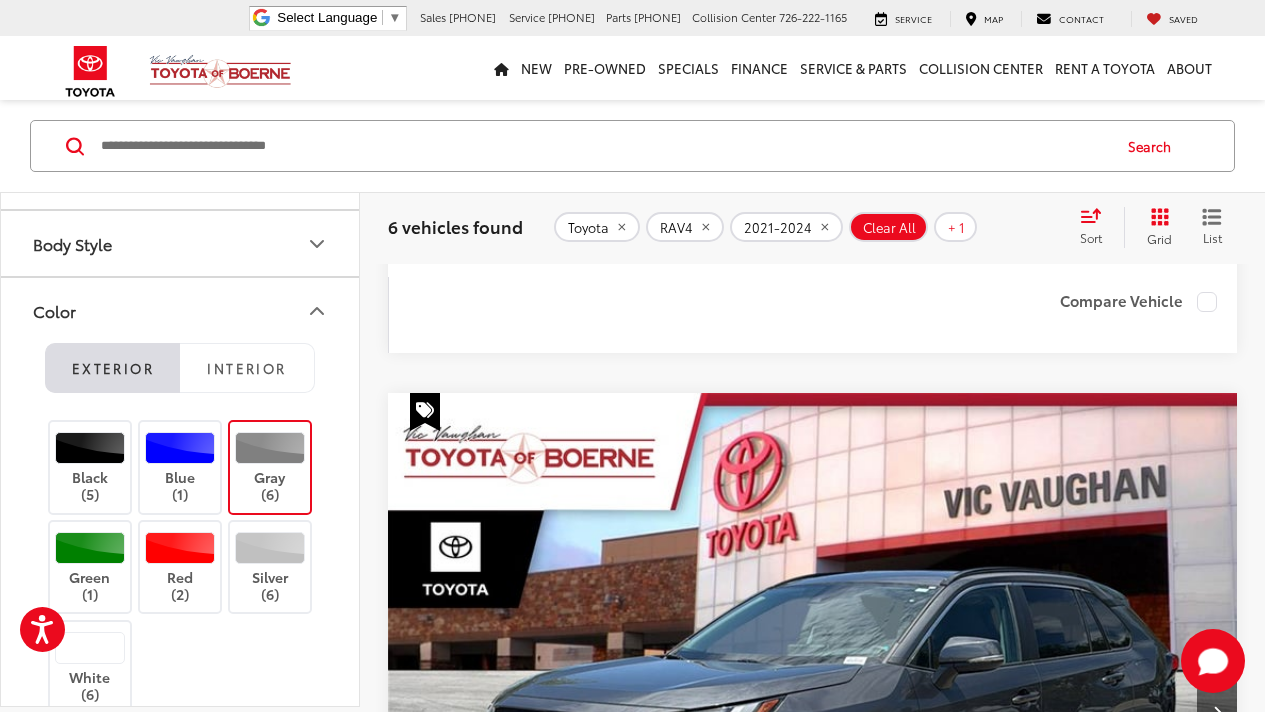 scroll, scrollTop: 3136, scrollLeft: 0, axis: vertical 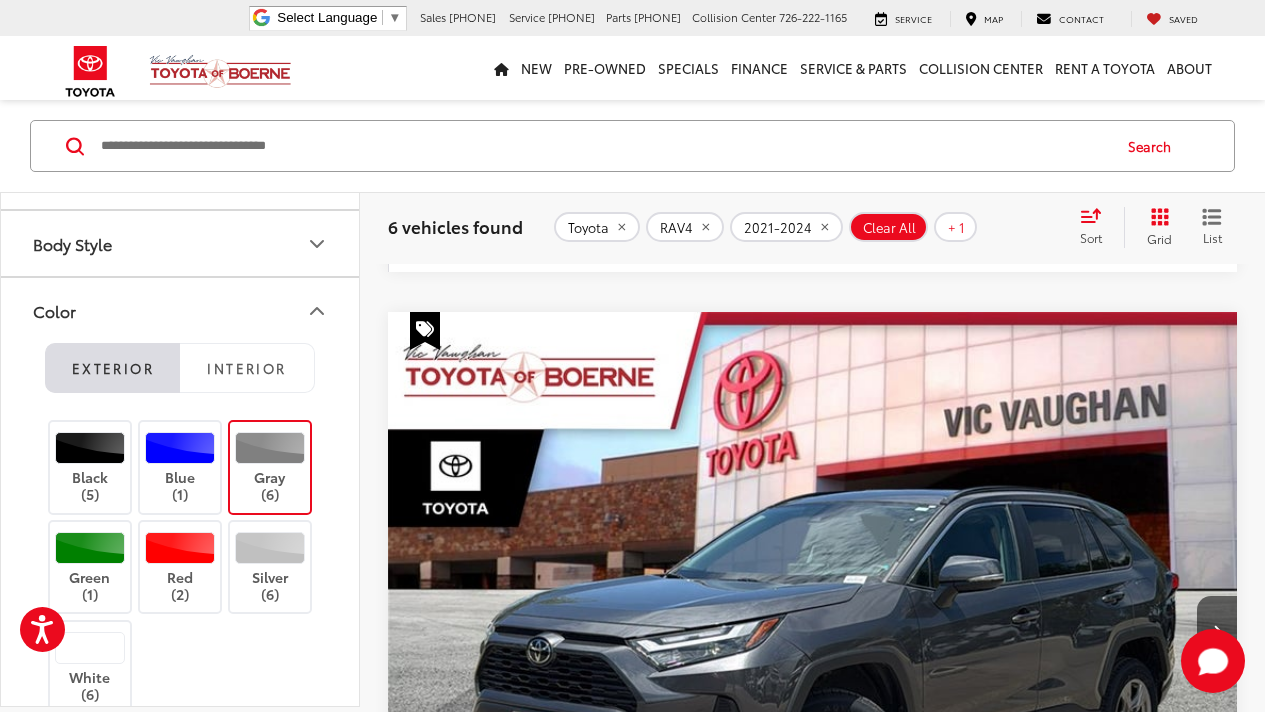 click at bounding box center [813, 3720] 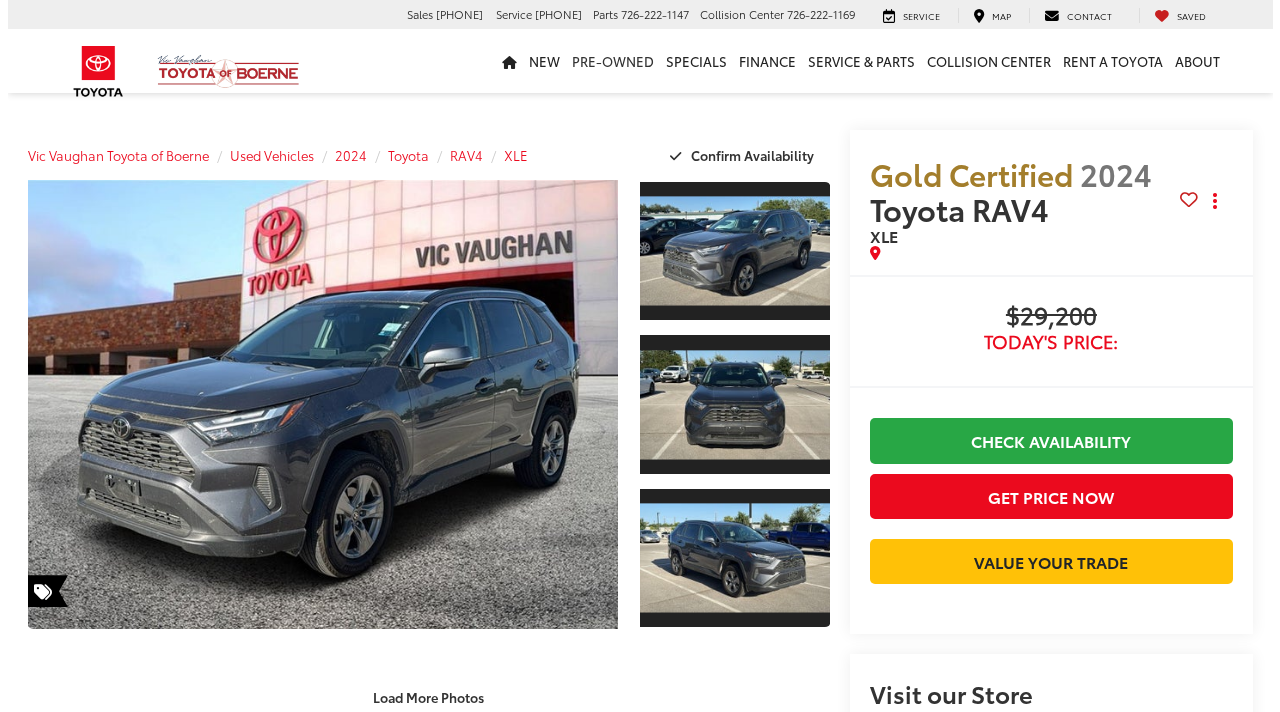 scroll, scrollTop: 0, scrollLeft: 0, axis: both 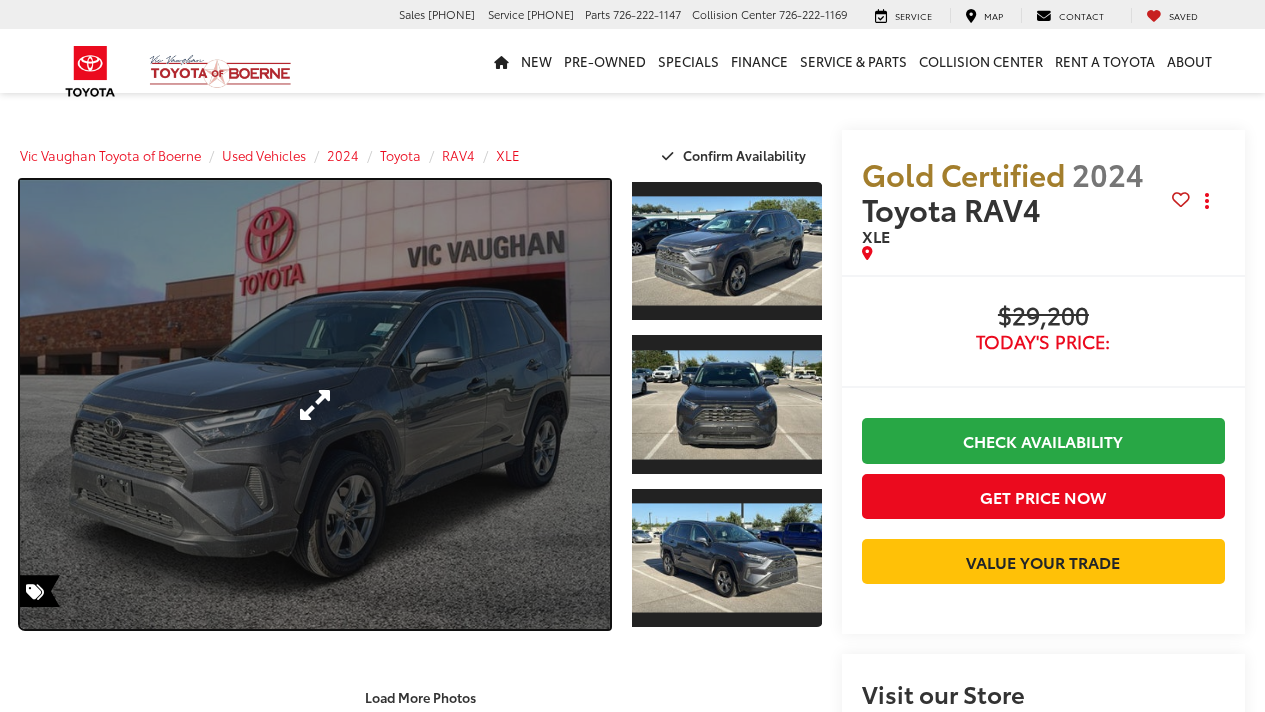 click at bounding box center [315, 404] 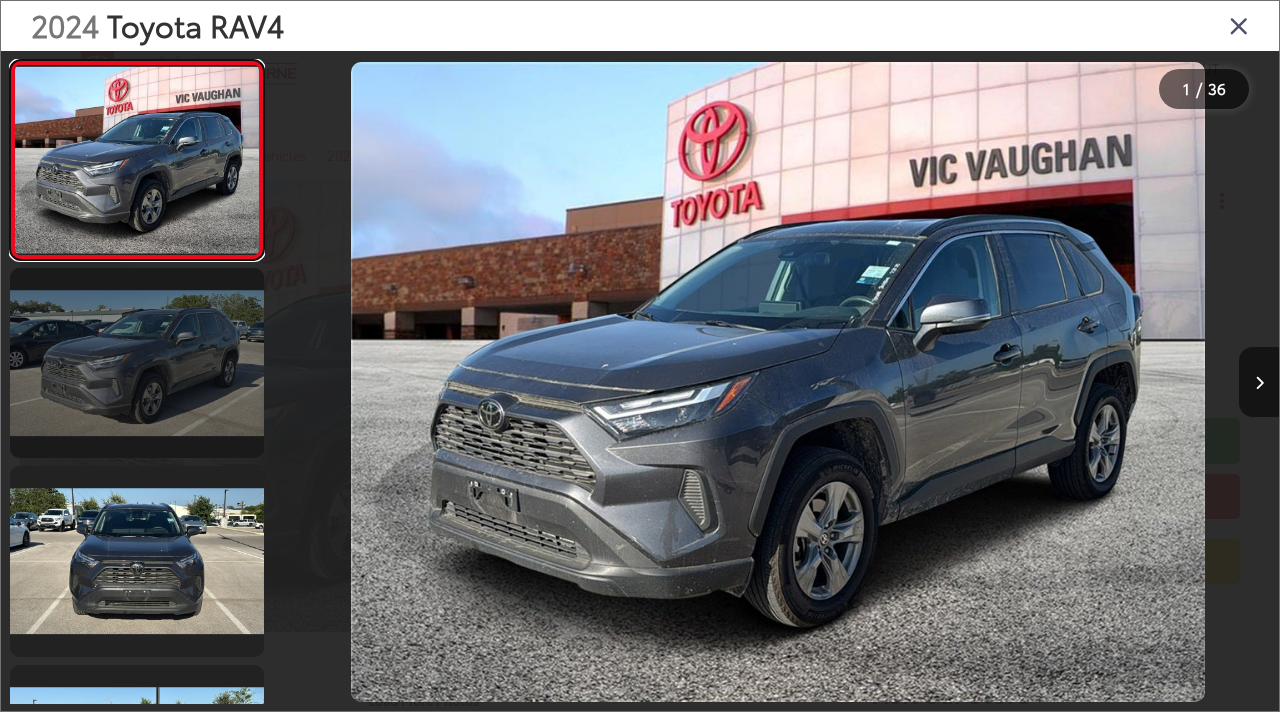 scroll, scrollTop: 292, scrollLeft: 0, axis: vertical 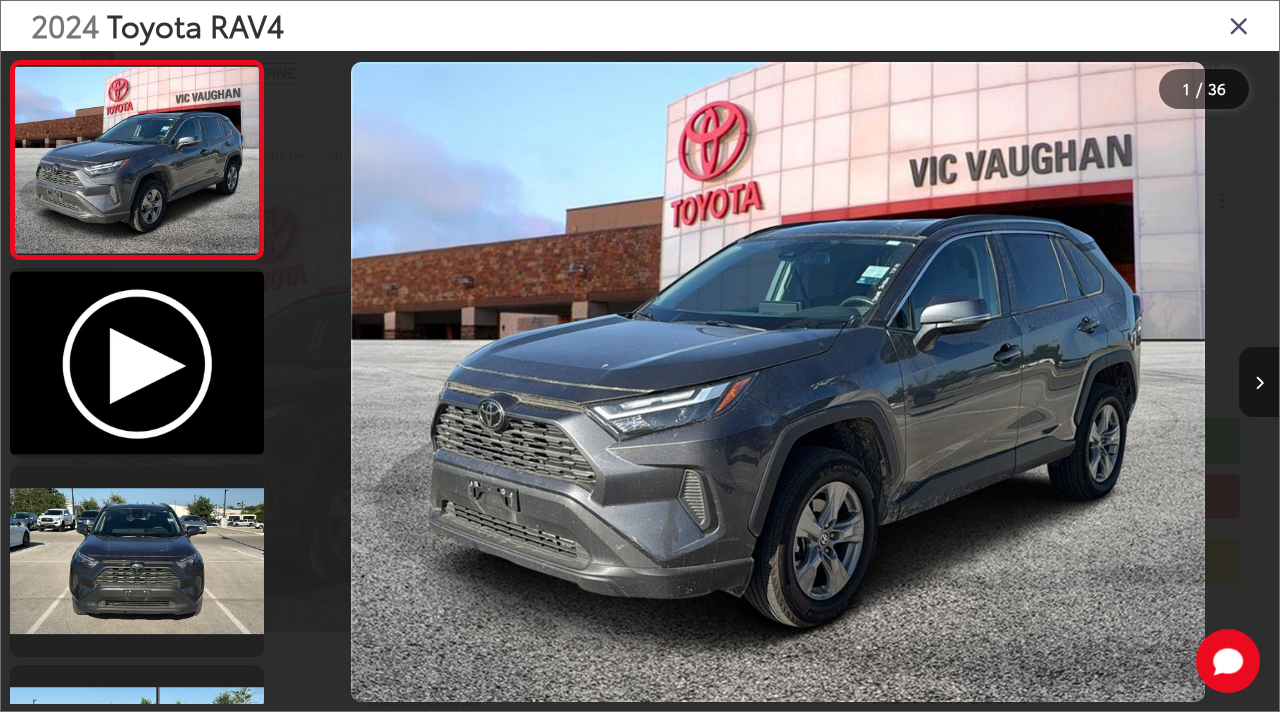 click at bounding box center [1259, 382] 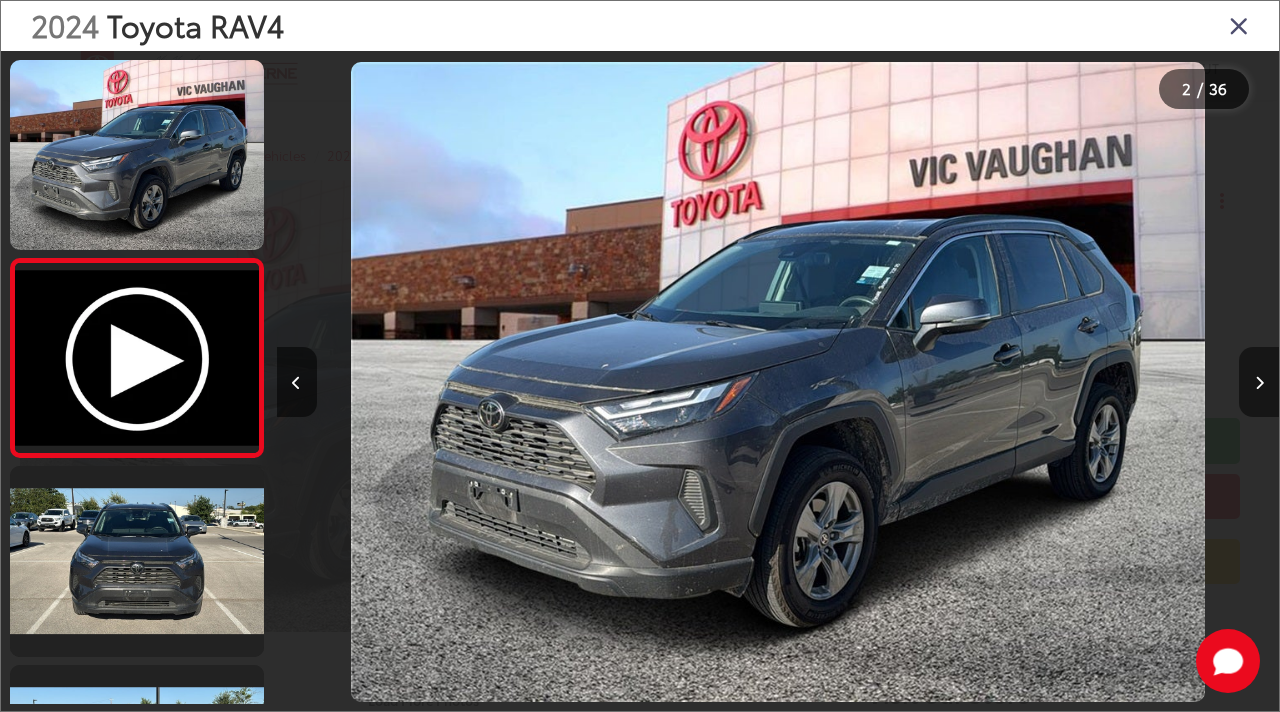 scroll, scrollTop: 0, scrollLeft: 1002, axis: horizontal 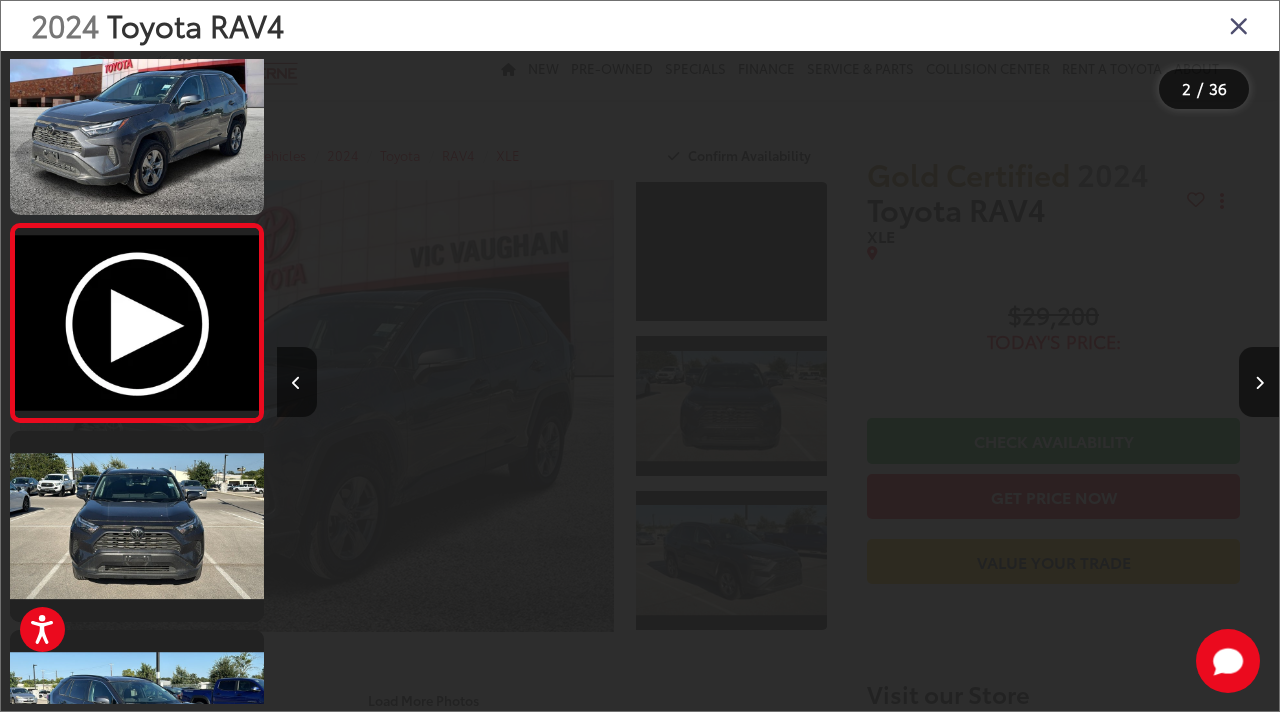 click at bounding box center [1153, 382] 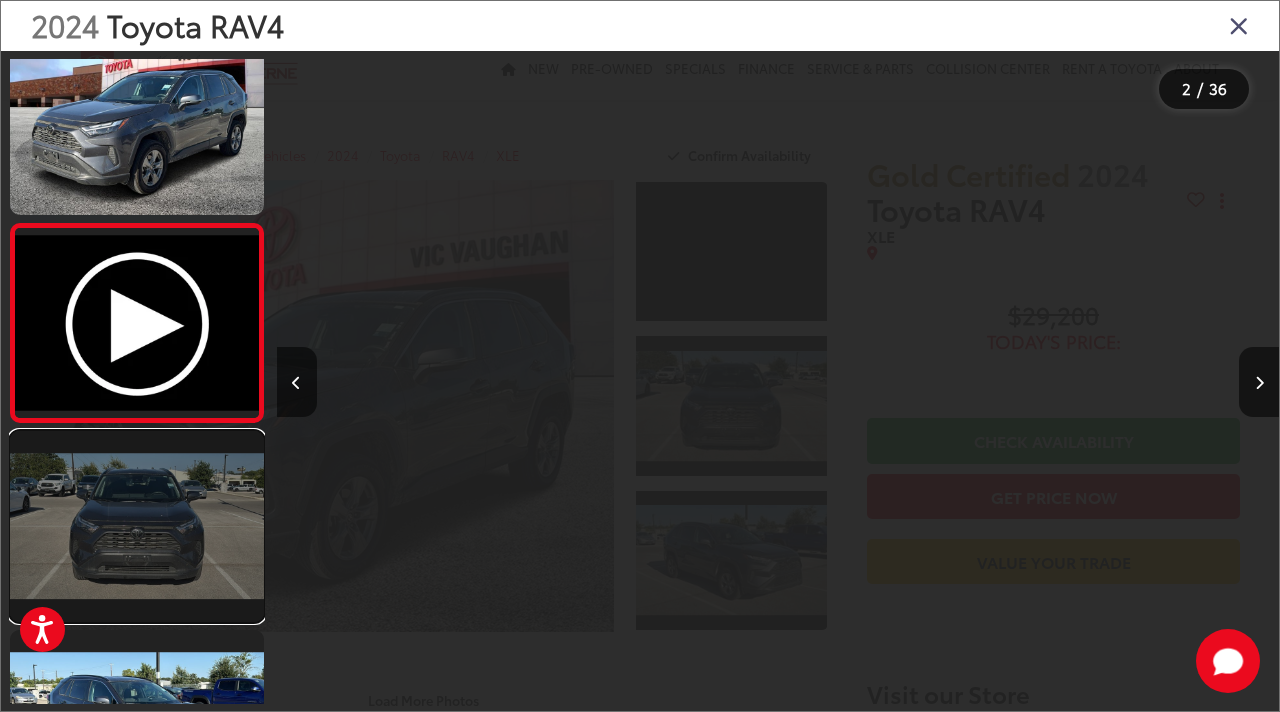 click at bounding box center (137, 526) 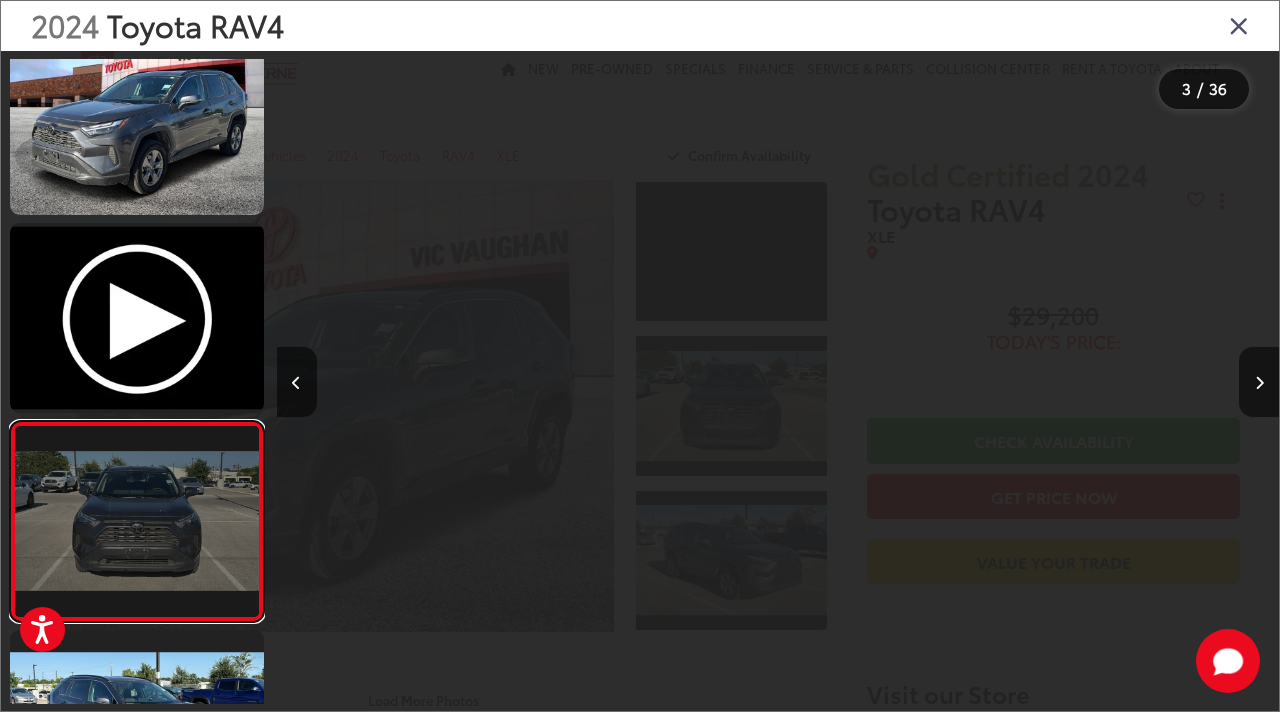 scroll, scrollTop: 0, scrollLeft: 1400, axis: horizontal 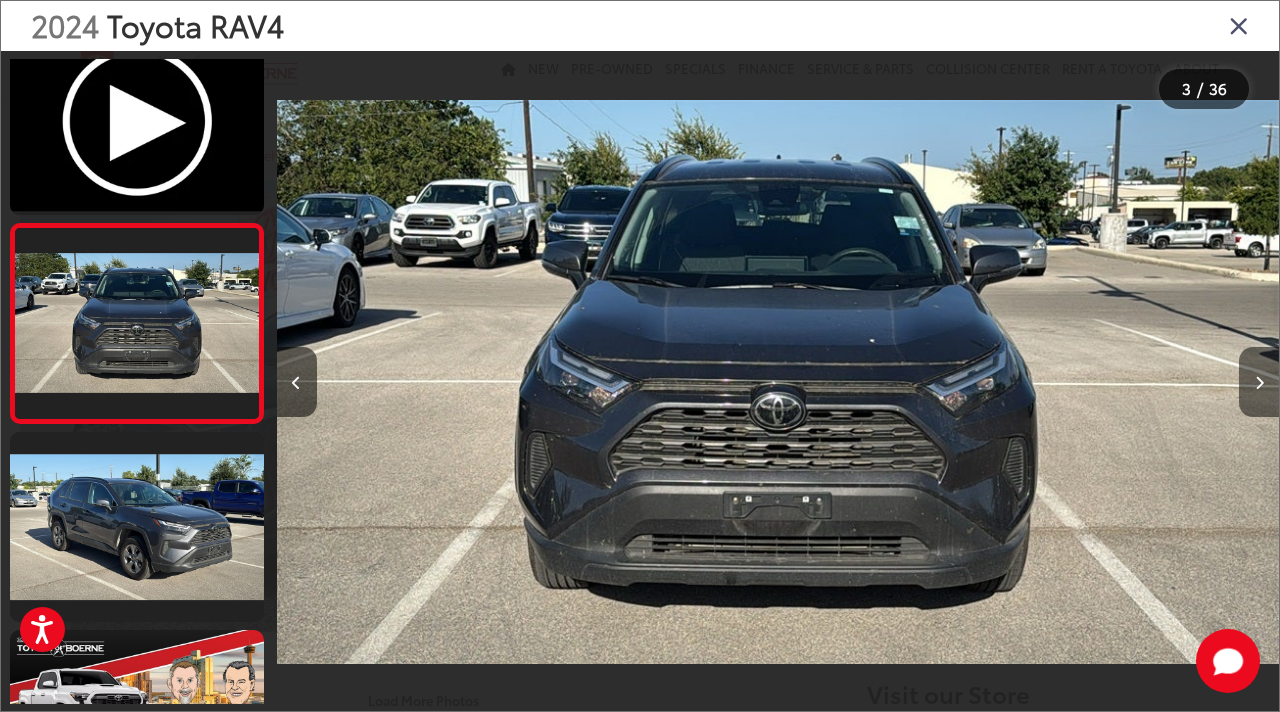 click at bounding box center [1259, 382] 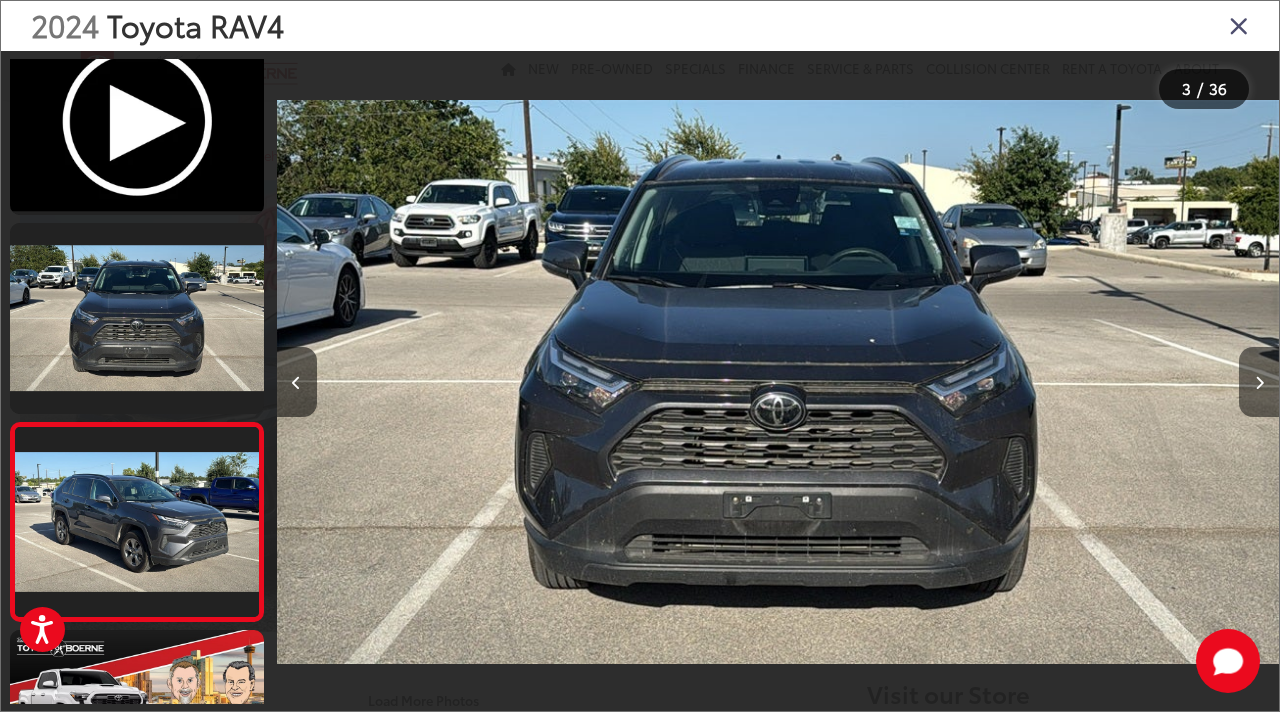 scroll, scrollTop: 0, scrollLeft: 2105, axis: horizontal 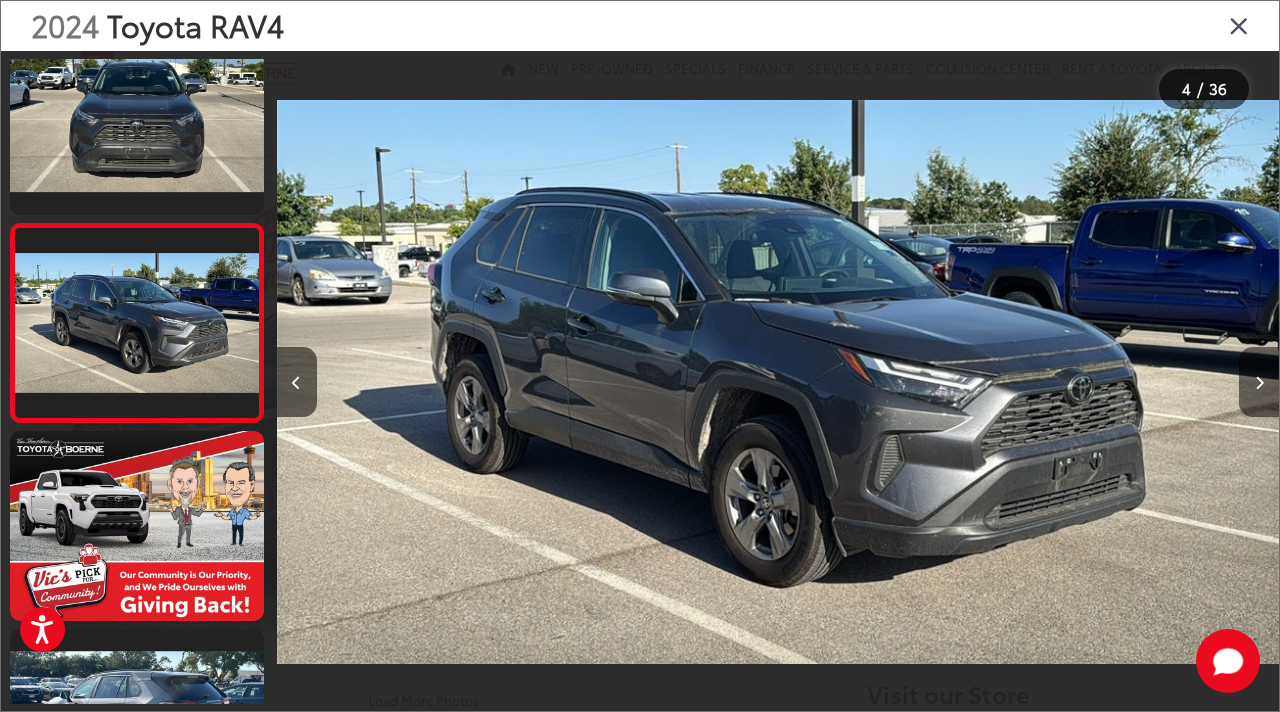 click at bounding box center [1259, 382] 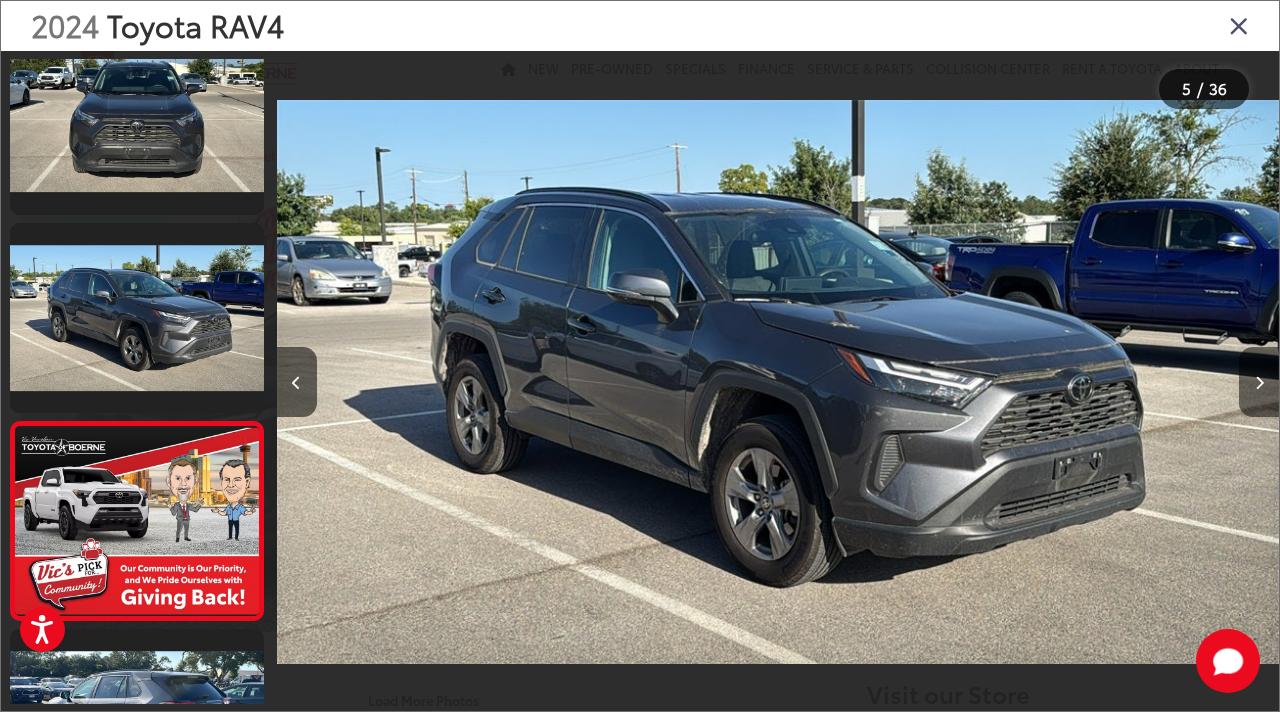 scroll, scrollTop: 0, scrollLeft: 3410, axis: horizontal 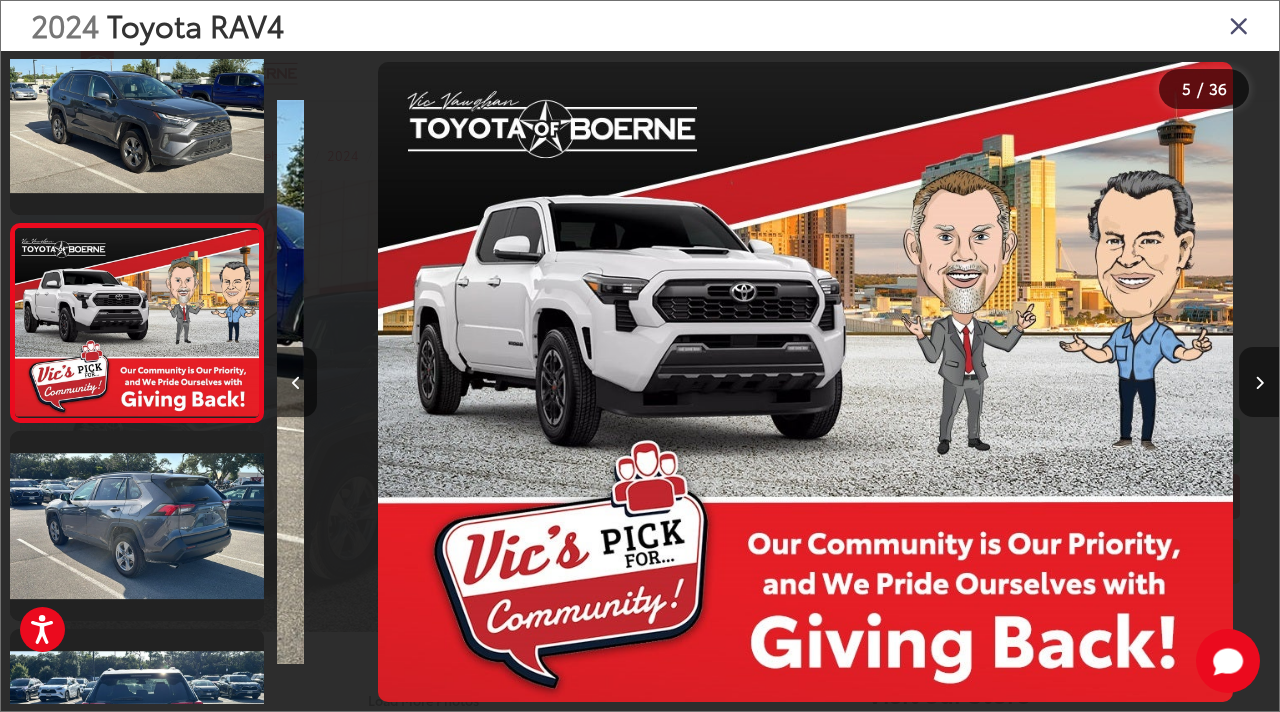 click at bounding box center (1259, 382) 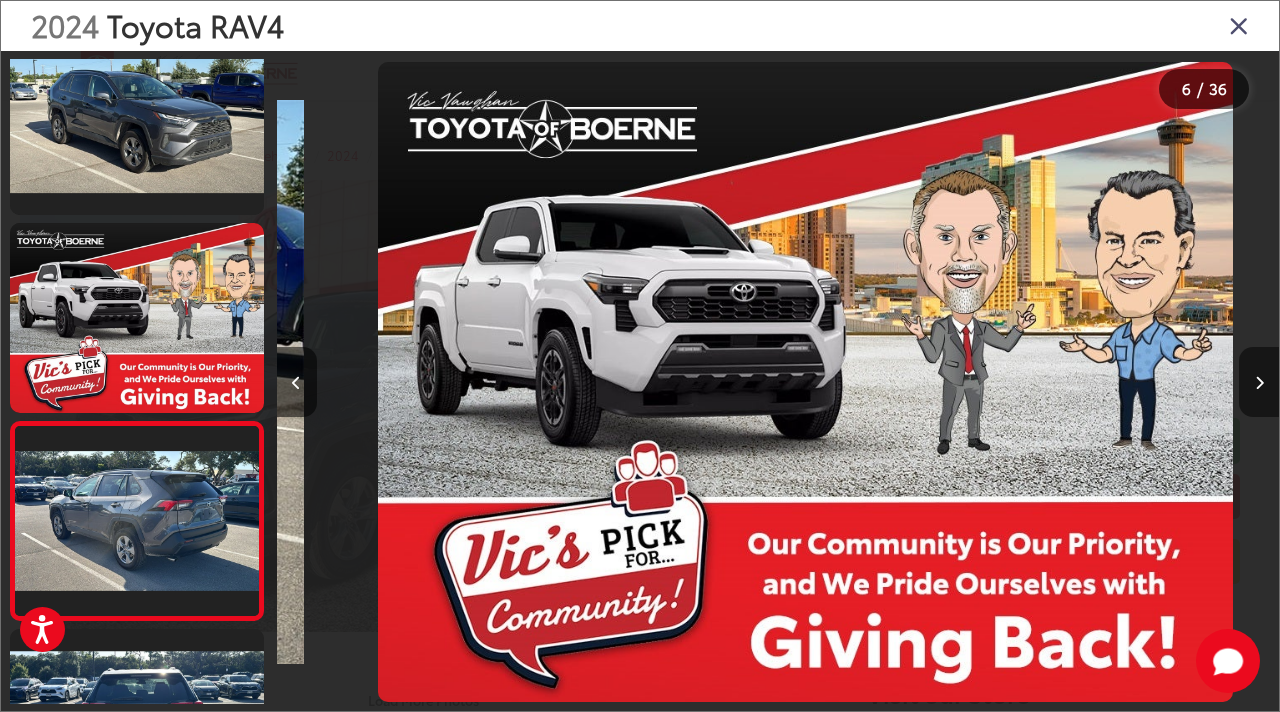 scroll, scrollTop: 0, scrollLeft: 4143, axis: horizontal 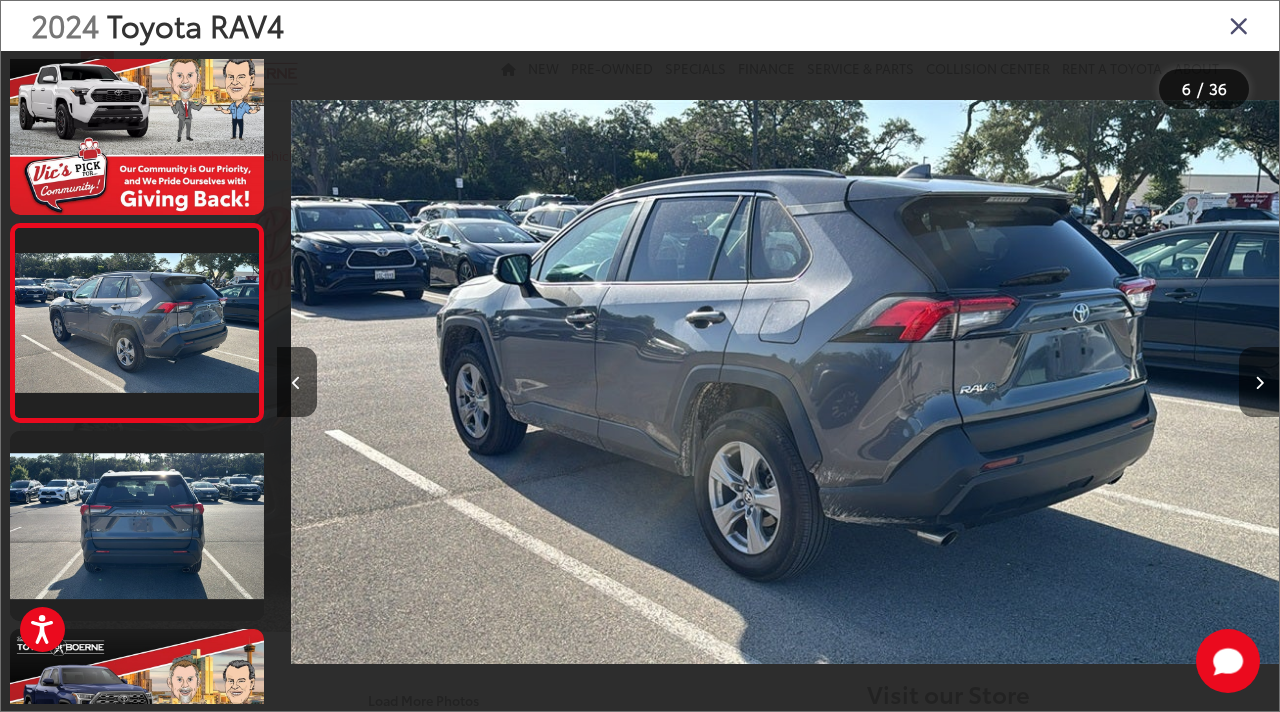 click at bounding box center [1259, 382] 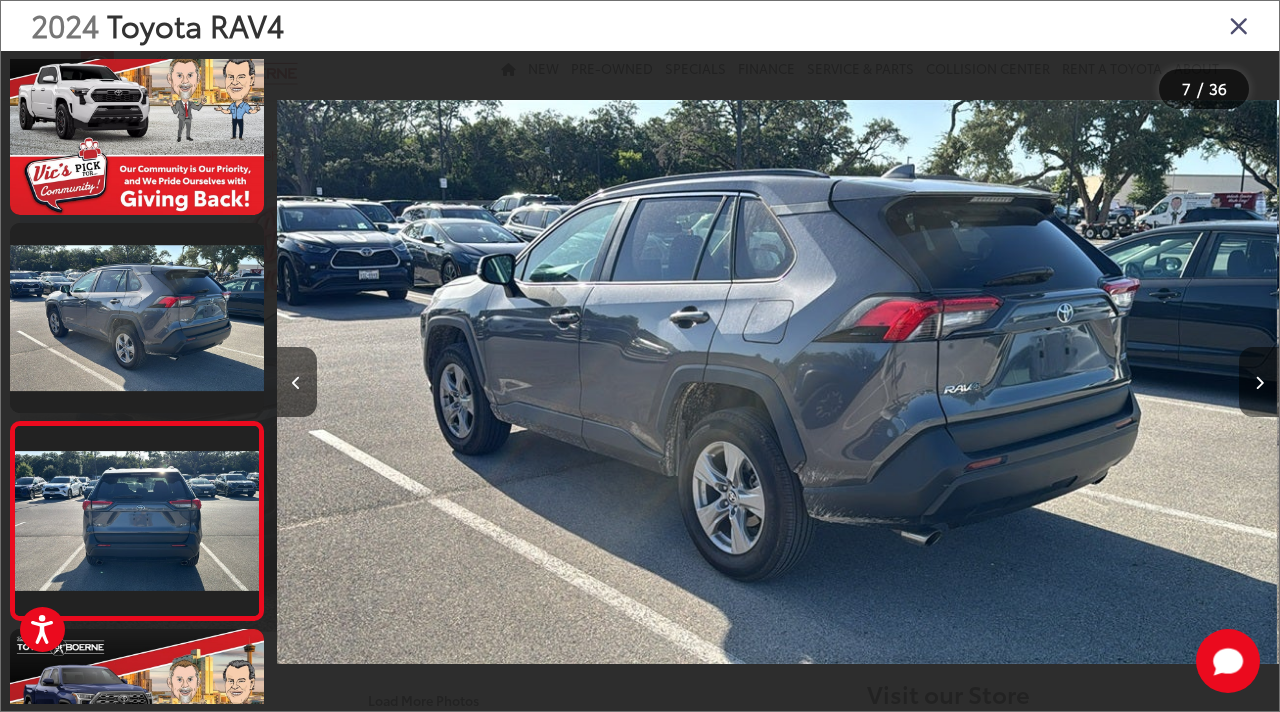 scroll, scrollTop: 0, scrollLeft: 5182, axis: horizontal 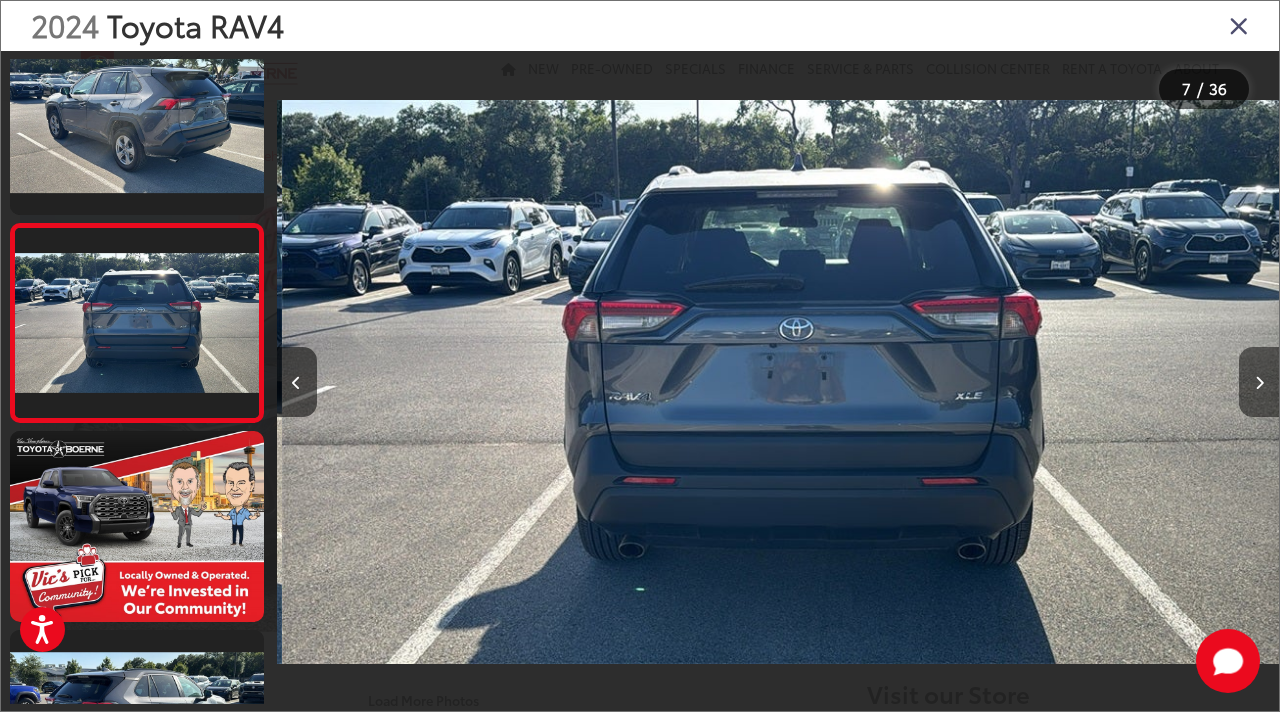 click at bounding box center [1259, 382] 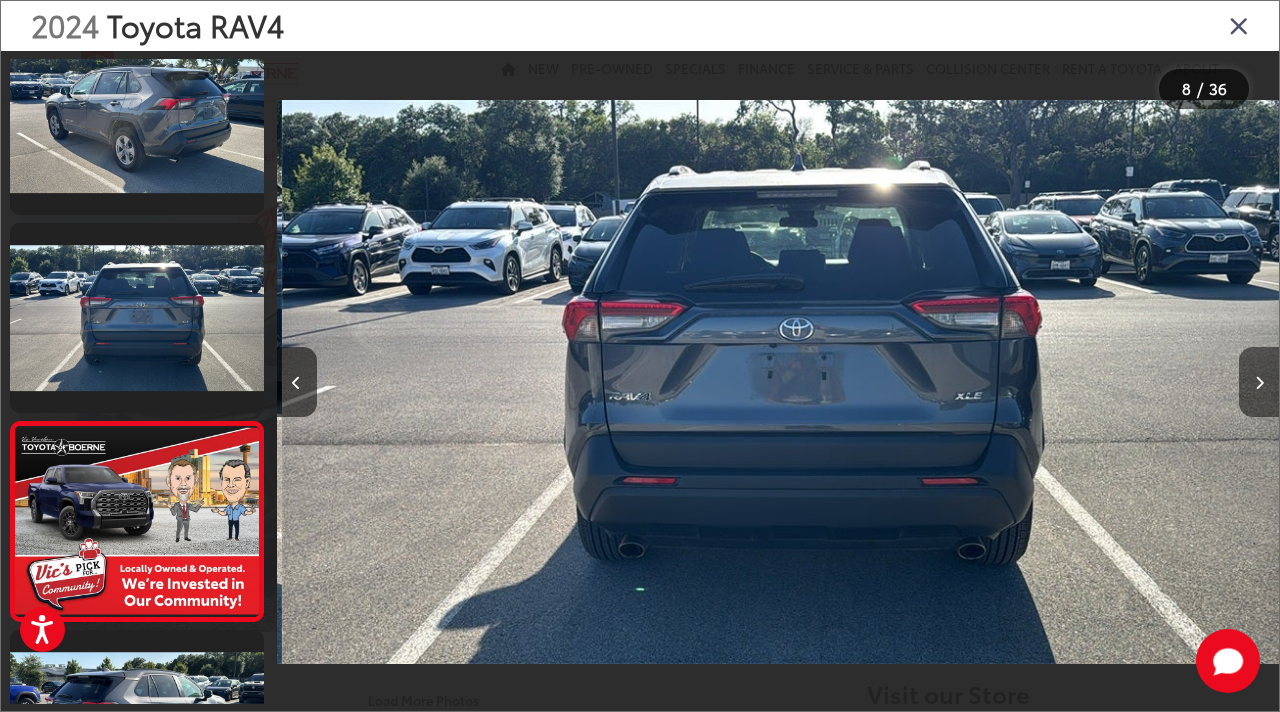 scroll, scrollTop: 0, scrollLeft: 6145, axis: horizontal 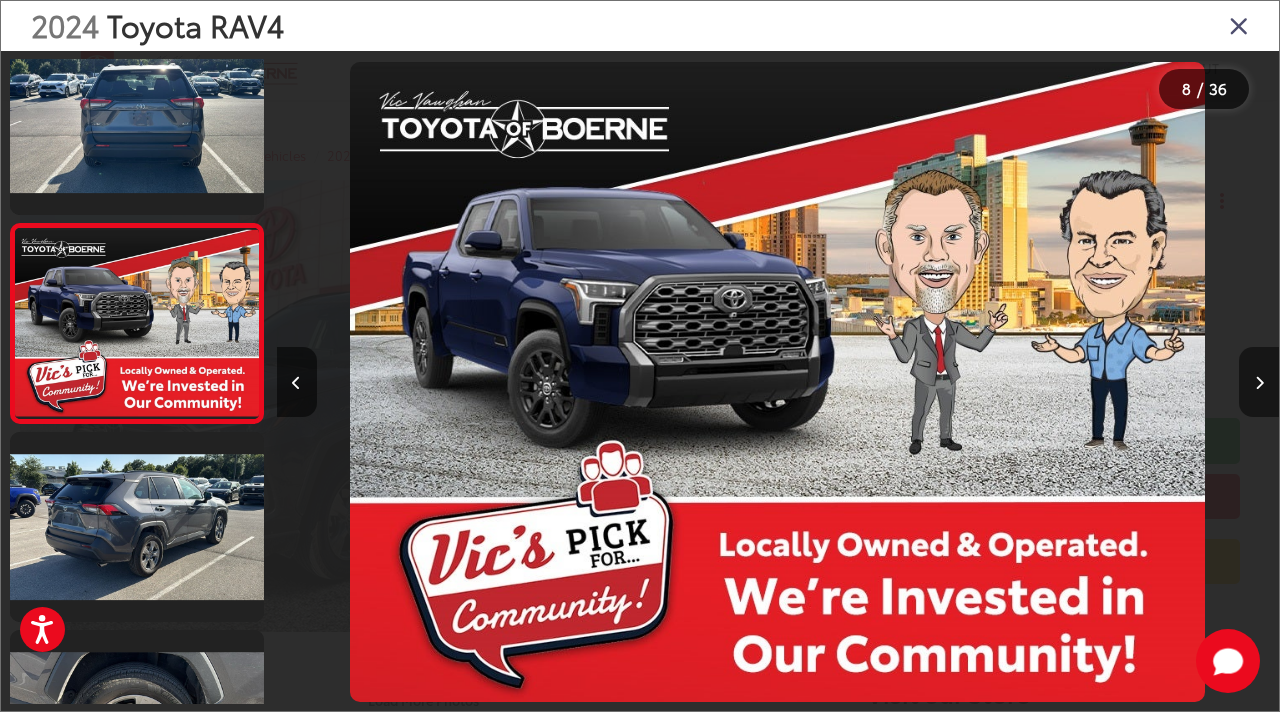 click at bounding box center (1259, 382) 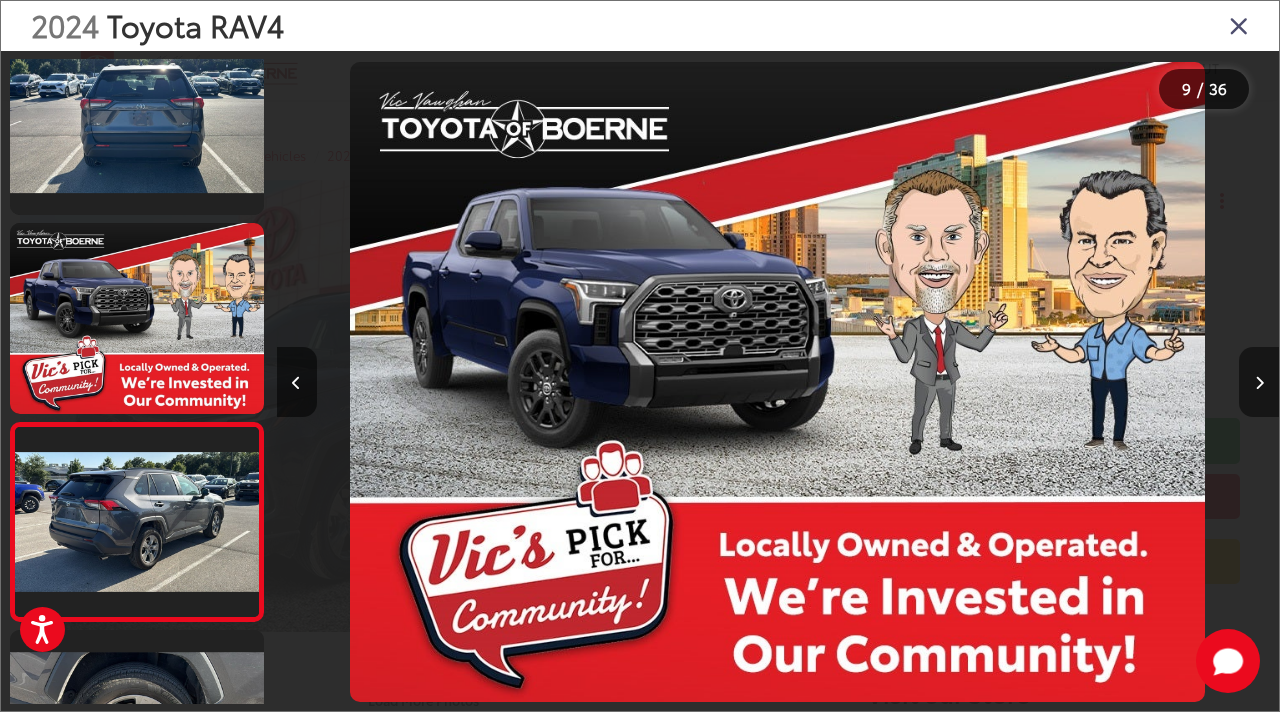 scroll, scrollTop: 0, scrollLeft: 7368, axis: horizontal 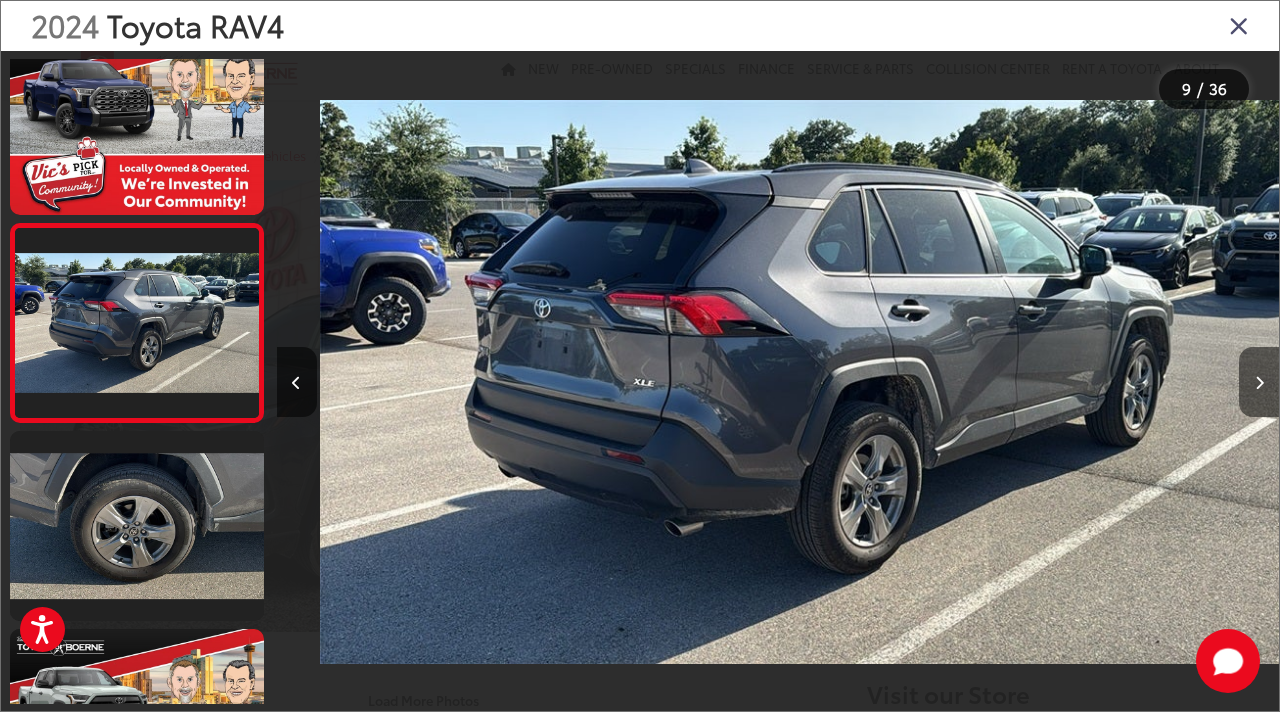 click at bounding box center [1259, 382] 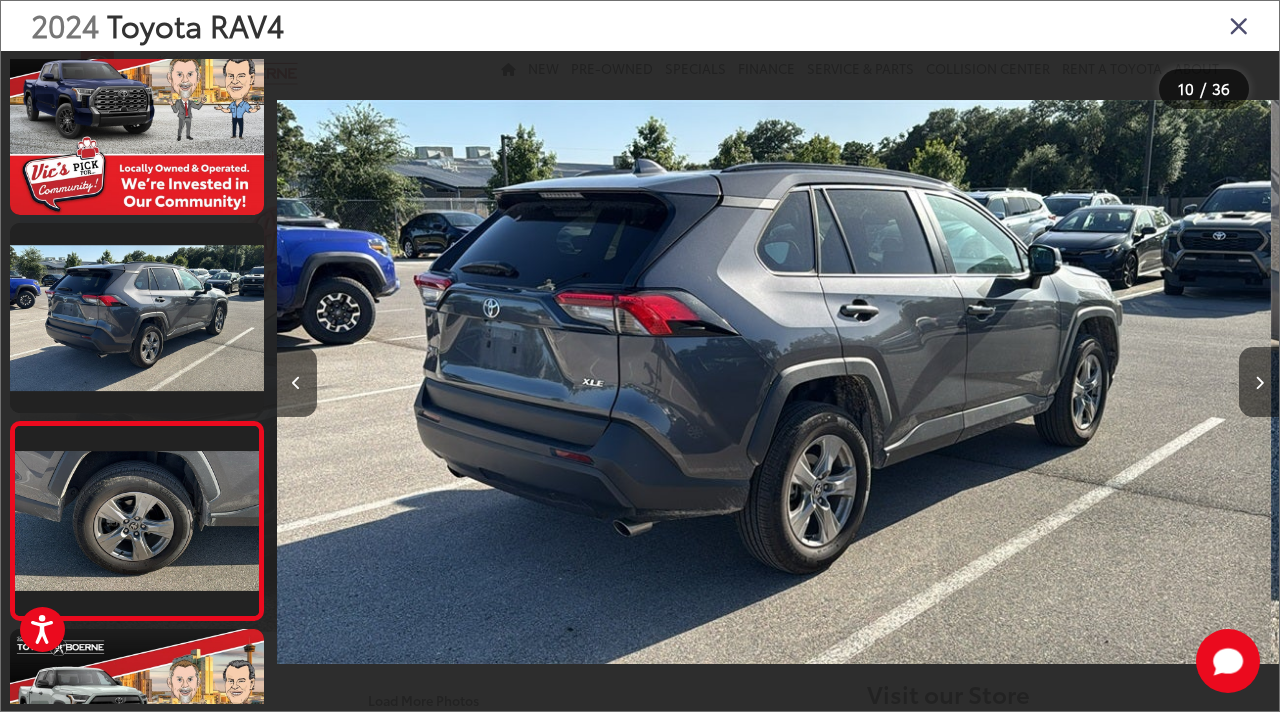 scroll, scrollTop: 0, scrollLeft: 8185, axis: horizontal 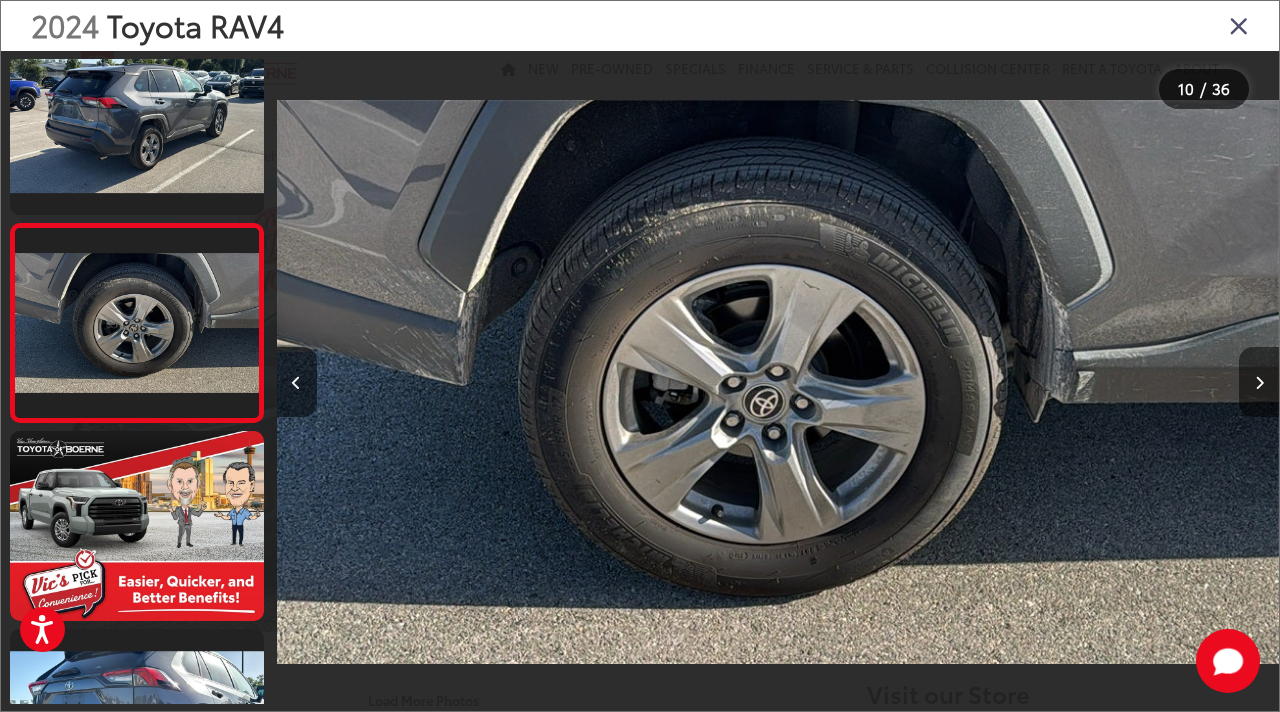 click at bounding box center [1259, 382] 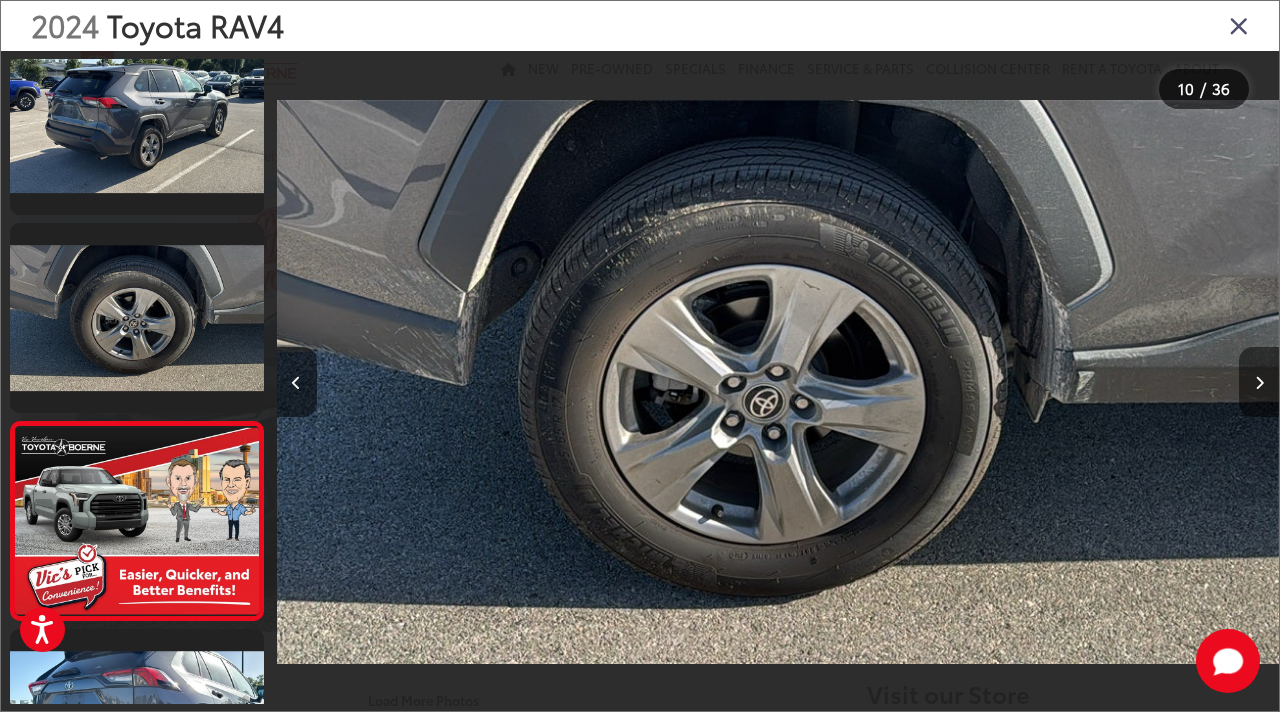 scroll, scrollTop: 0, scrollLeft: 9123, axis: horizontal 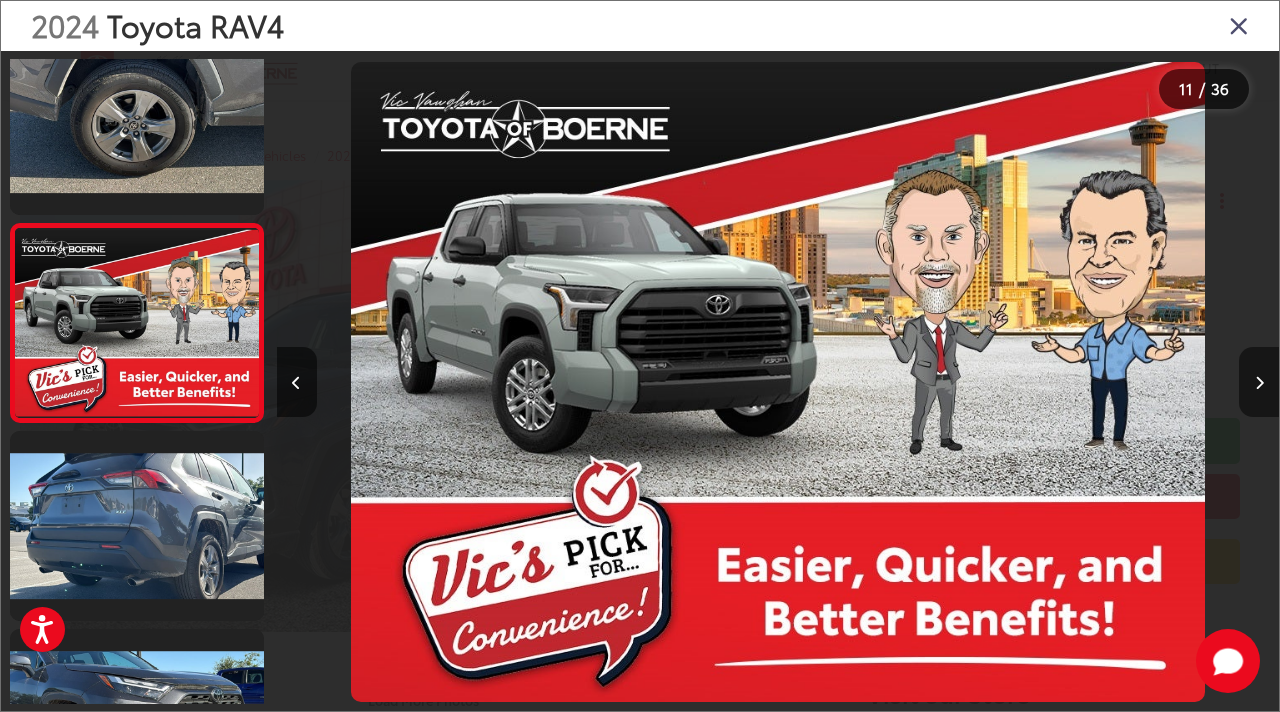 click at bounding box center (1259, 382) 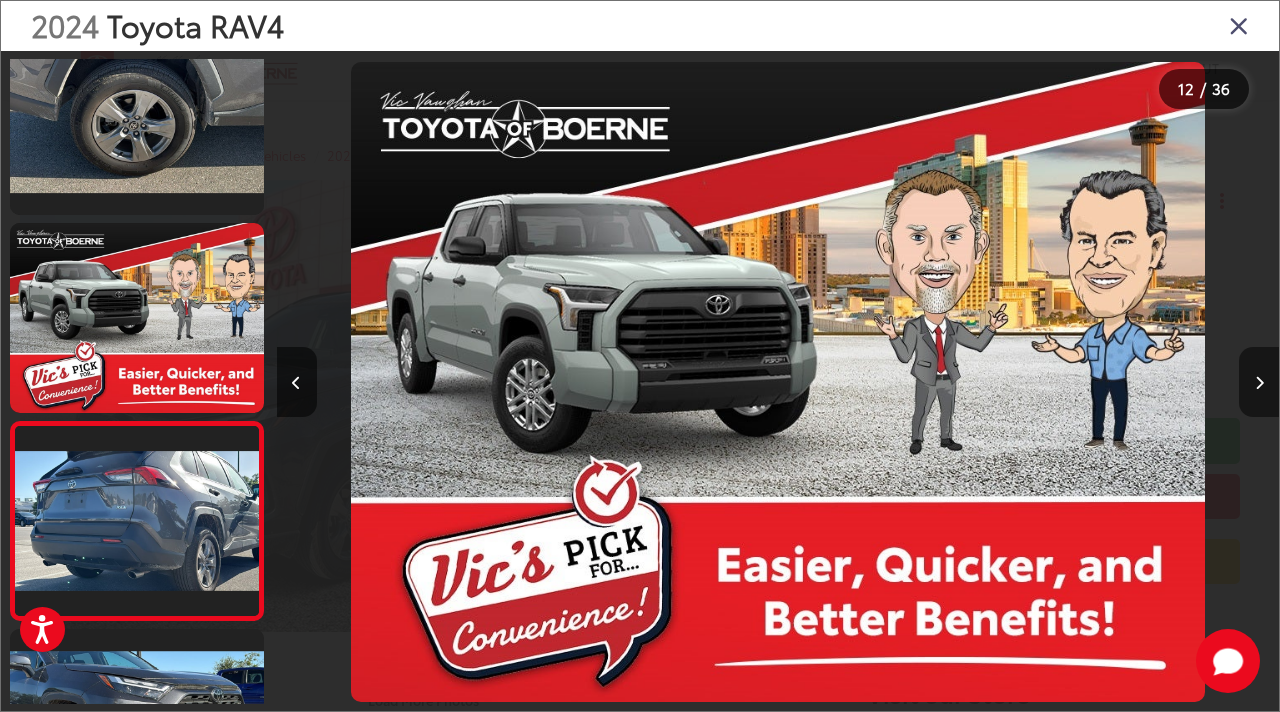 scroll, scrollTop: 0, scrollLeft: 10427, axis: horizontal 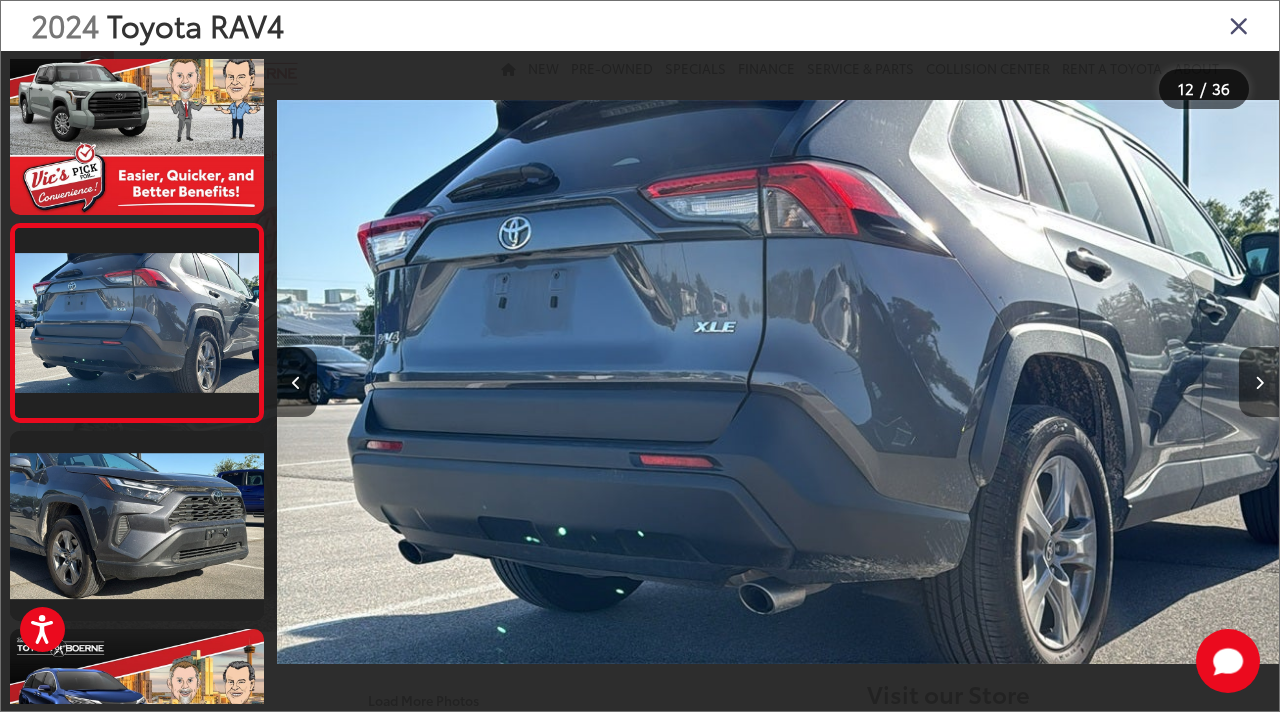 click at bounding box center [1259, 382] 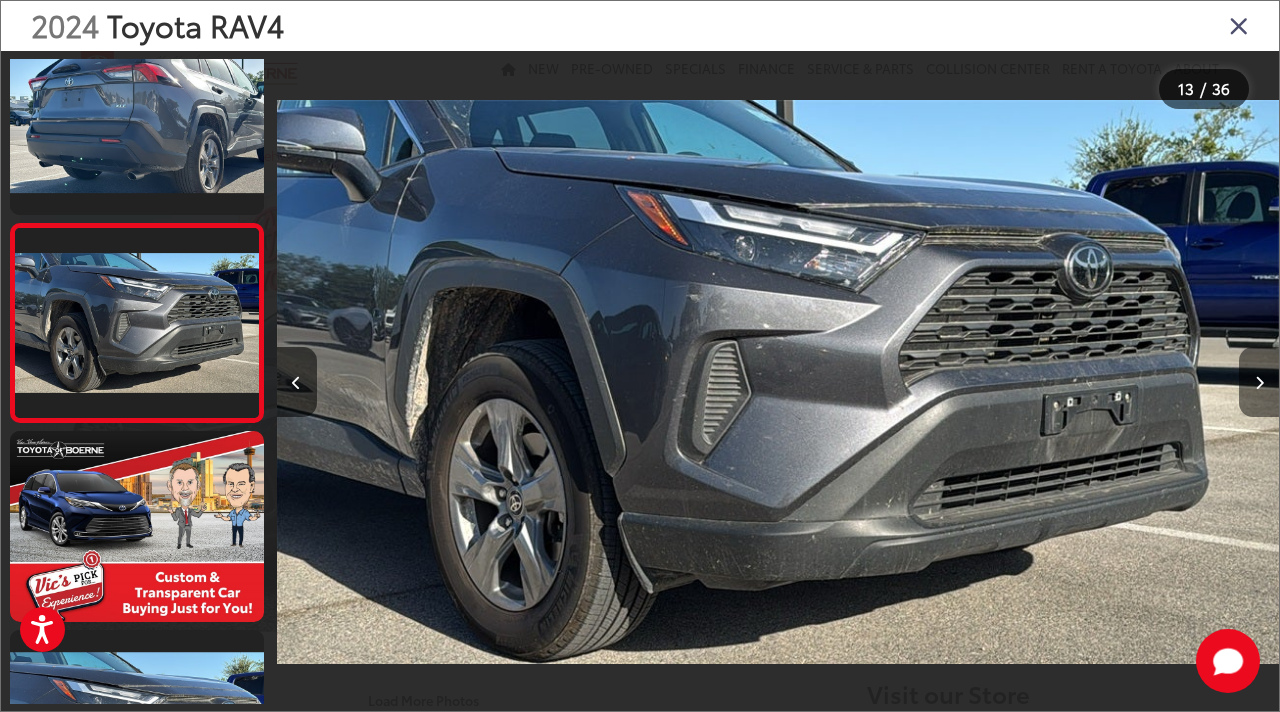 click at bounding box center [1259, 382] 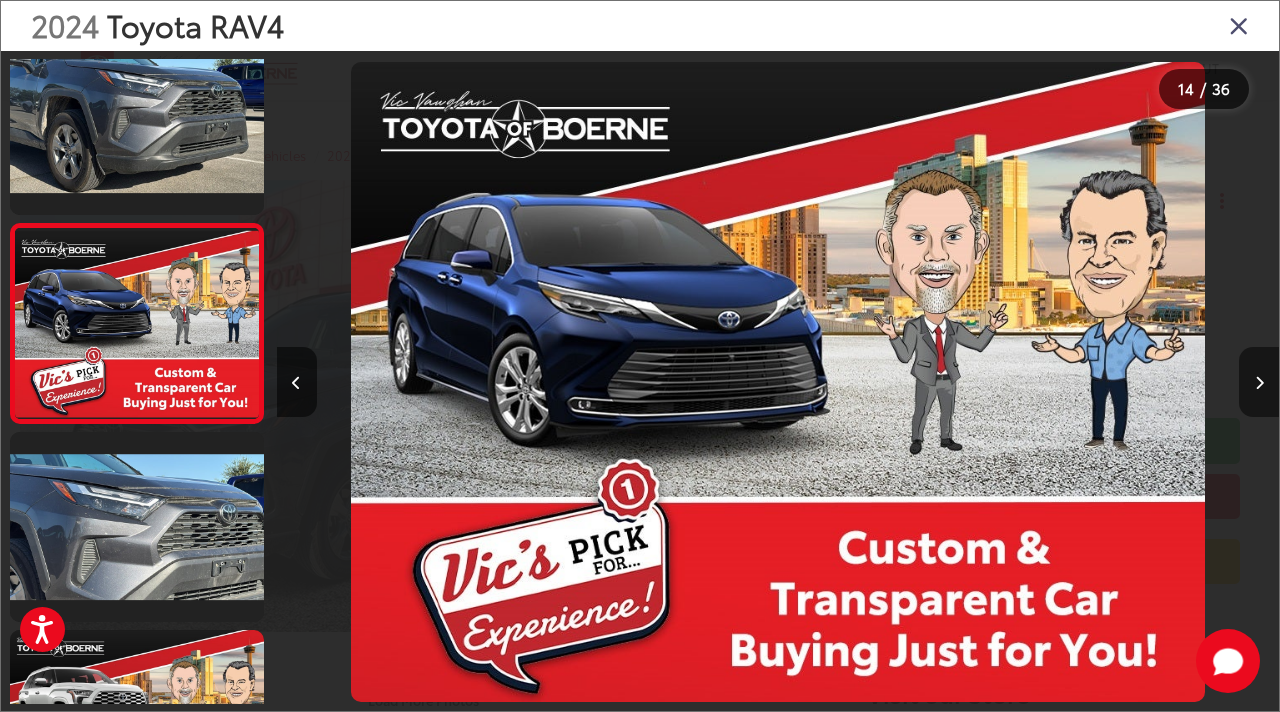 click at bounding box center [1259, 382] 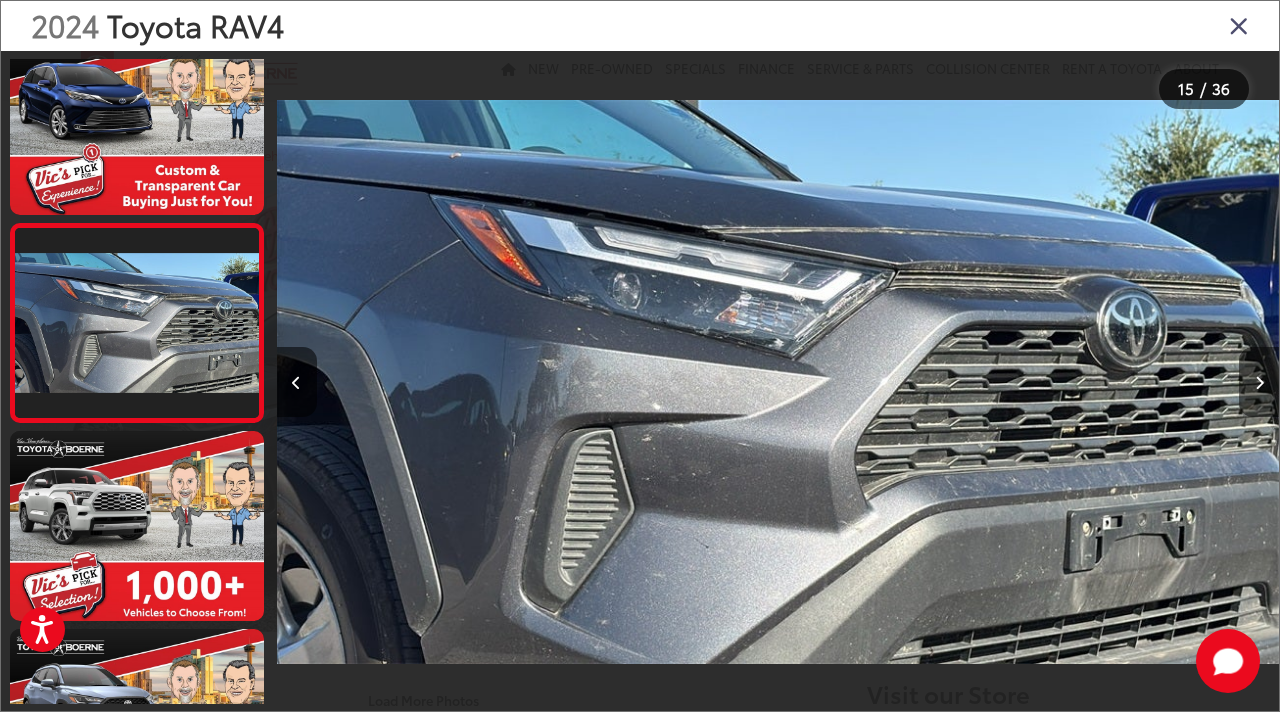 click at bounding box center (1259, 382) 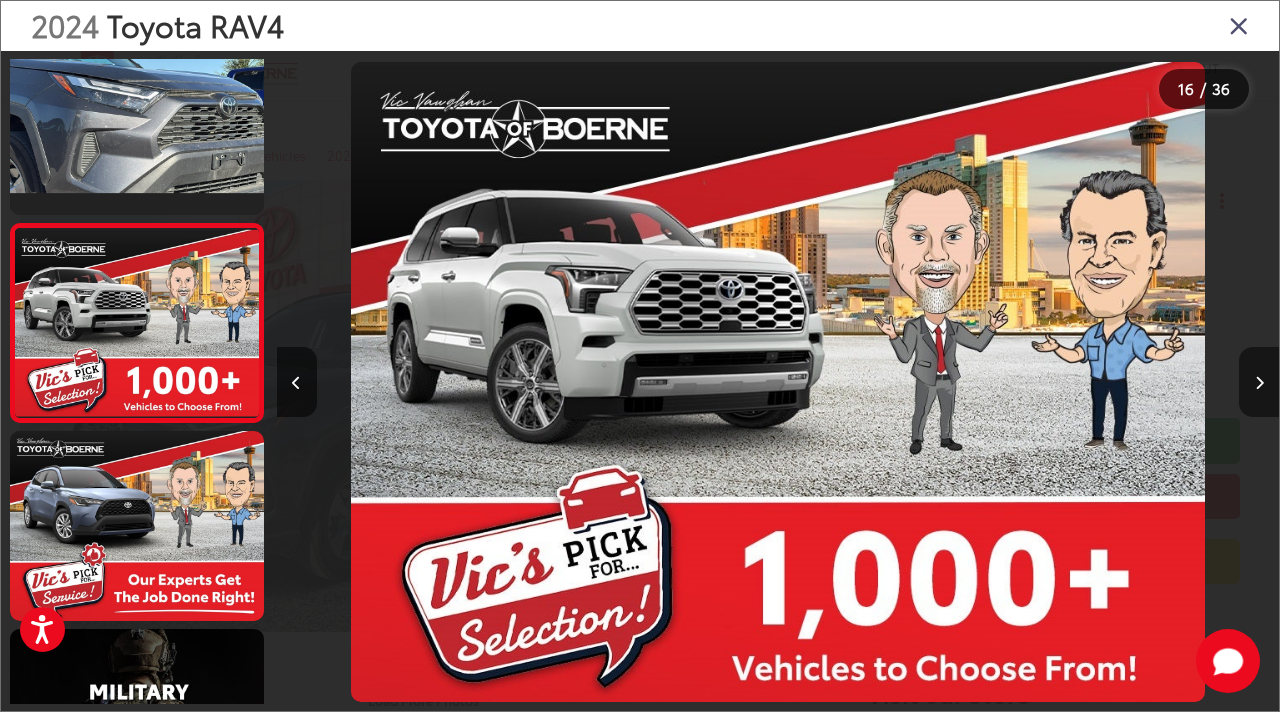 click at bounding box center [1259, 382] 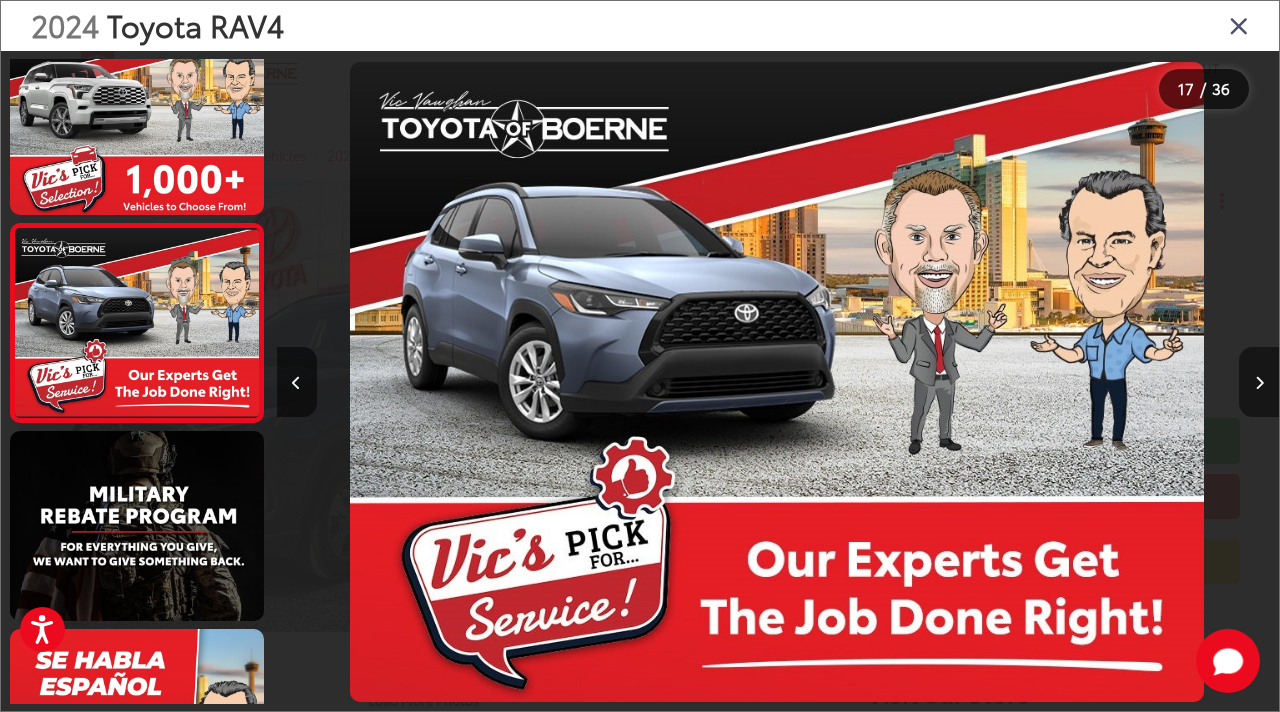 click at bounding box center [1259, 382] 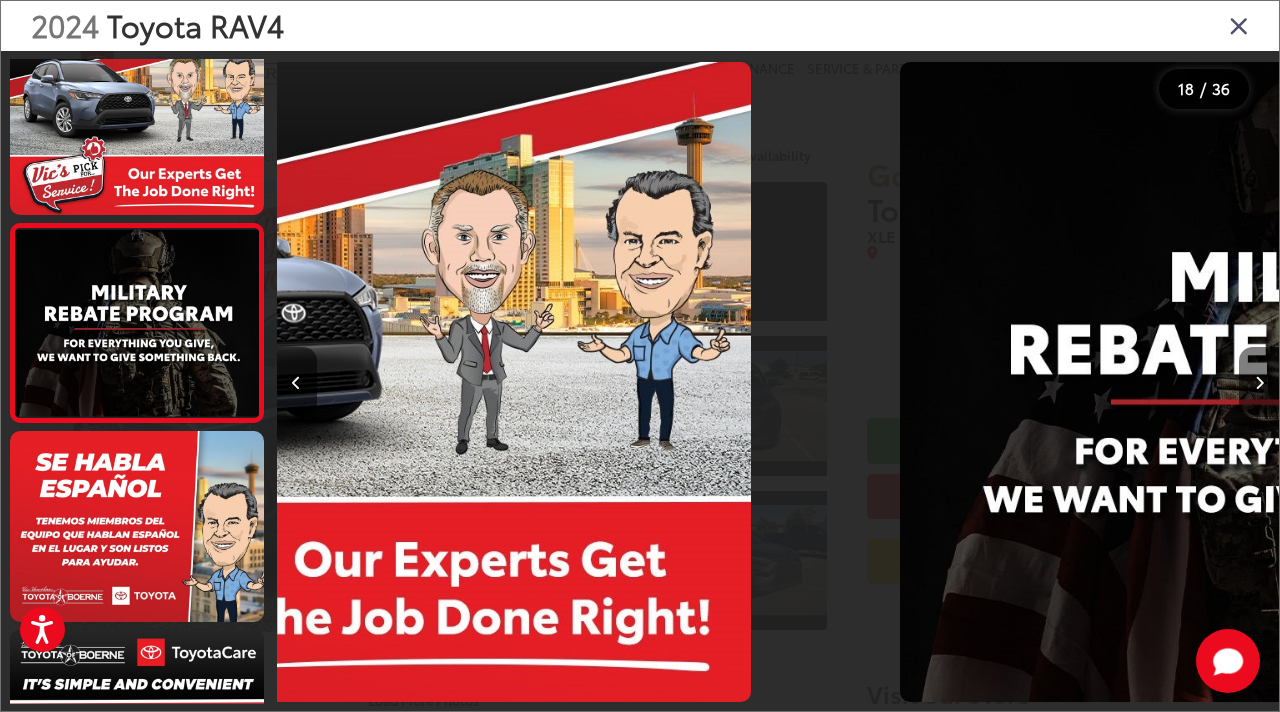 click at bounding box center [1259, 382] 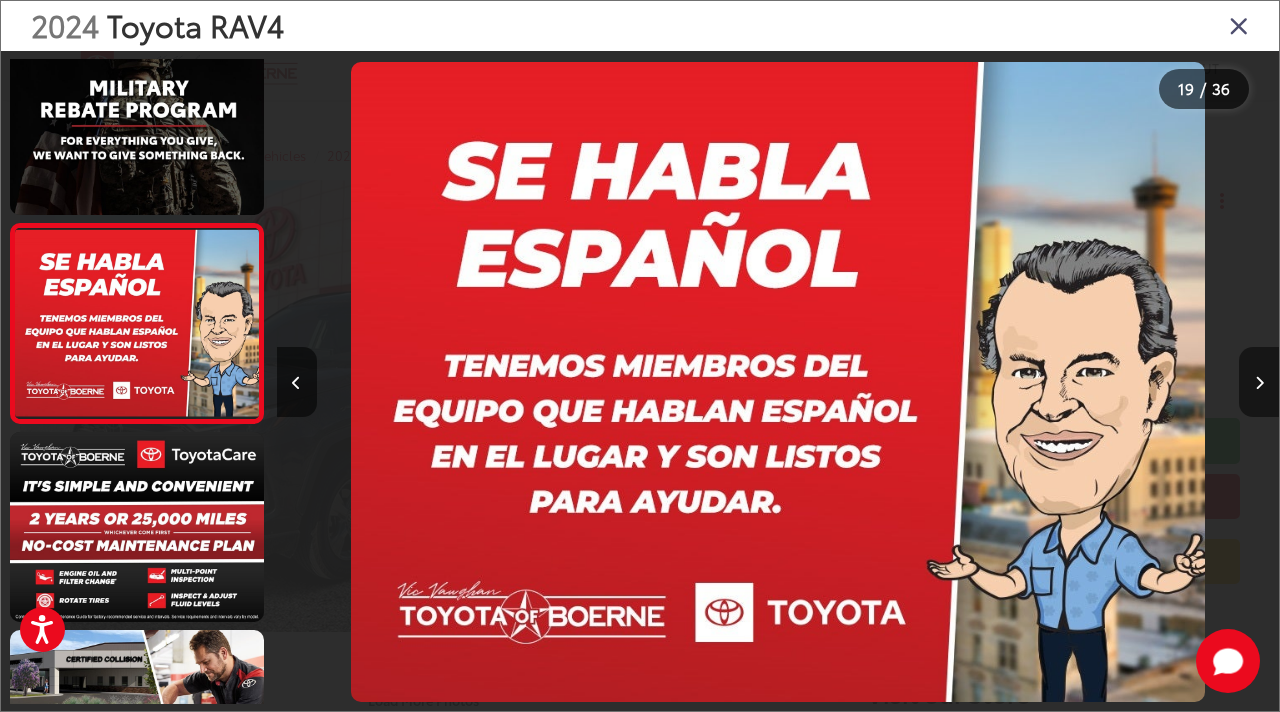 click at bounding box center [1259, 382] 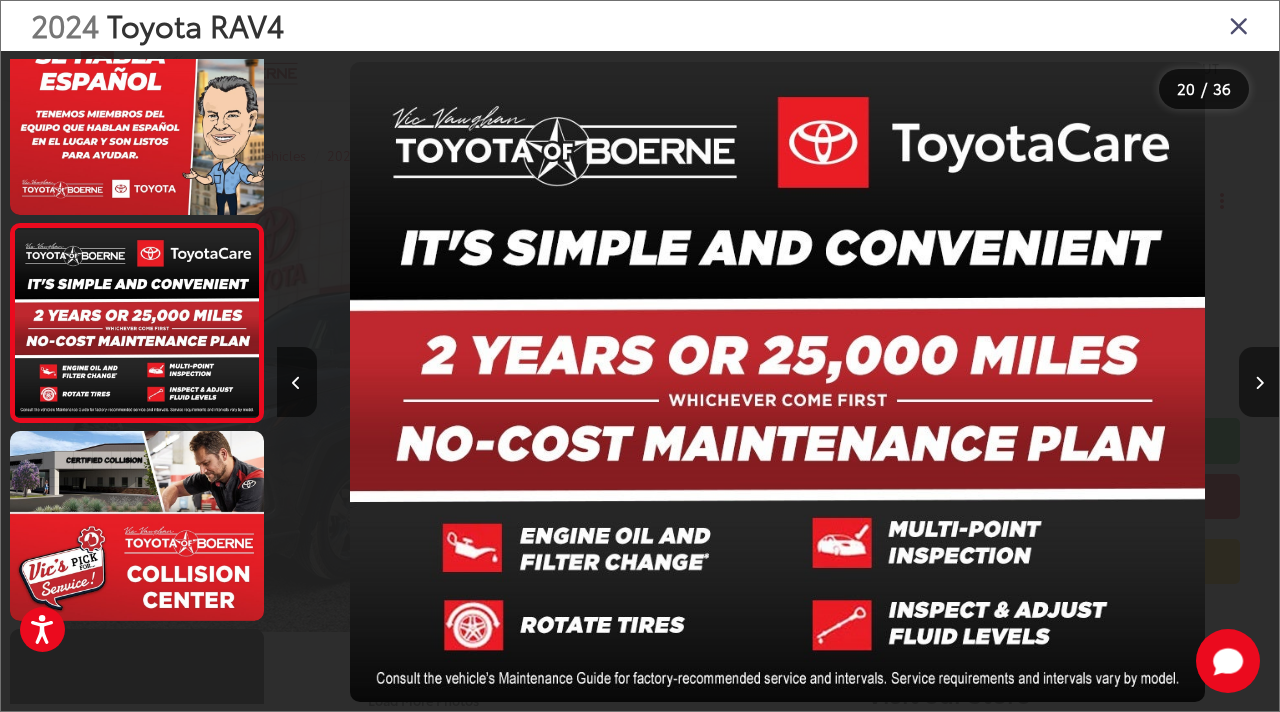 click at bounding box center [1259, 382] 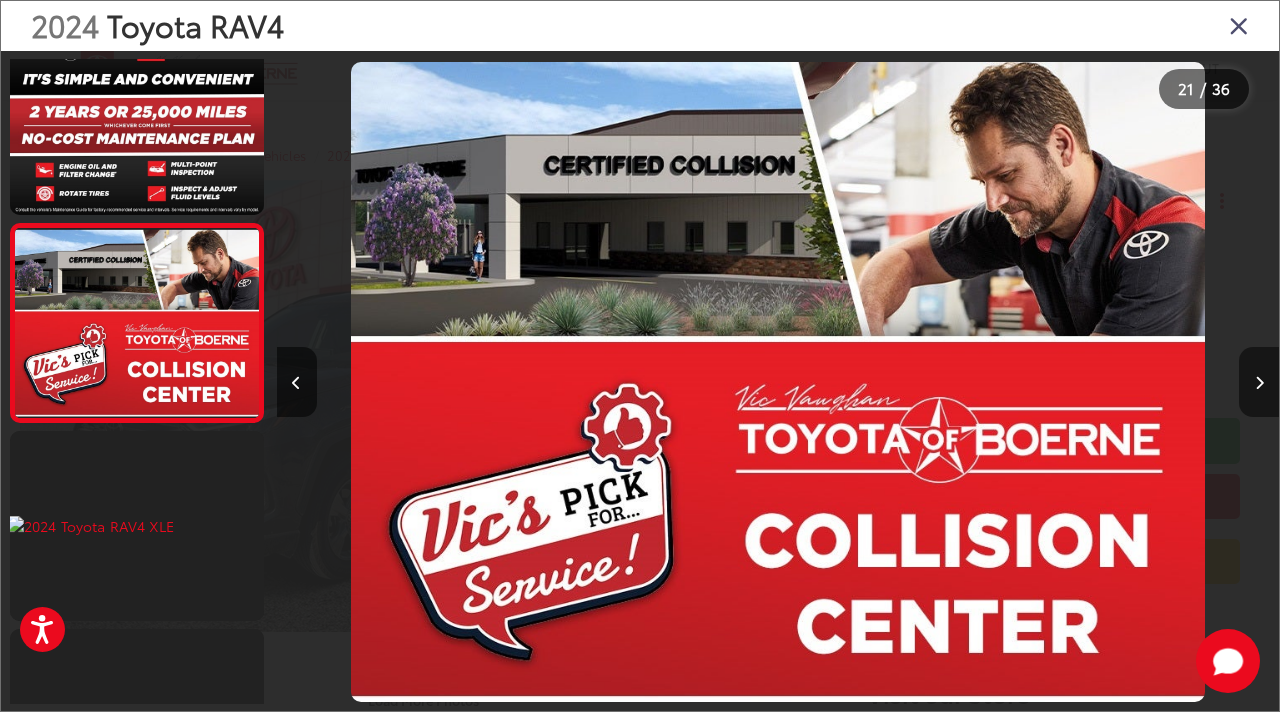 click at bounding box center [1259, 382] 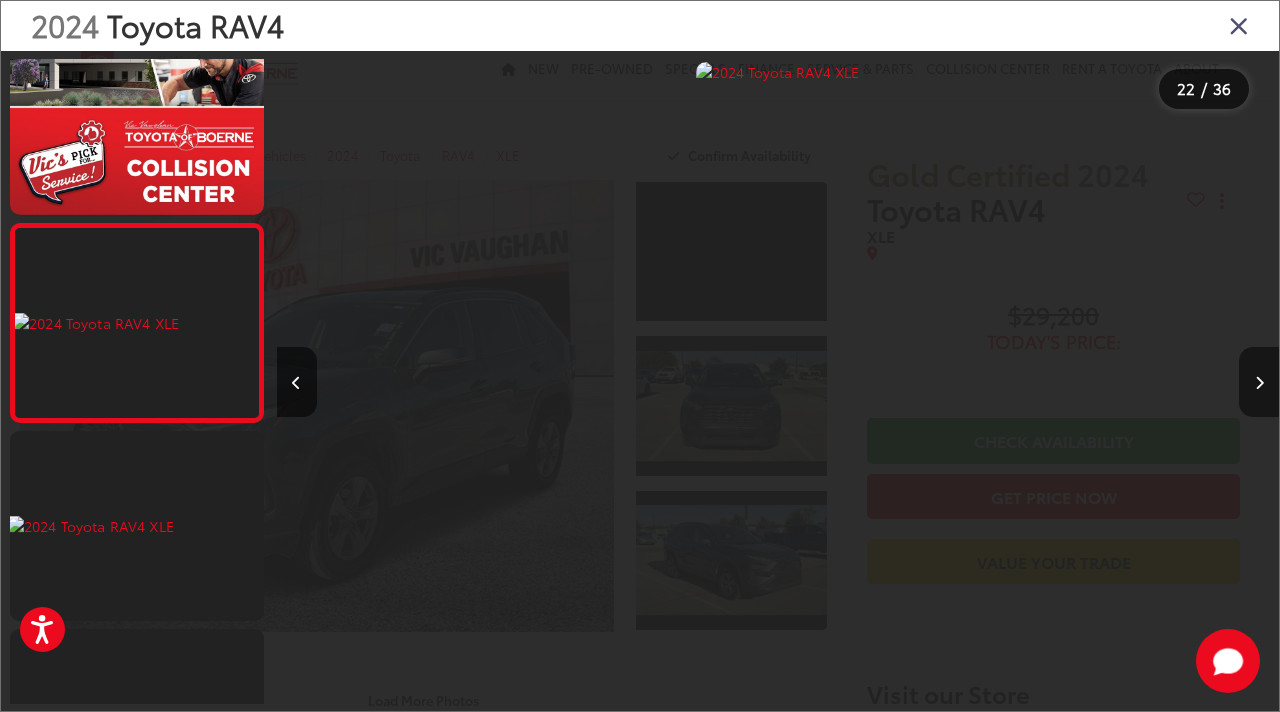 click at bounding box center (1259, 382) 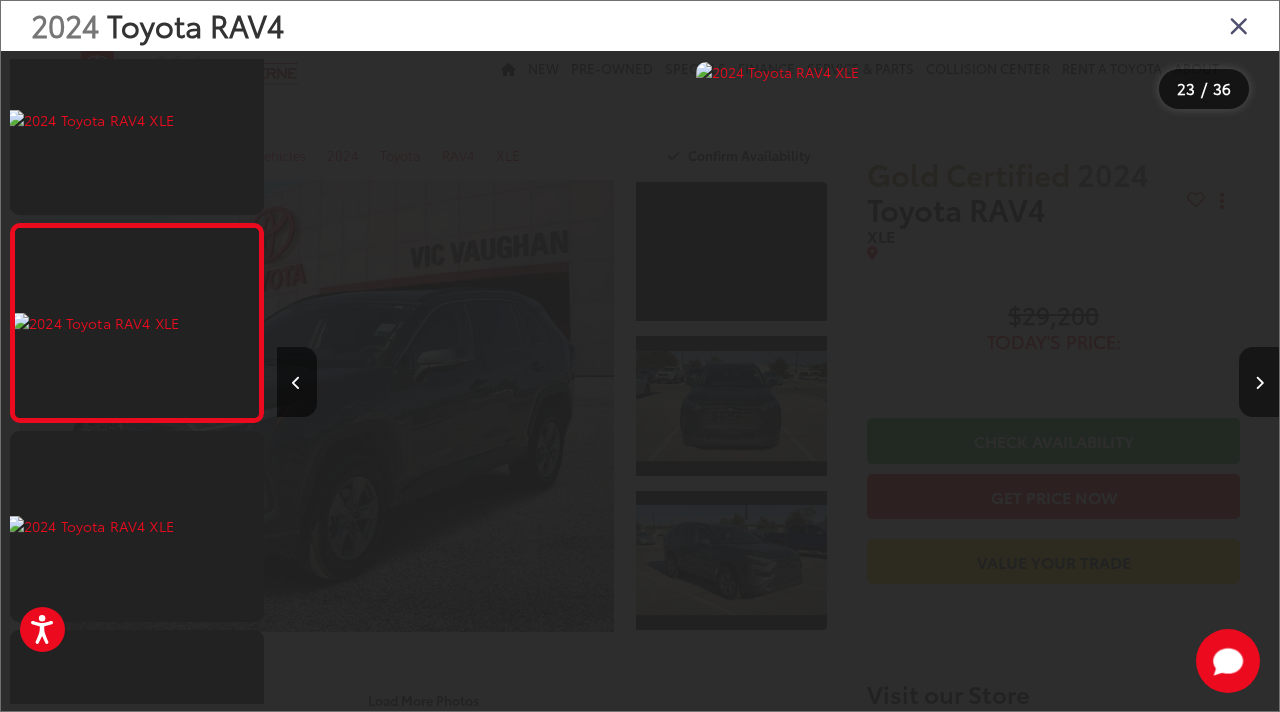 click at bounding box center (1259, 382) 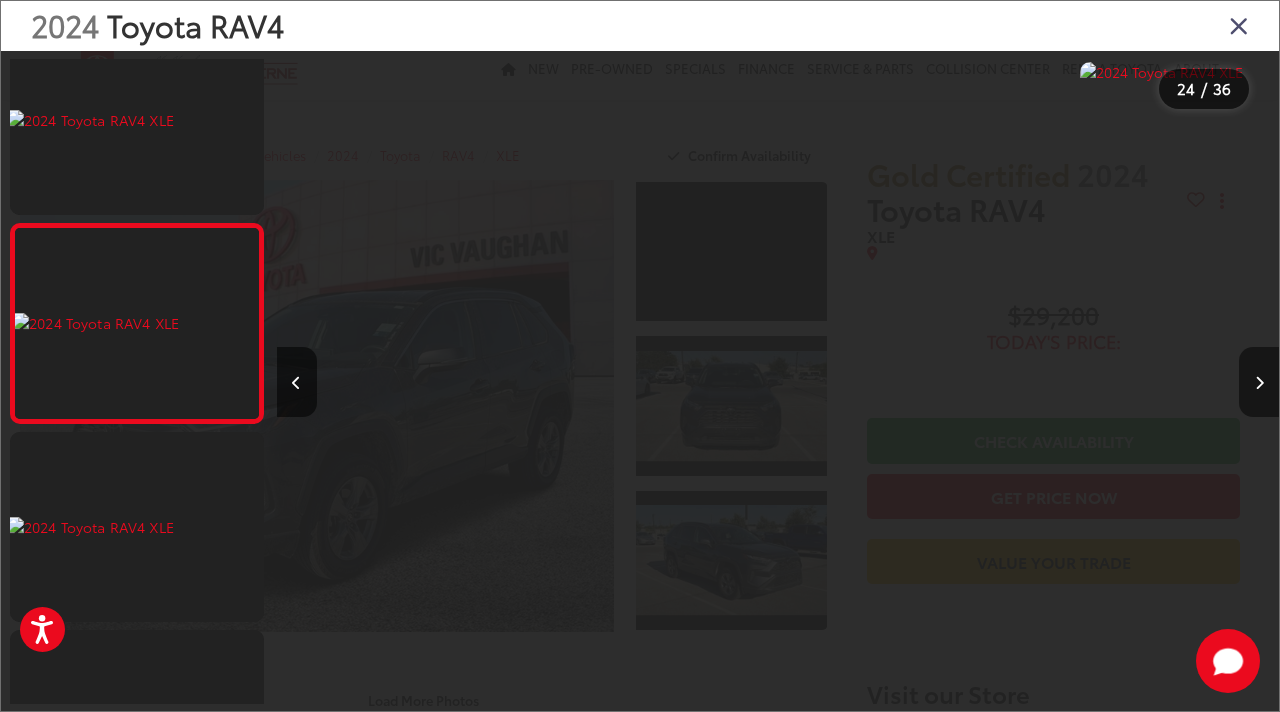 click at bounding box center [1259, 382] 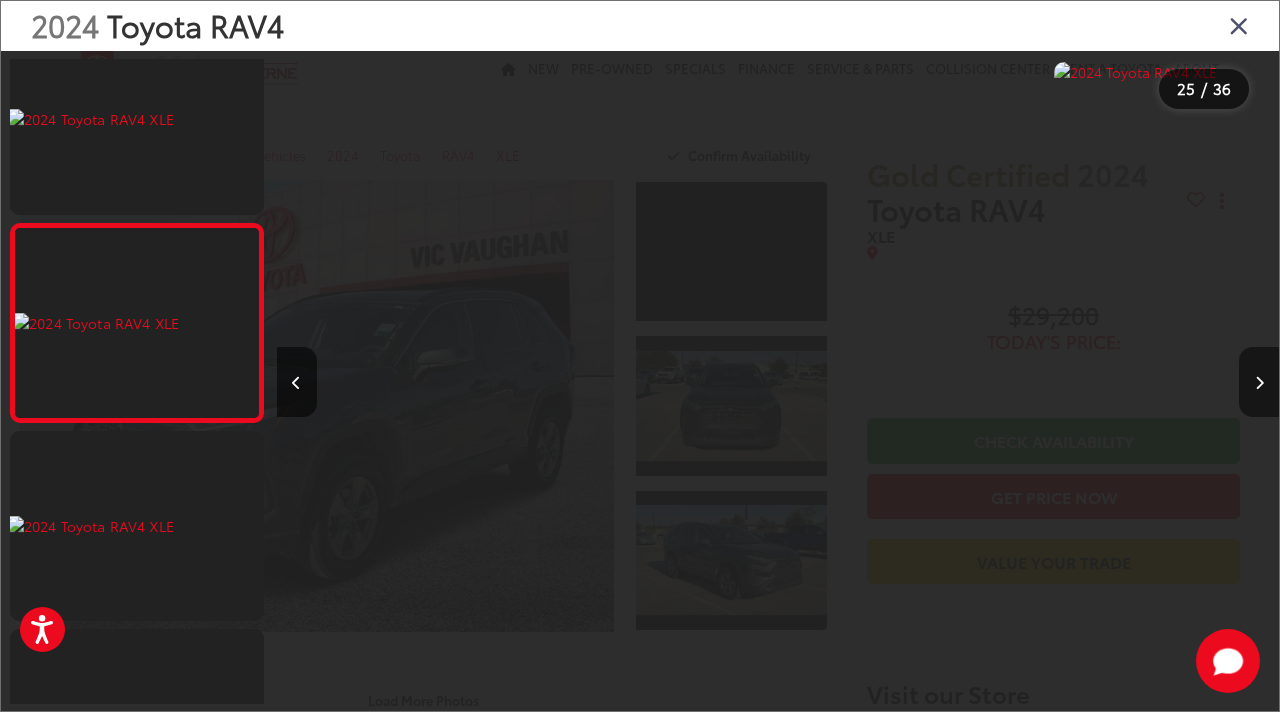 click at bounding box center (1259, 382) 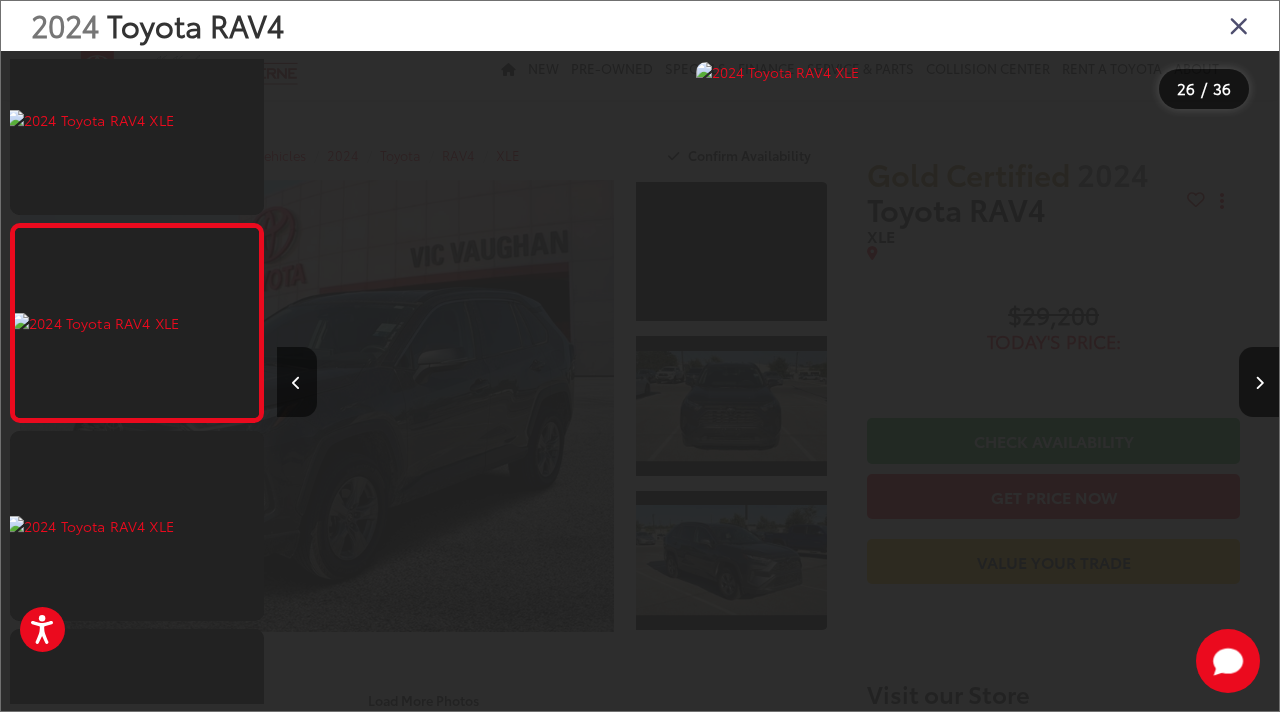 click at bounding box center [1239, 25] 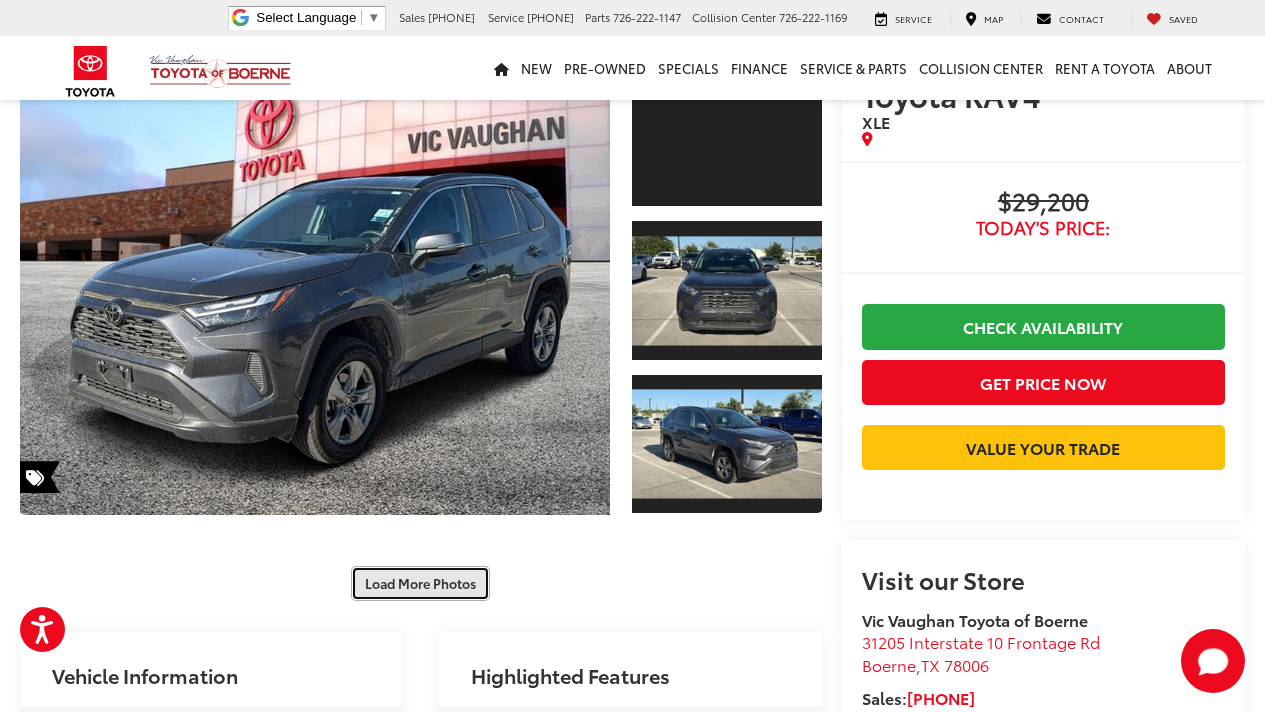 click on "Load More Photos" at bounding box center [420, 583] 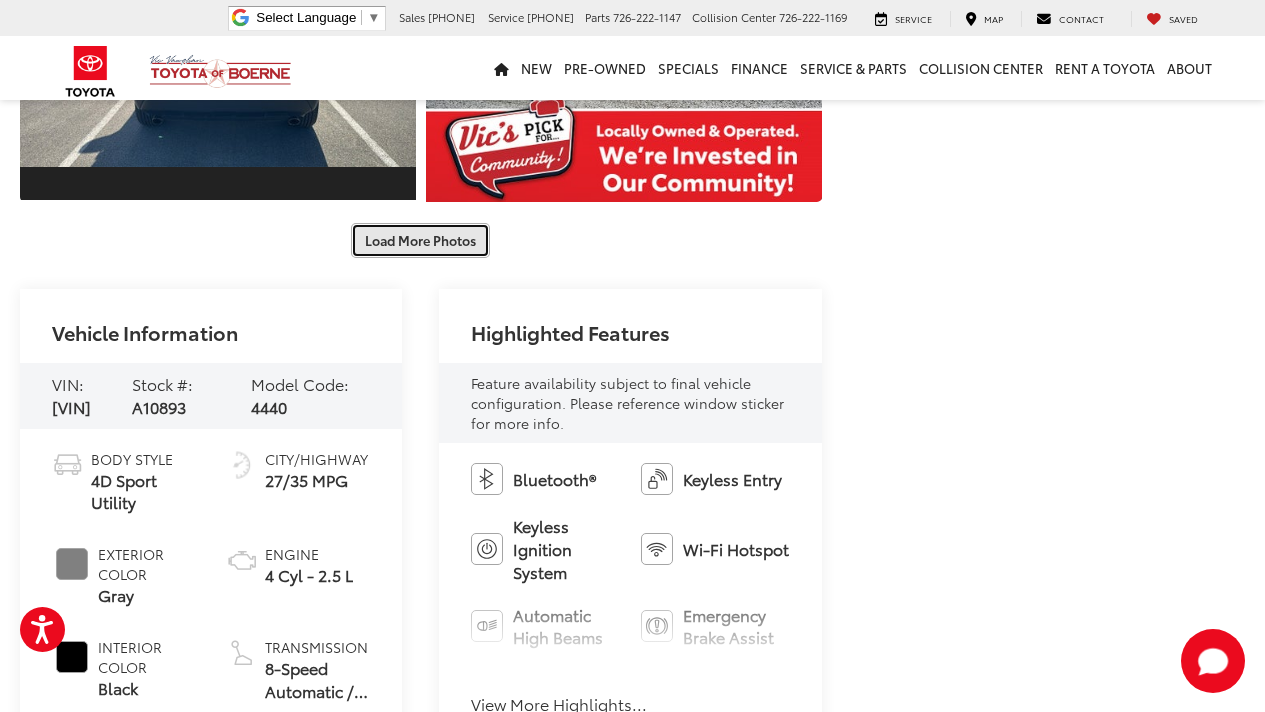 click on "Load More Photos" at bounding box center (420, 240) 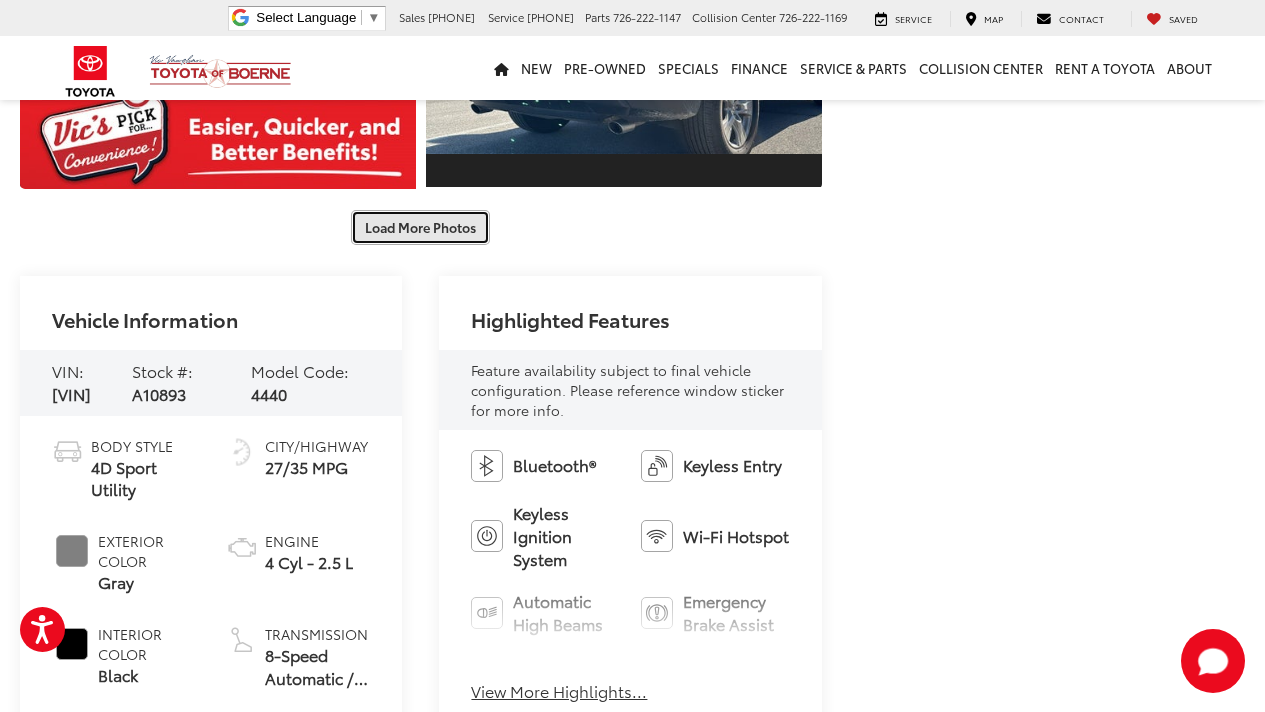 click on "Load More Photos" at bounding box center (420, 227) 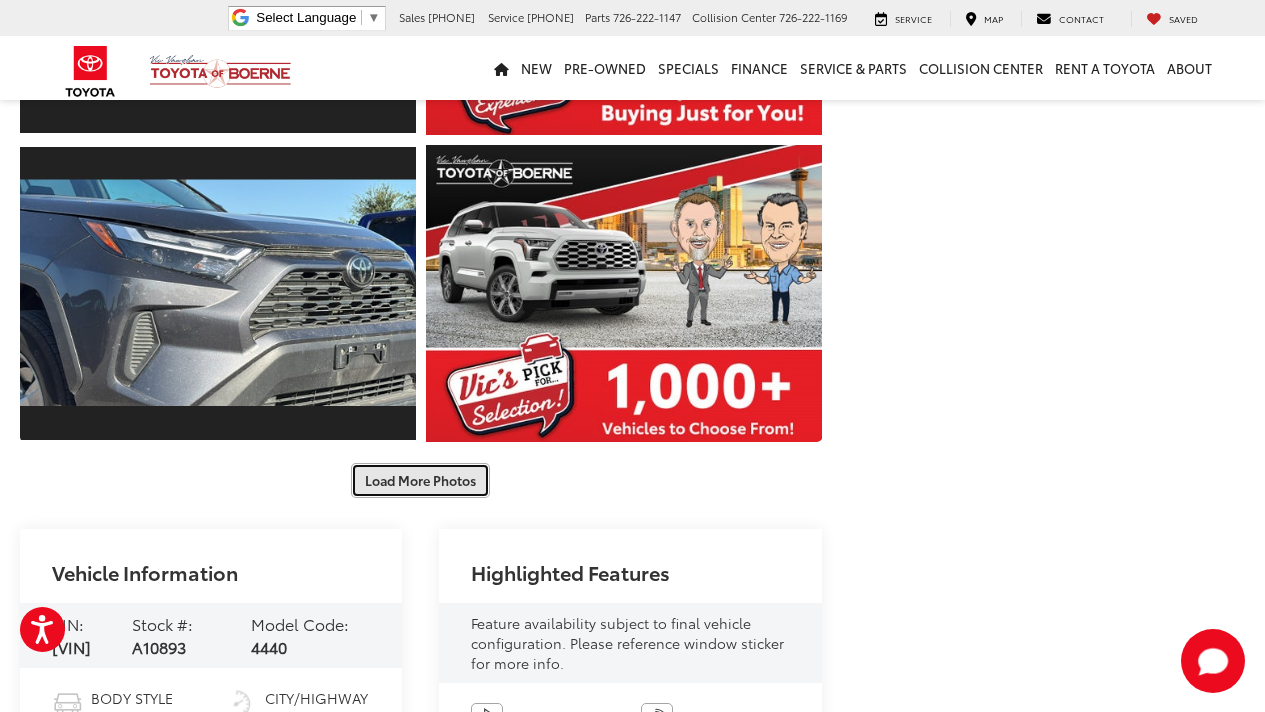 click on "Load More Photos" at bounding box center (420, 480) 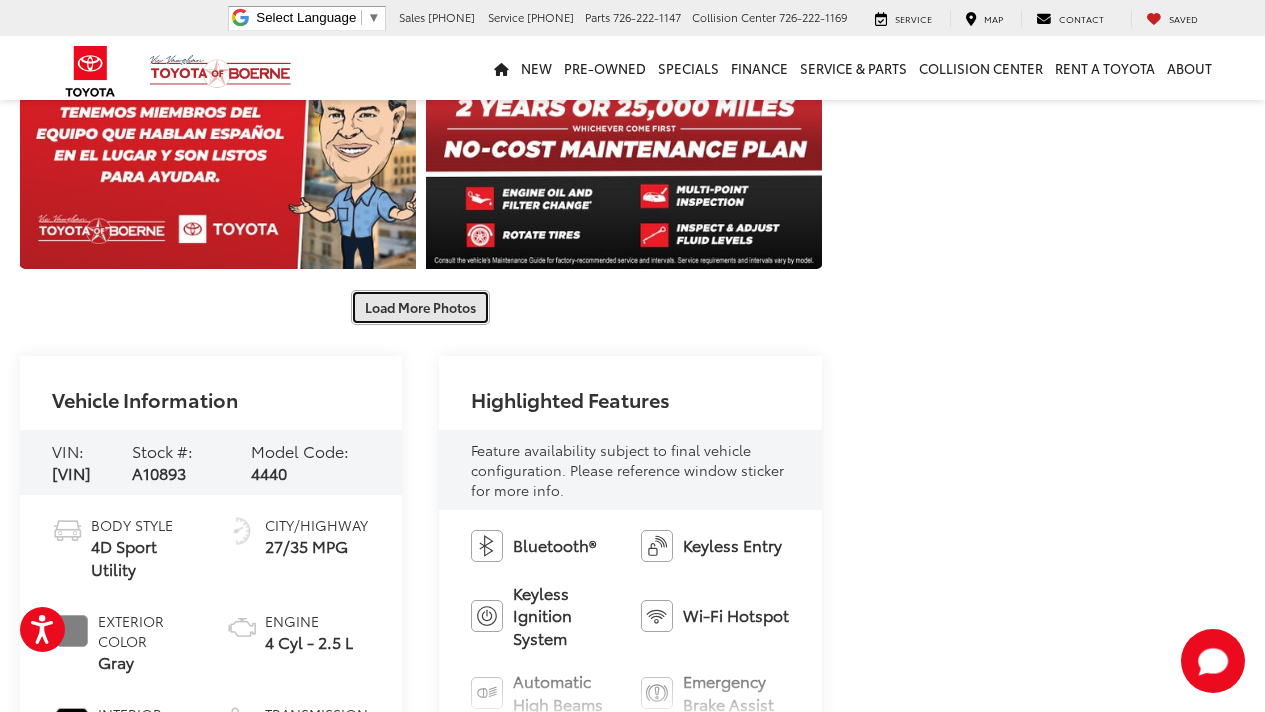 click on "Load More Photos" at bounding box center (420, 307) 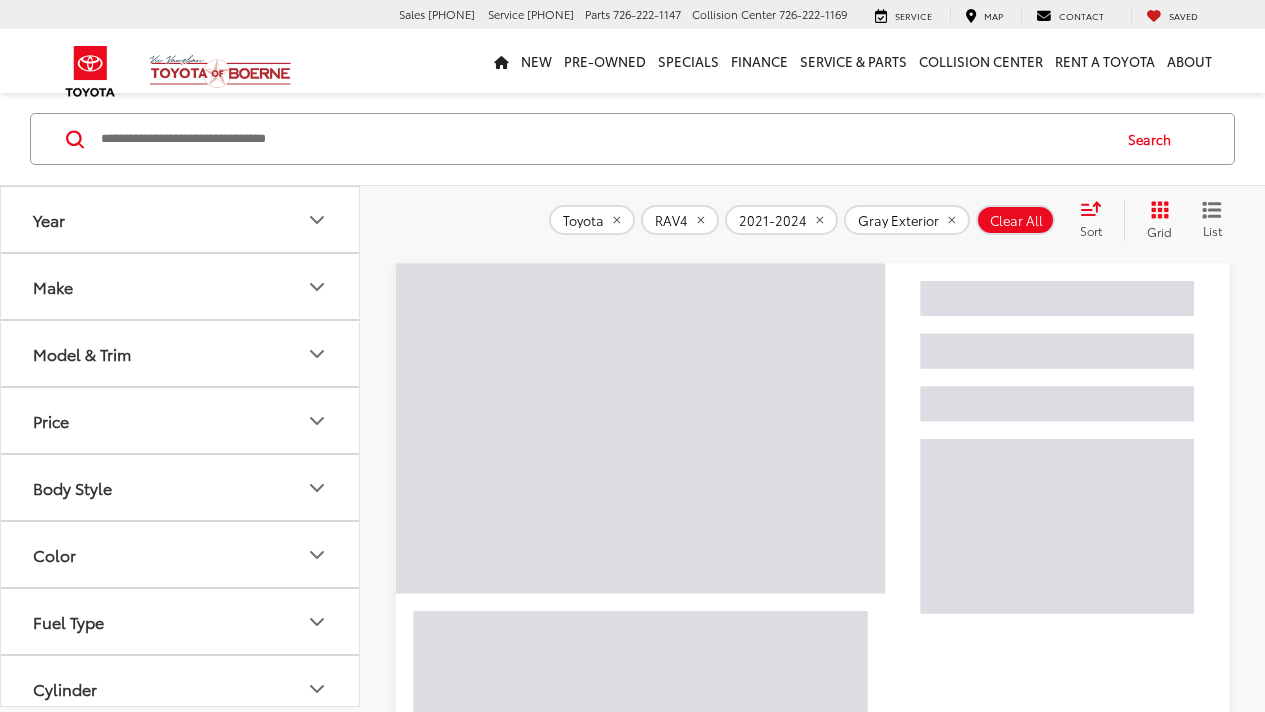 scroll, scrollTop: 100, scrollLeft: 0, axis: vertical 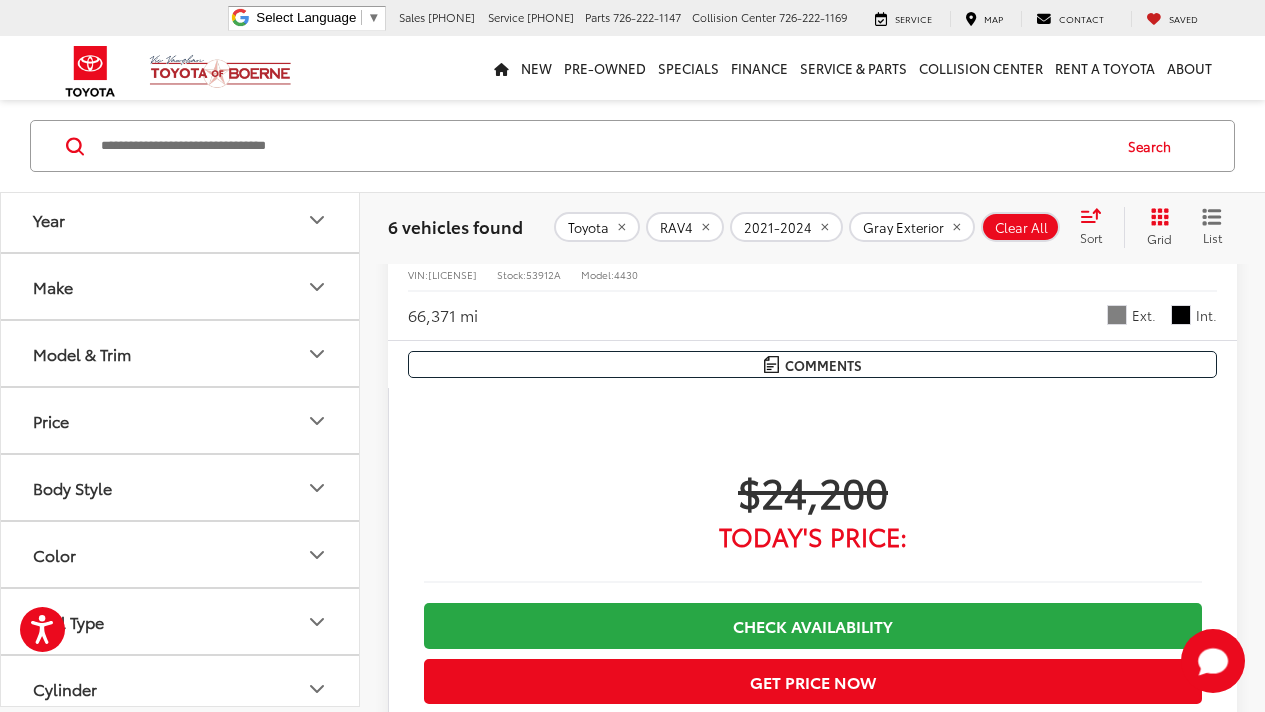 click at bounding box center [813, 1335] 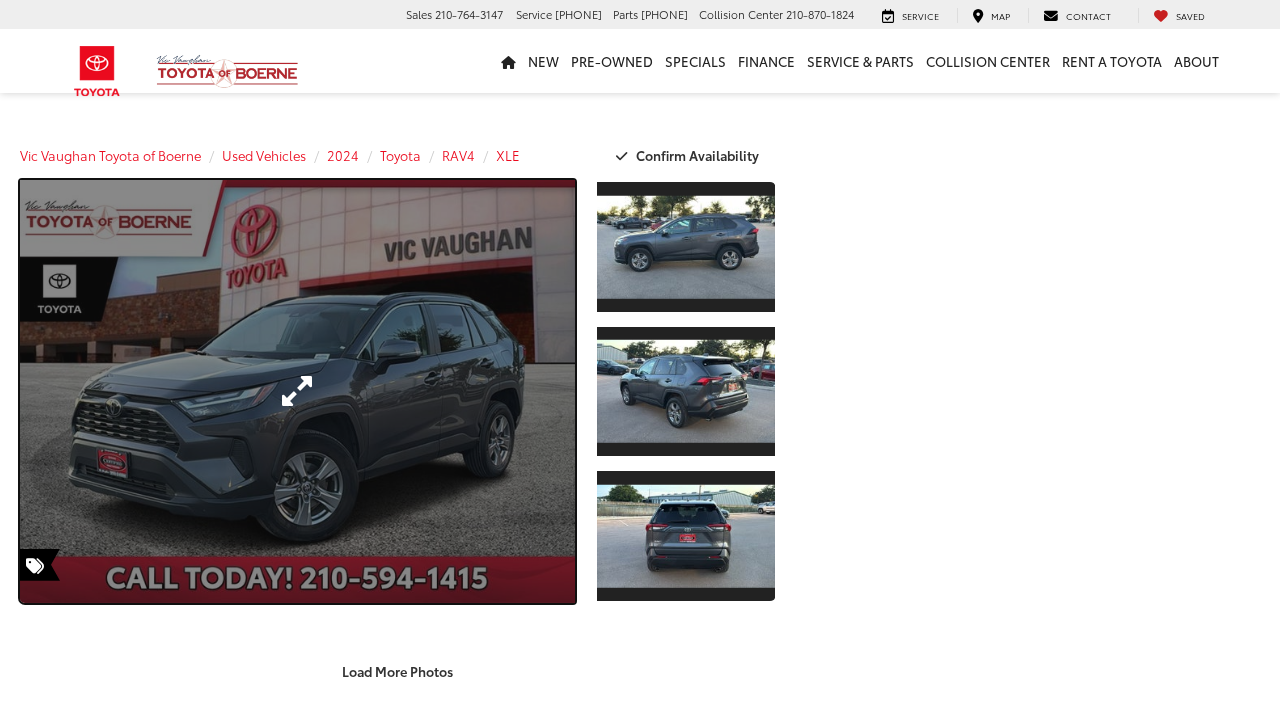 click at bounding box center (297, 391) 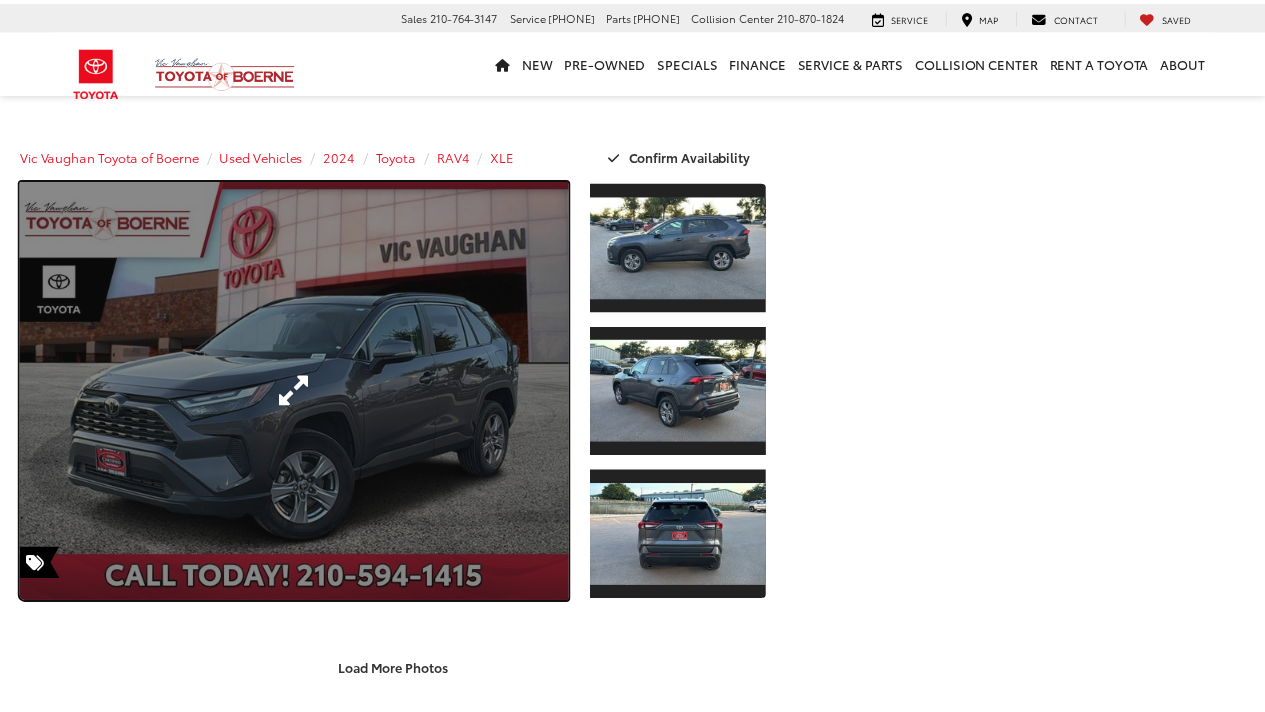 scroll, scrollTop: 0, scrollLeft: 0, axis: both 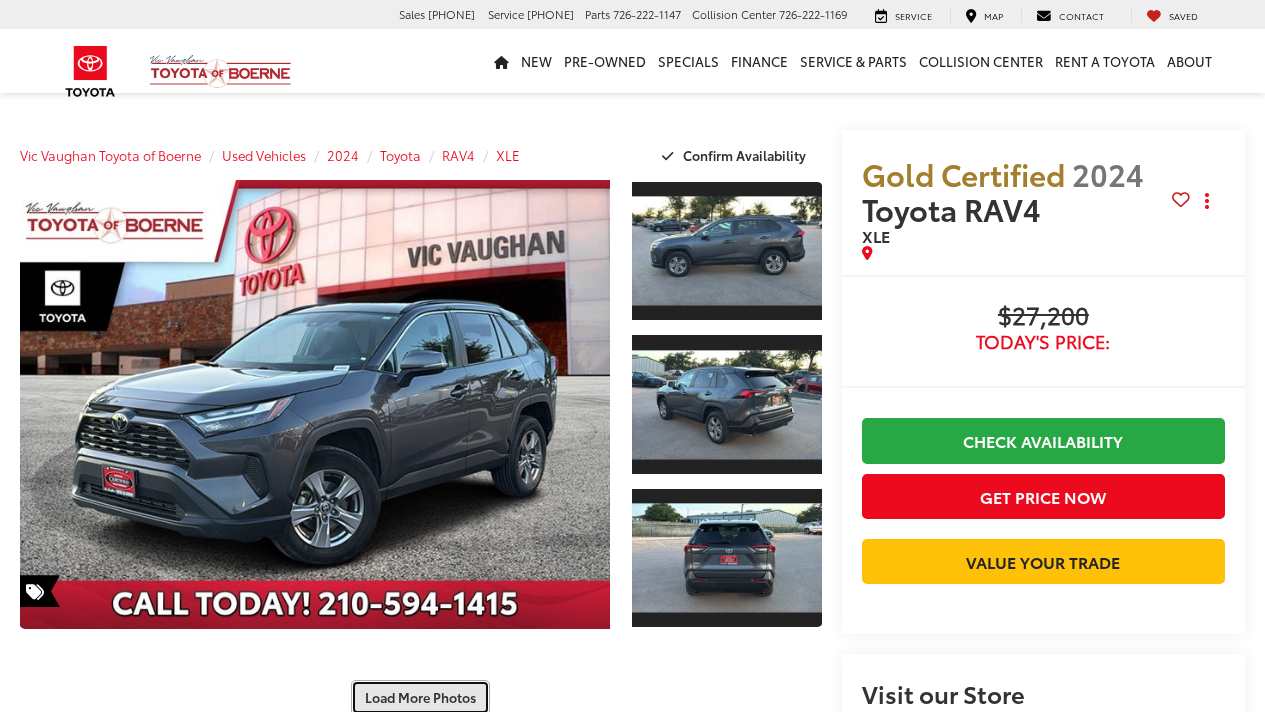 click on "Load More Photos" at bounding box center (420, 697) 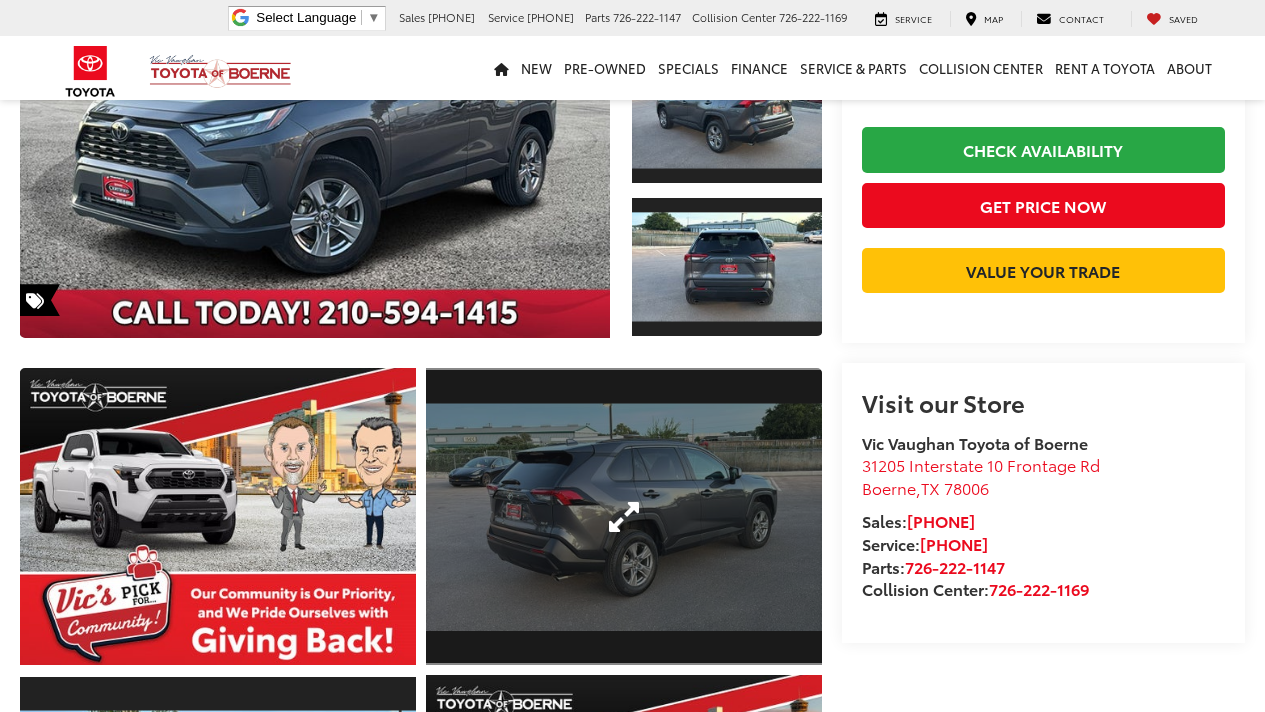 scroll, scrollTop: 291, scrollLeft: 0, axis: vertical 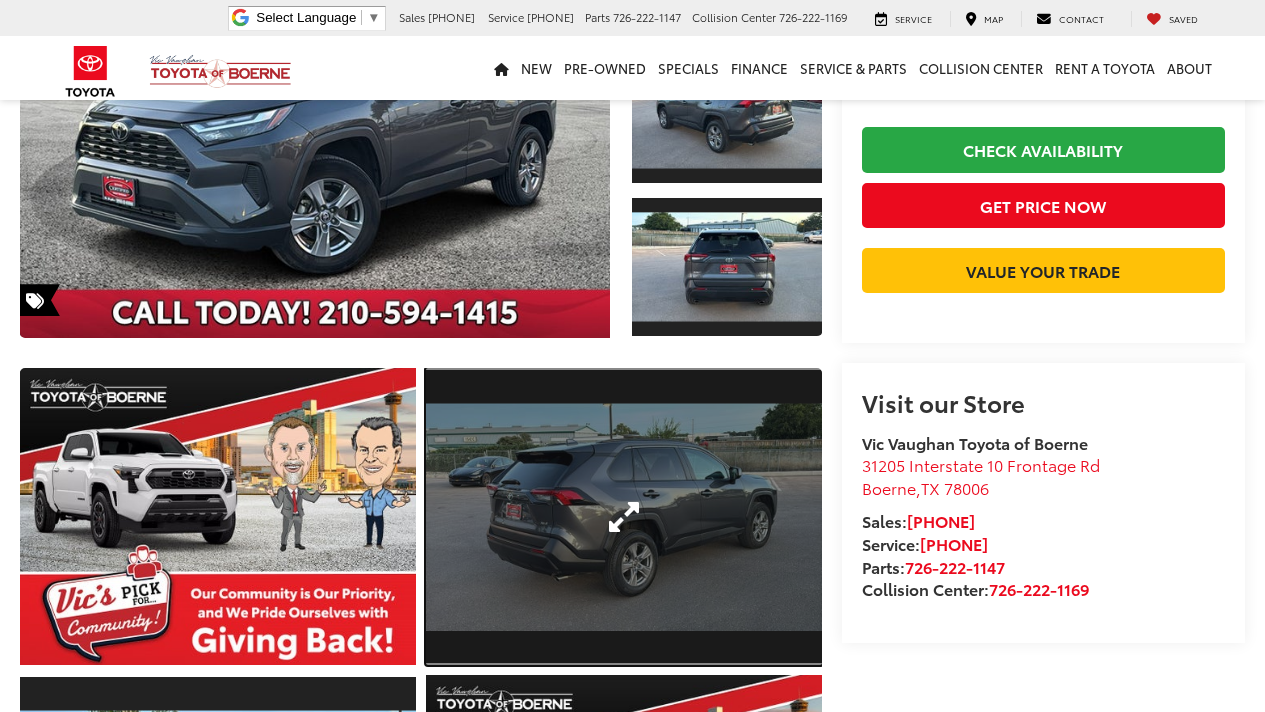 click at bounding box center [624, 516] 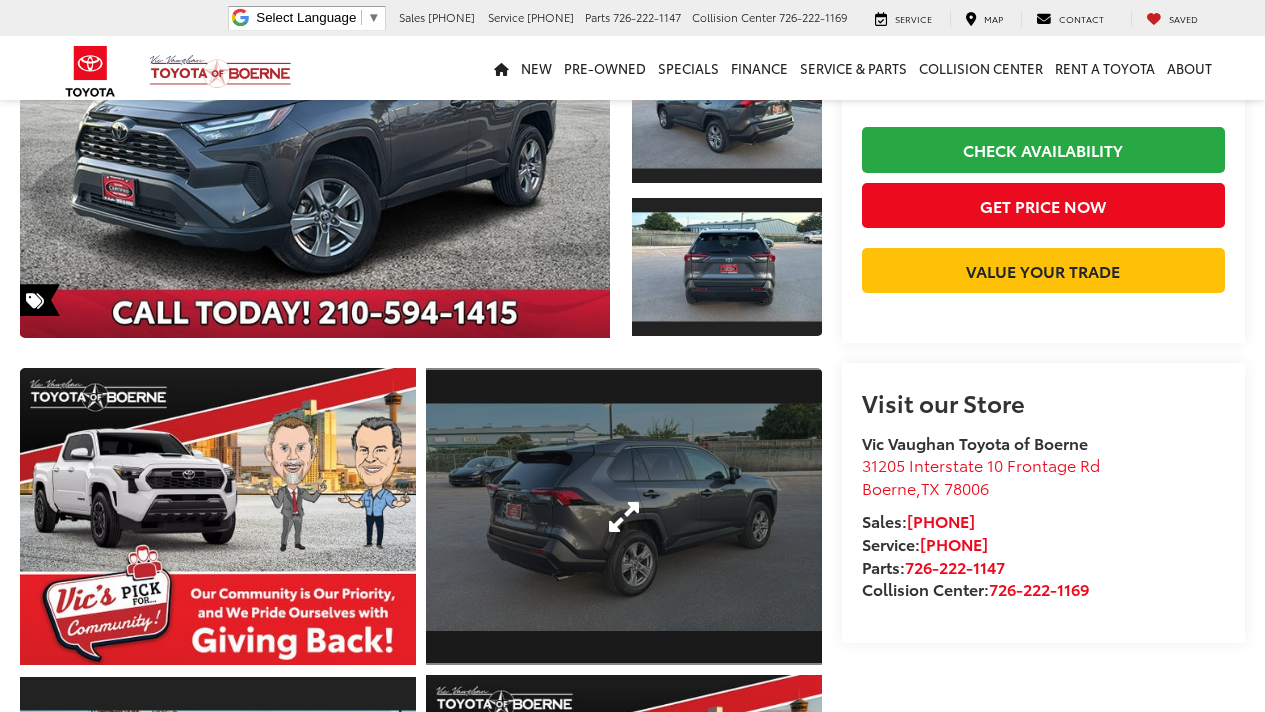scroll, scrollTop: 0, scrollLeft: 0, axis: both 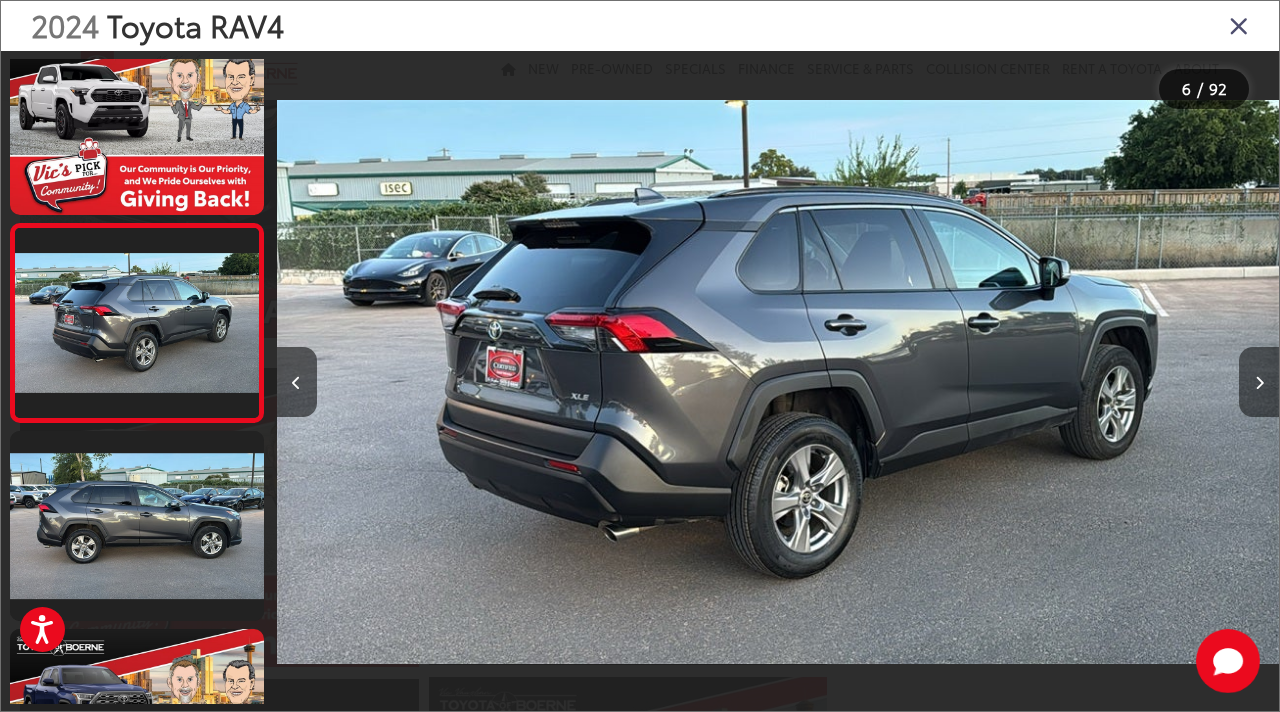 click at bounding box center (1259, 382) 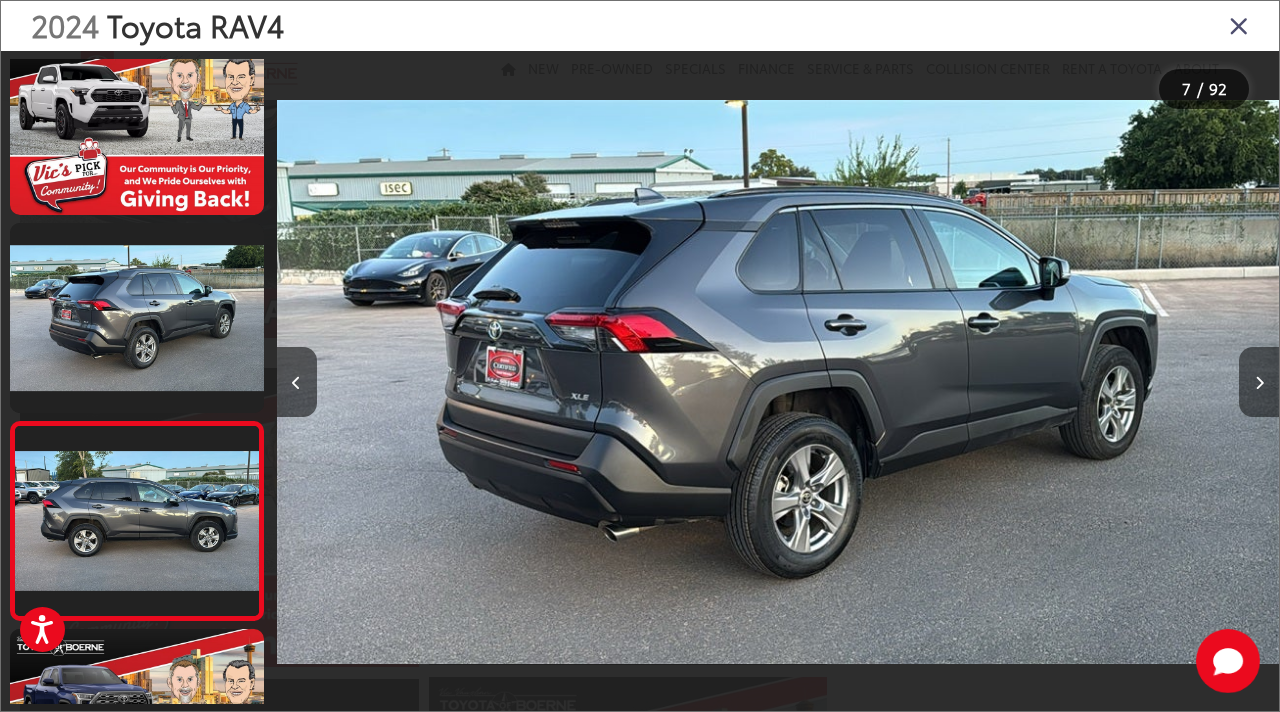 scroll, scrollTop: 0, scrollLeft: 5144, axis: horizontal 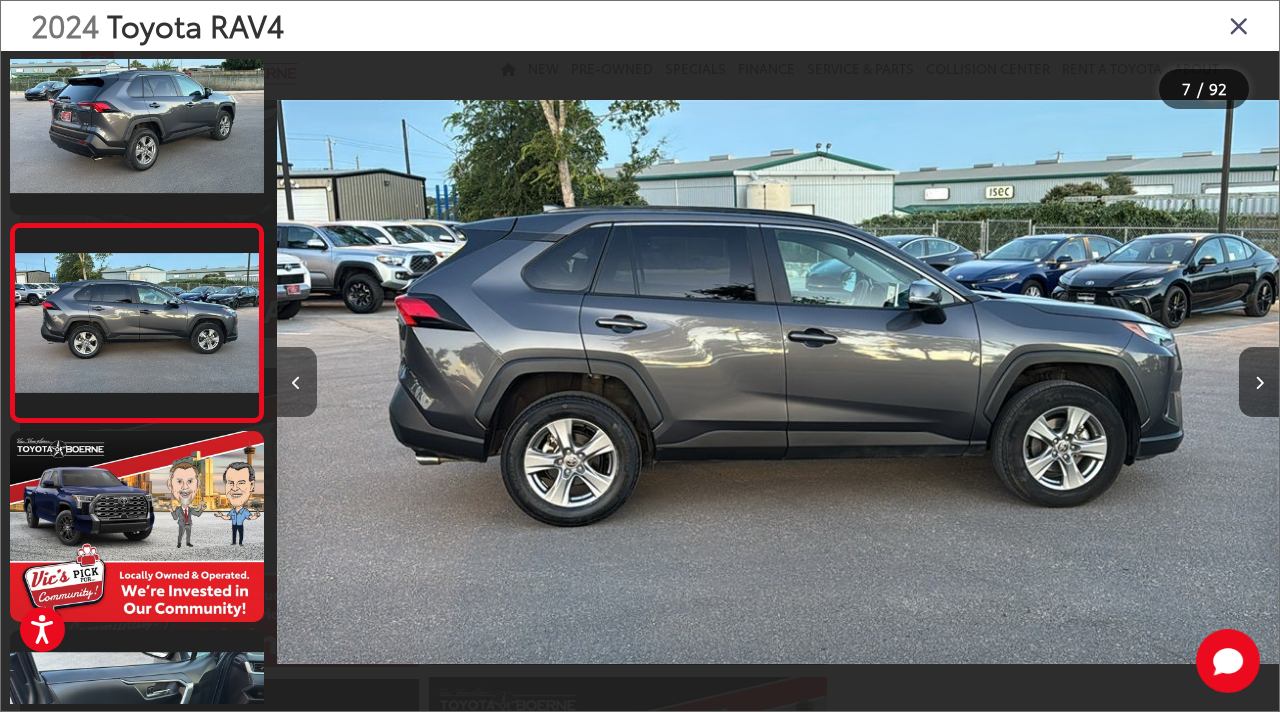 click at bounding box center (297, 382) 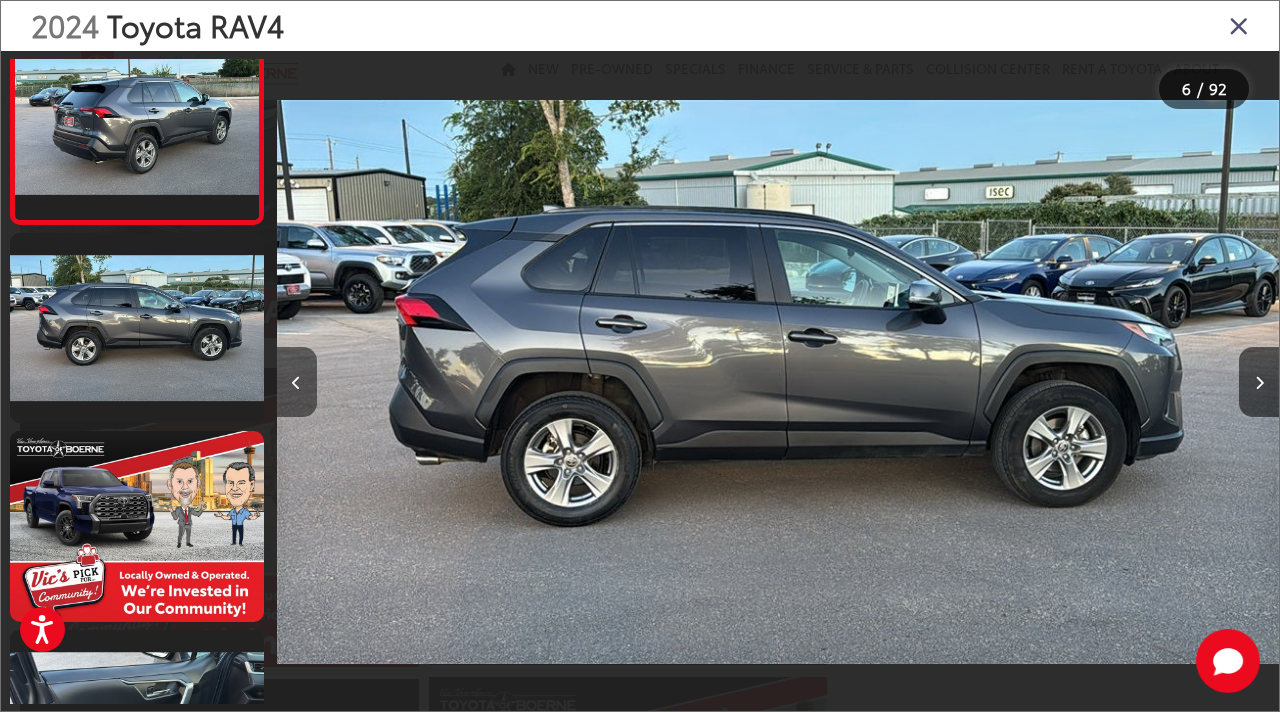 scroll, scrollTop: 838, scrollLeft: 0, axis: vertical 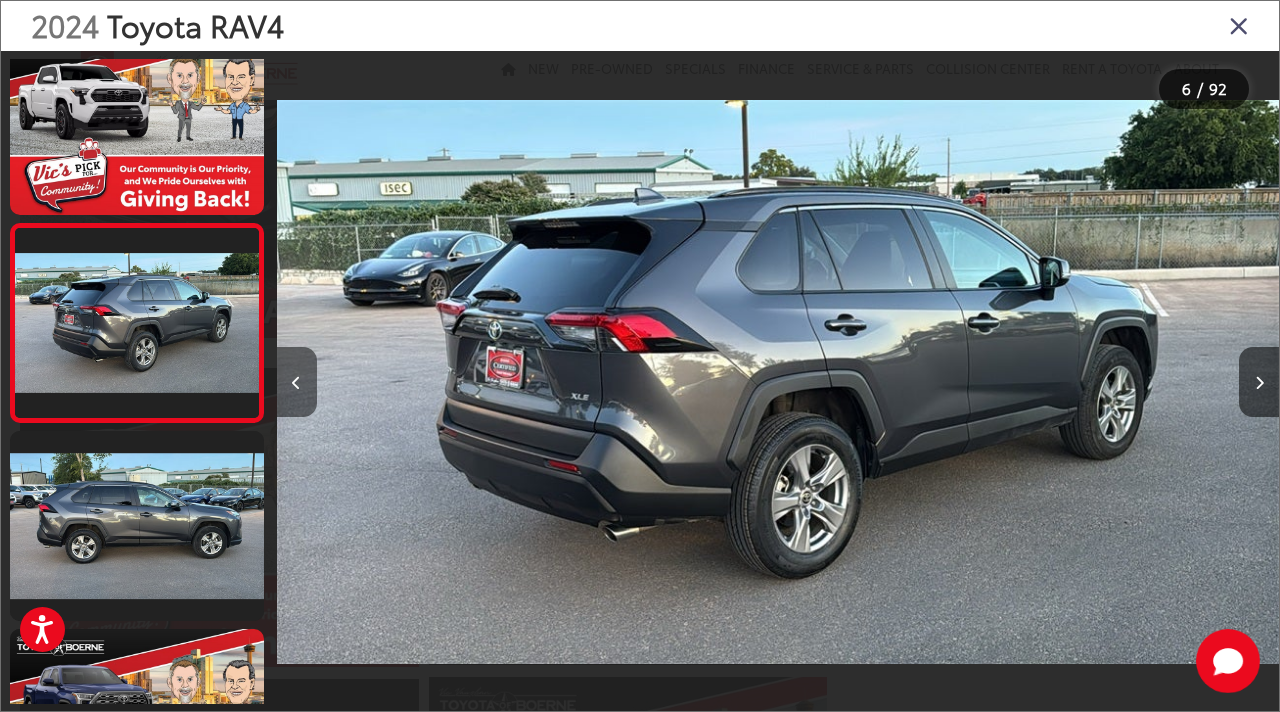 click at bounding box center (297, 382) 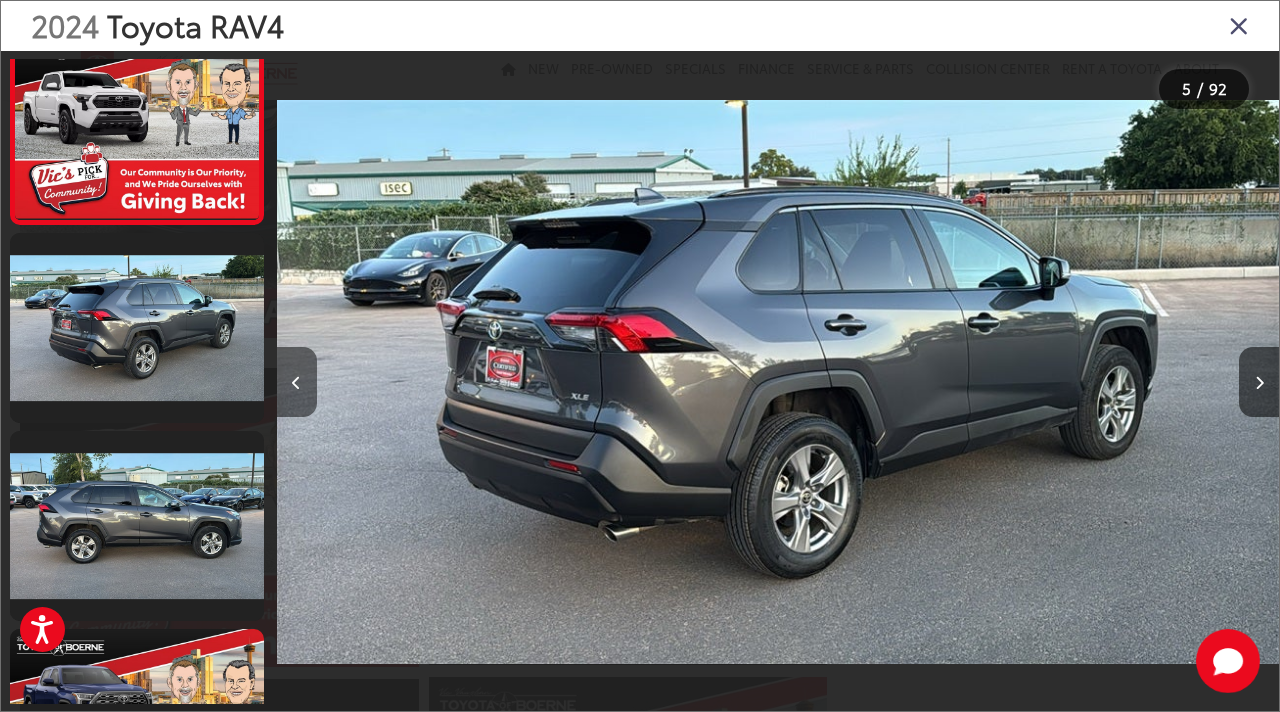 scroll, scrollTop: 781, scrollLeft: 0, axis: vertical 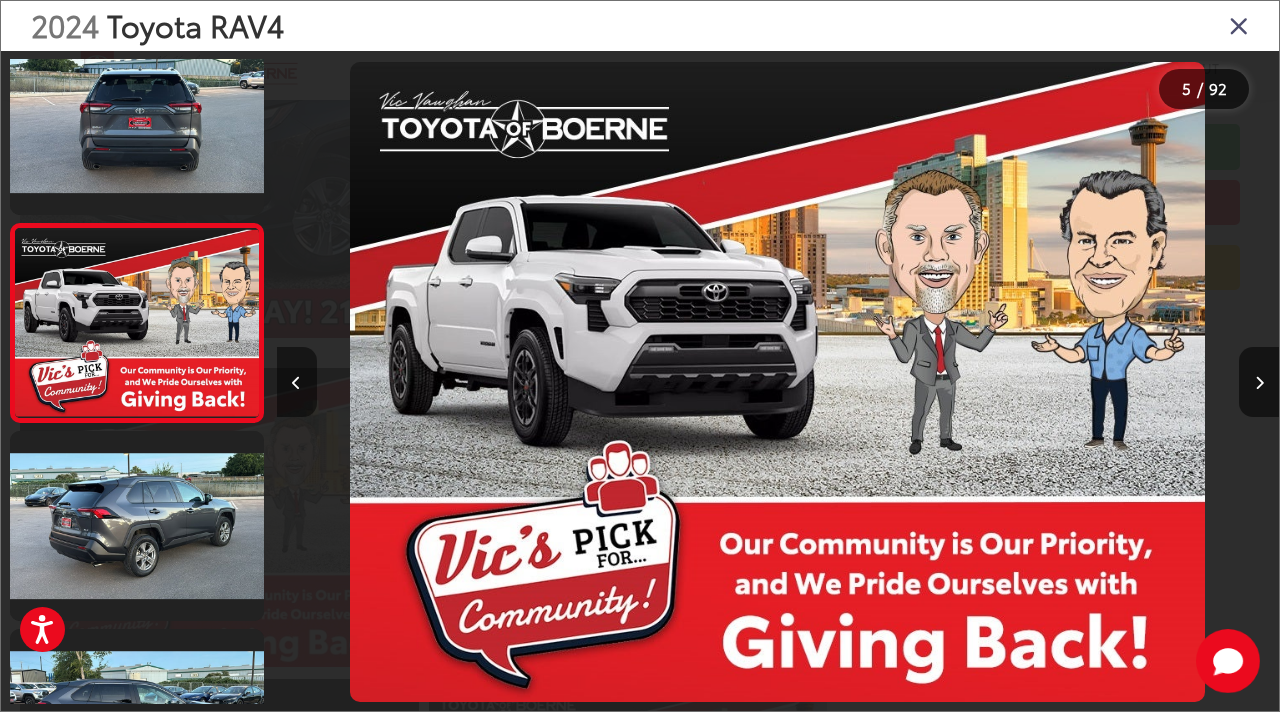 click at bounding box center [297, 382] 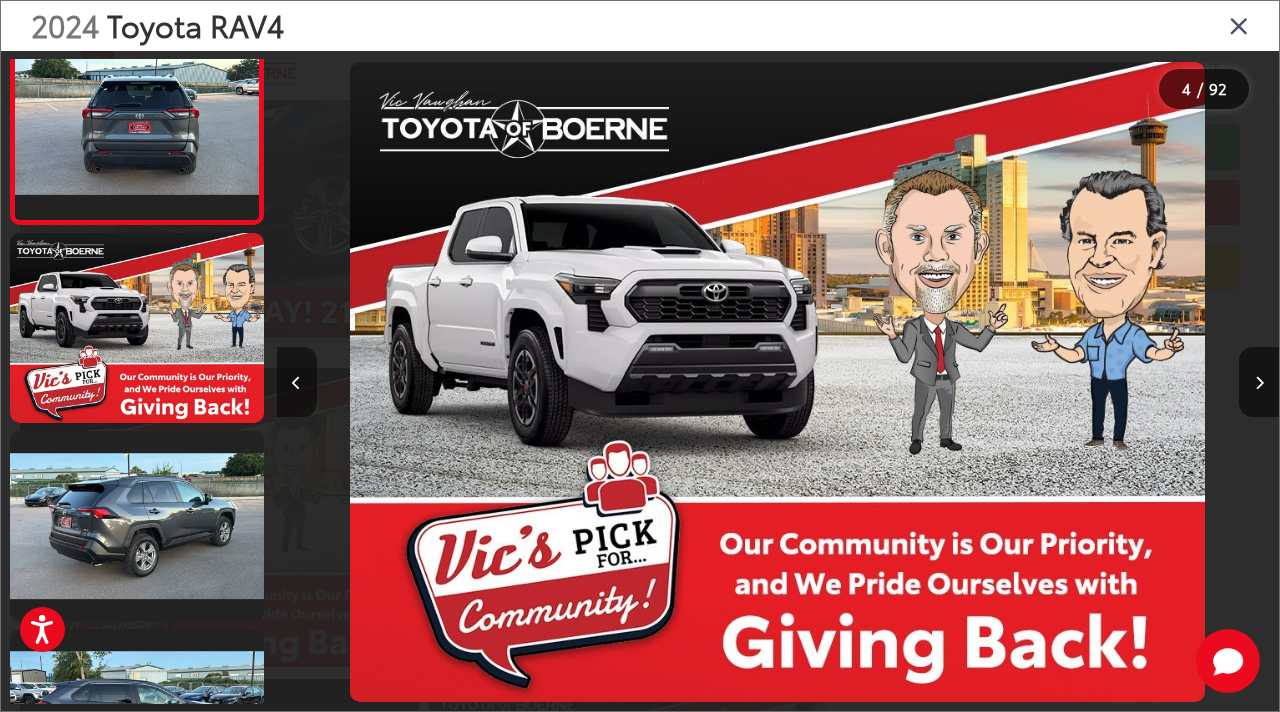 scroll, scrollTop: 583, scrollLeft: 0, axis: vertical 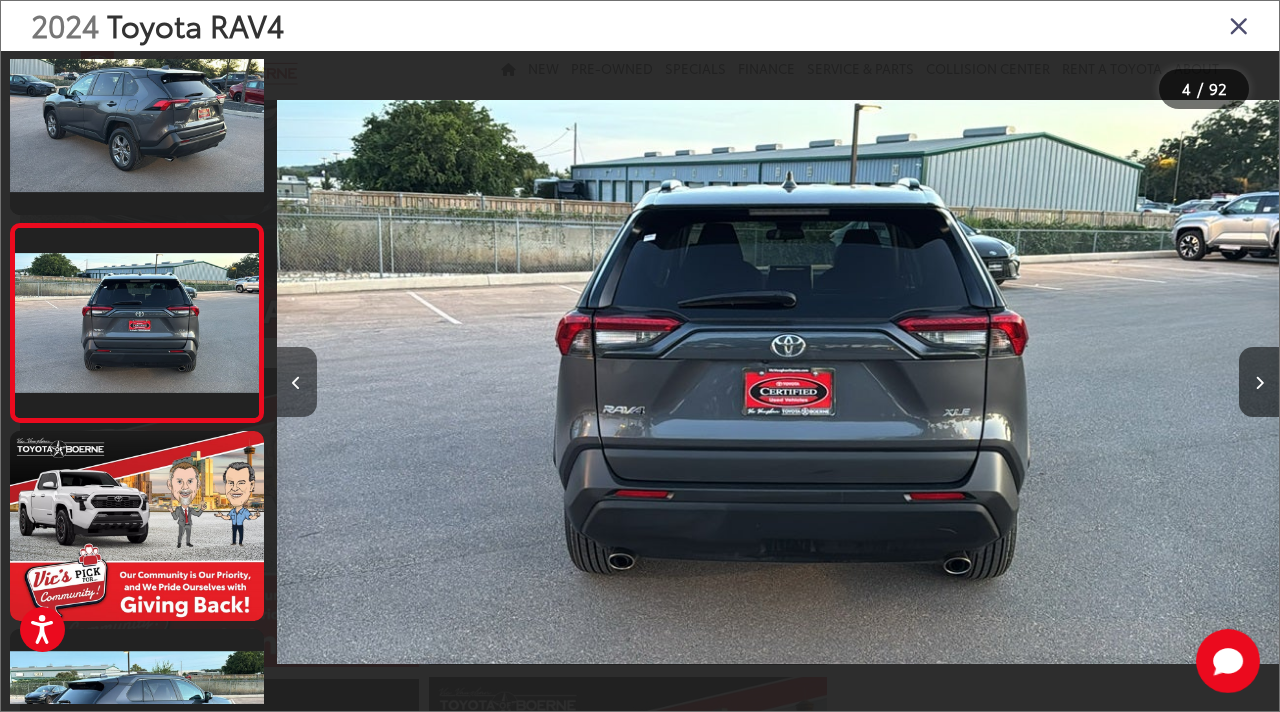 click at bounding box center (297, 382) 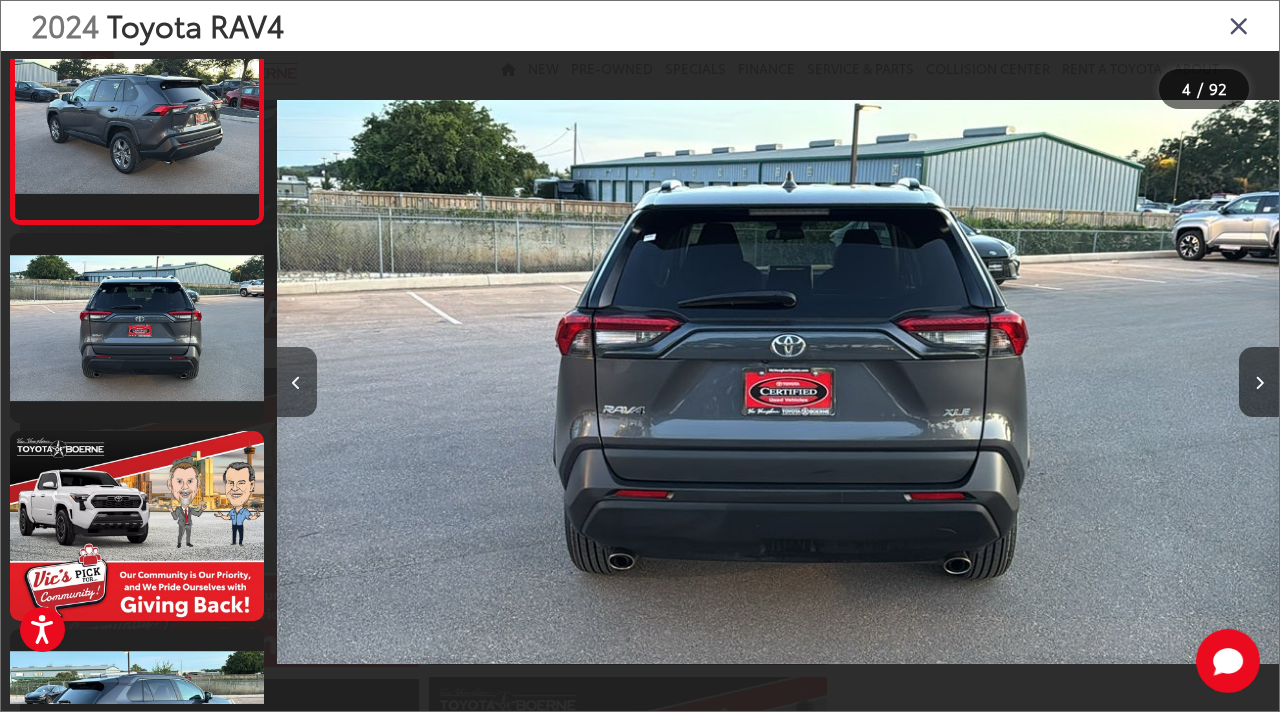 scroll, scrollTop: 385, scrollLeft: 0, axis: vertical 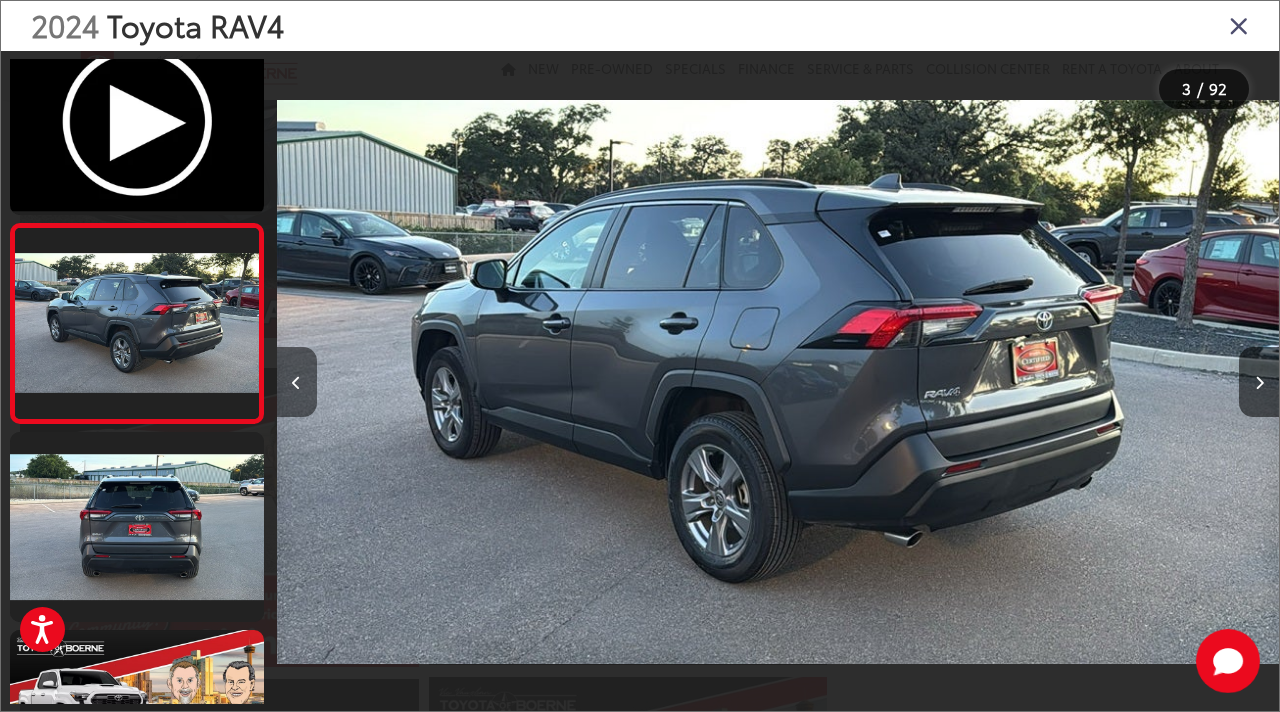 click at bounding box center [297, 382] 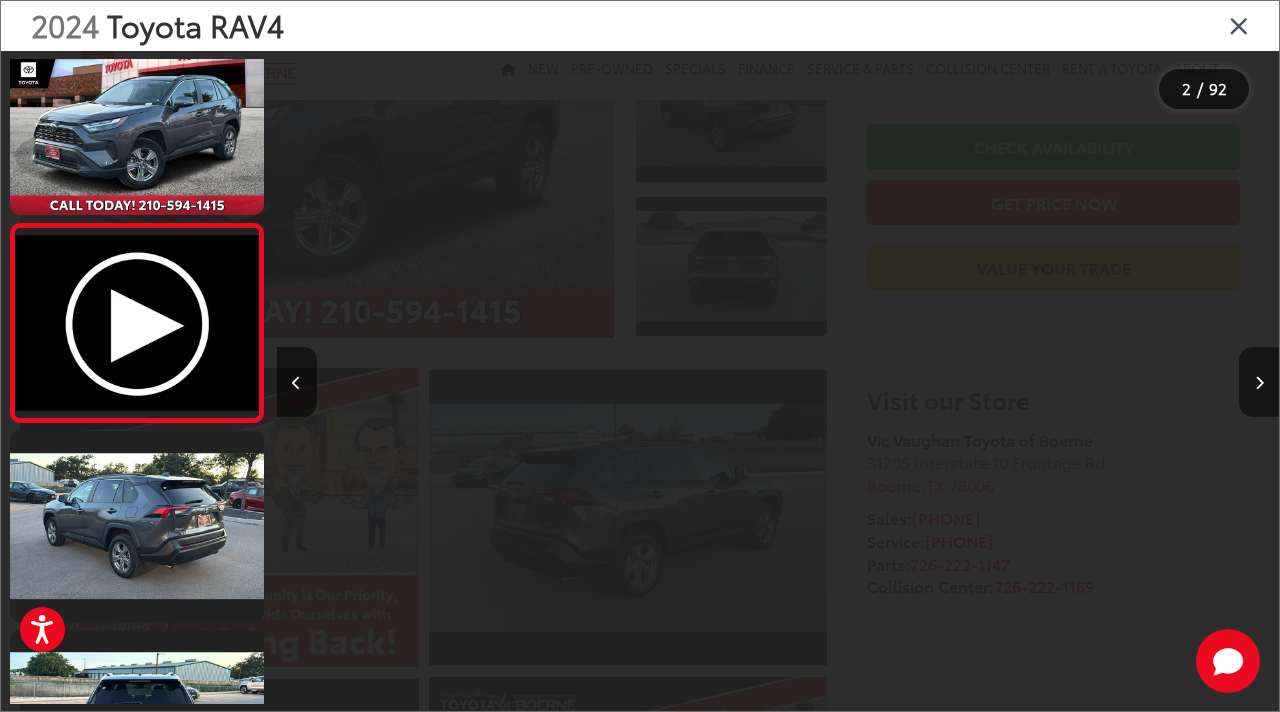 click at bounding box center [1259, 383] 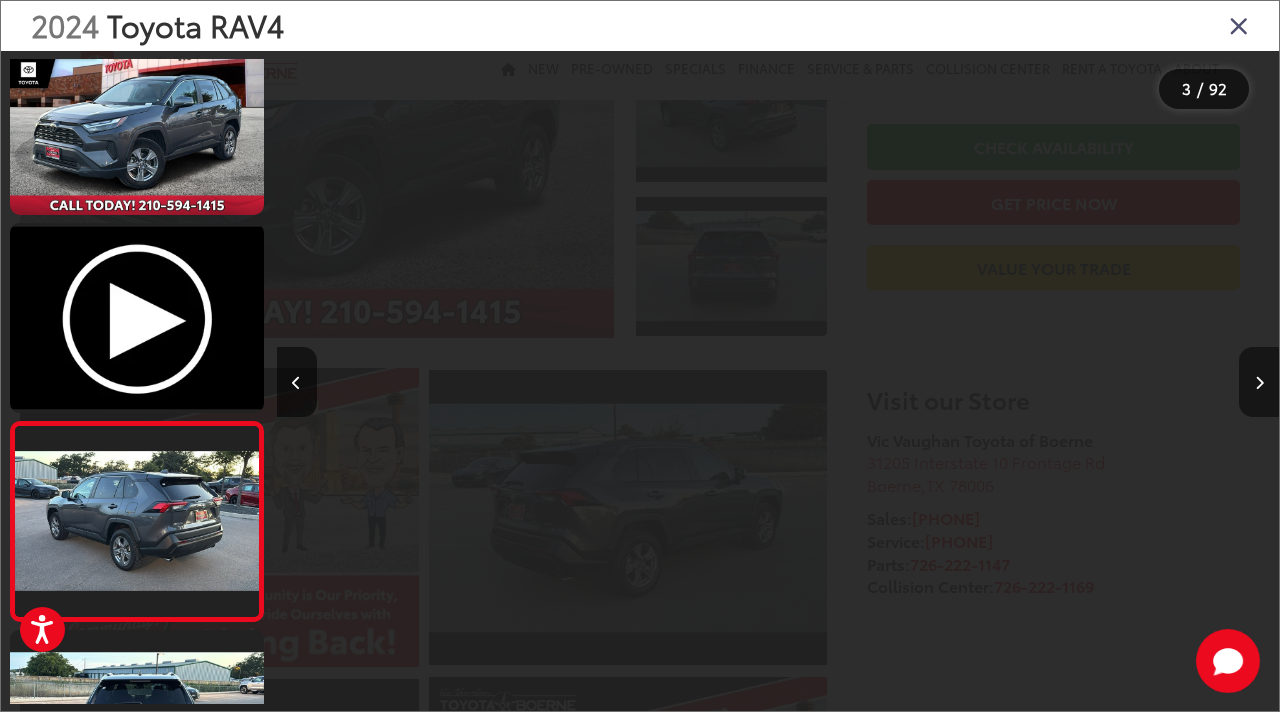 scroll, scrollTop: 0, scrollLeft: 1404, axis: horizontal 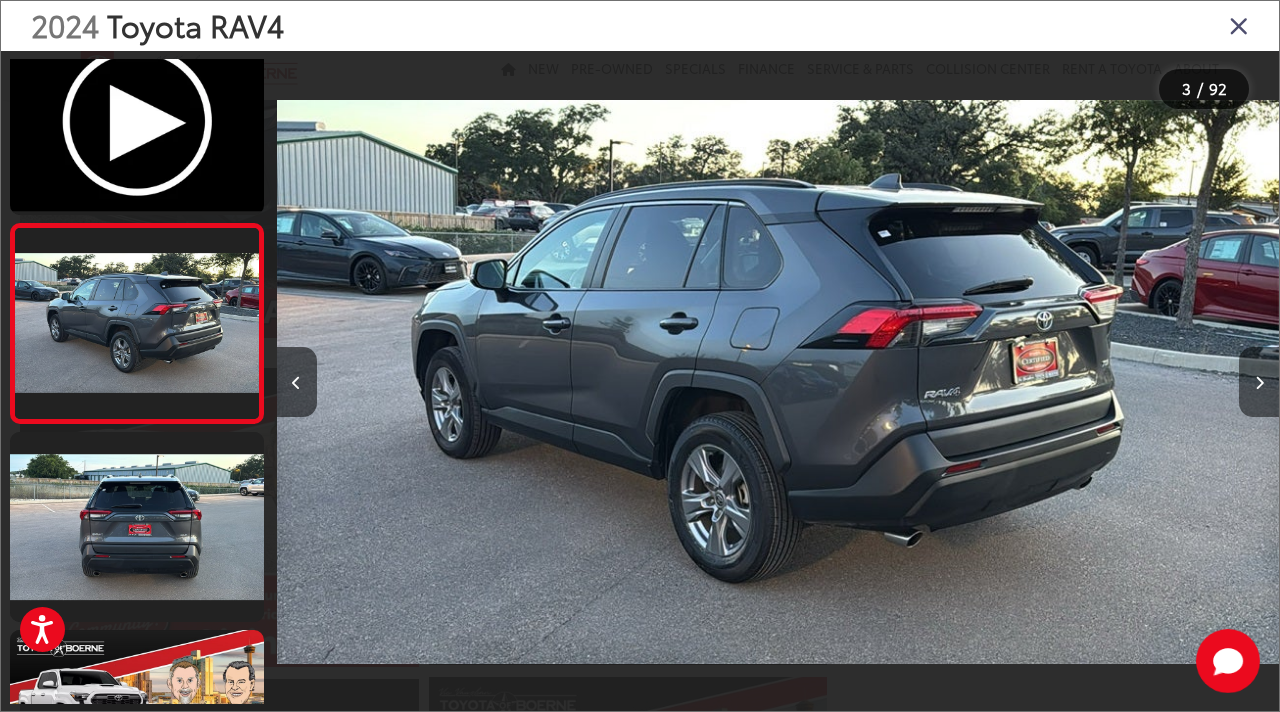 click at bounding box center (1259, 382) 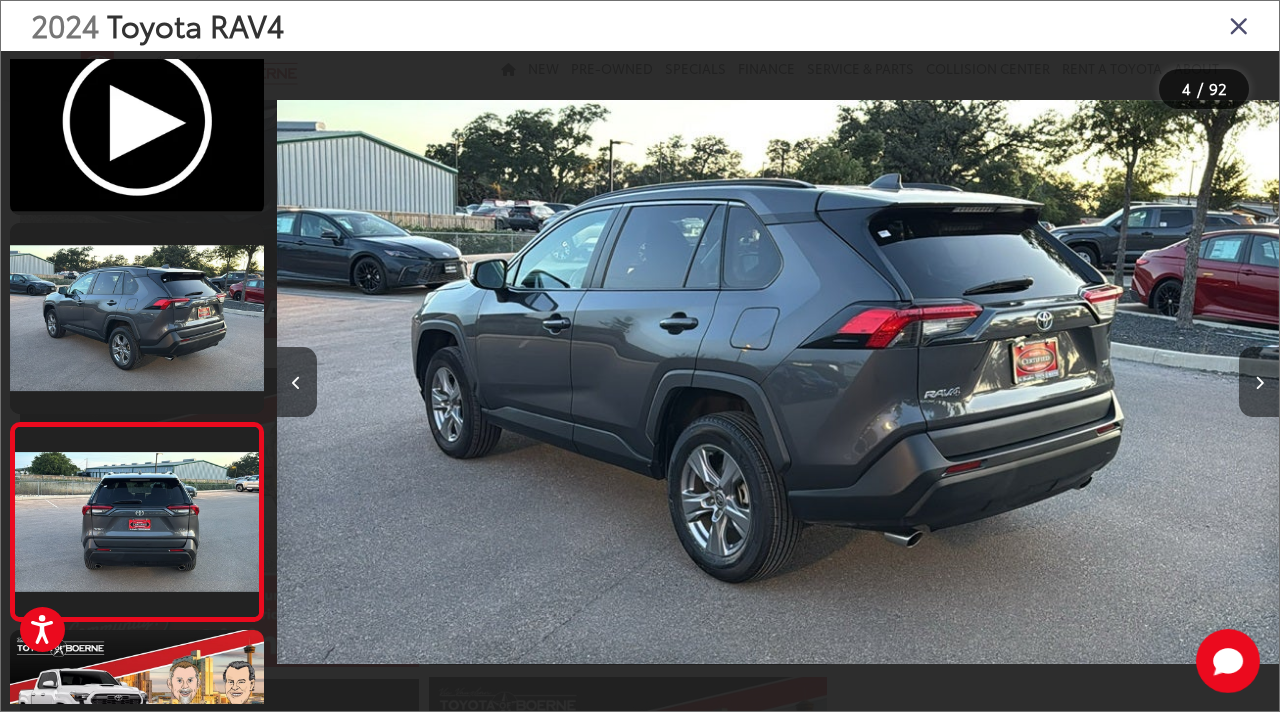 scroll, scrollTop: 0, scrollLeft: 2105, axis: horizontal 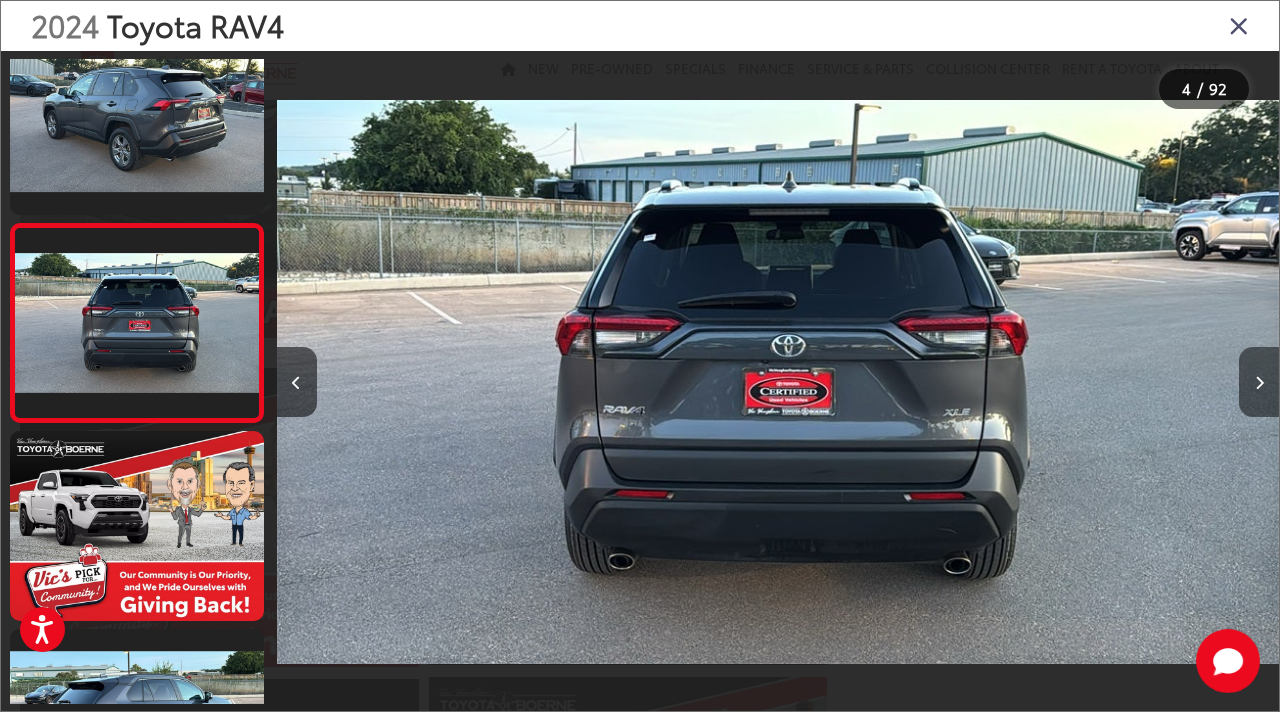 click at bounding box center (1259, 383) 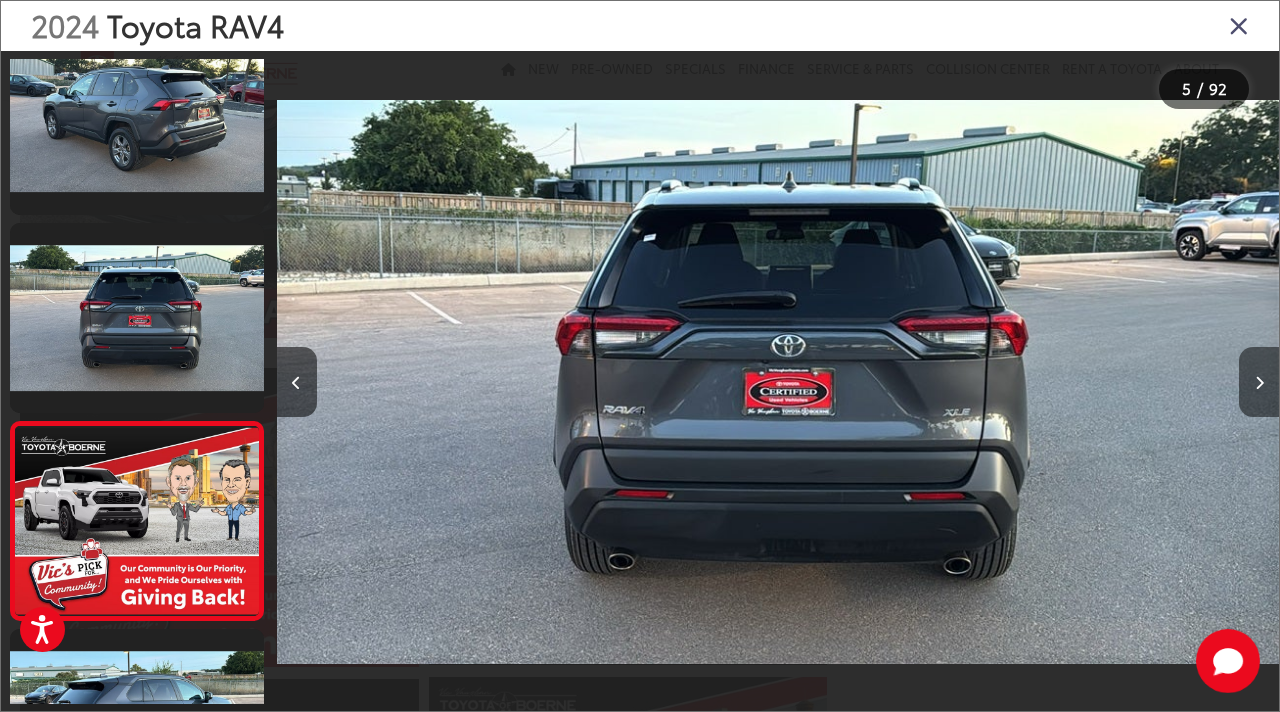 scroll, scrollTop: 0, scrollLeft: 3407, axis: horizontal 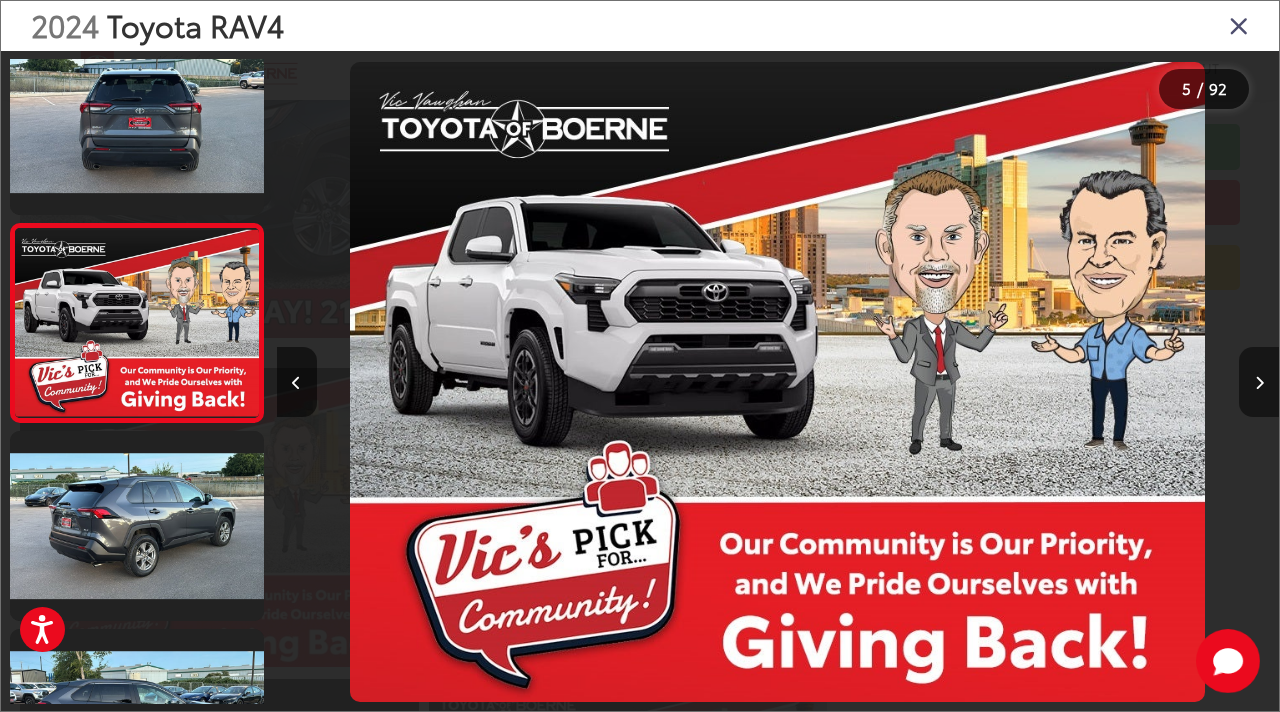click at bounding box center [1259, 383] 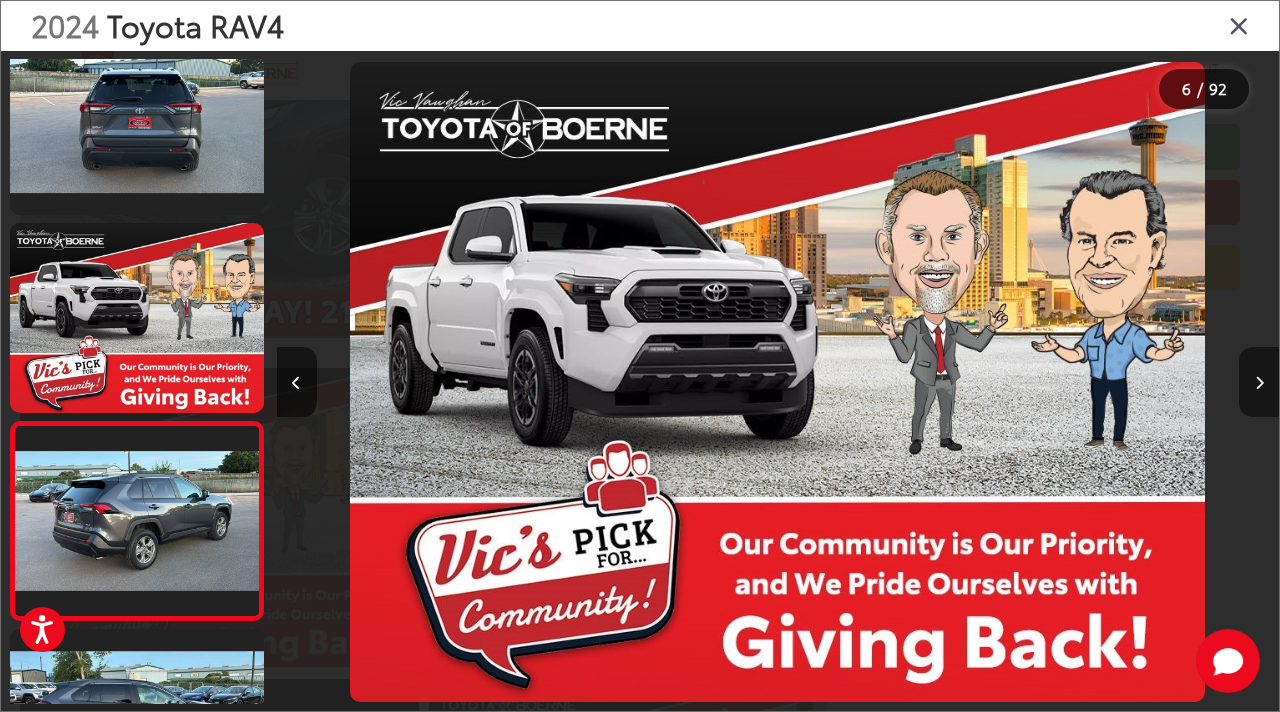 scroll, scrollTop: 0, scrollLeft: 4140, axis: horizontal 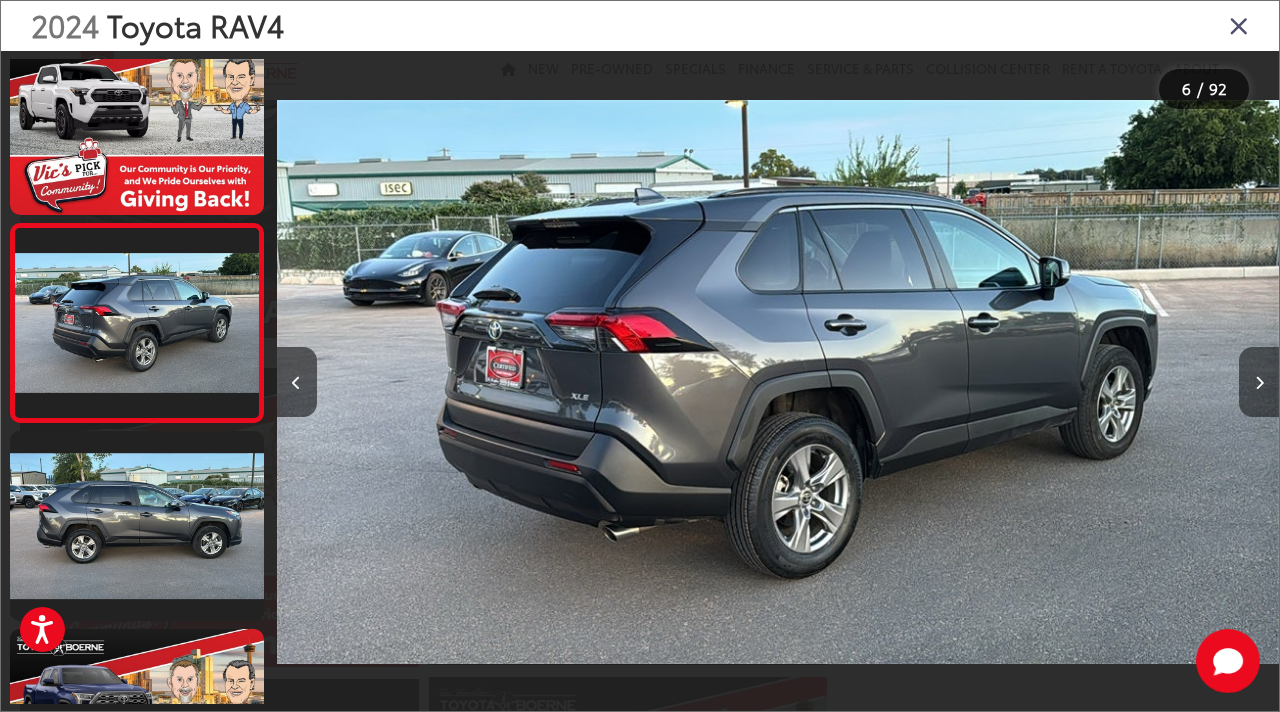 click at bounding box center [1259, 383] 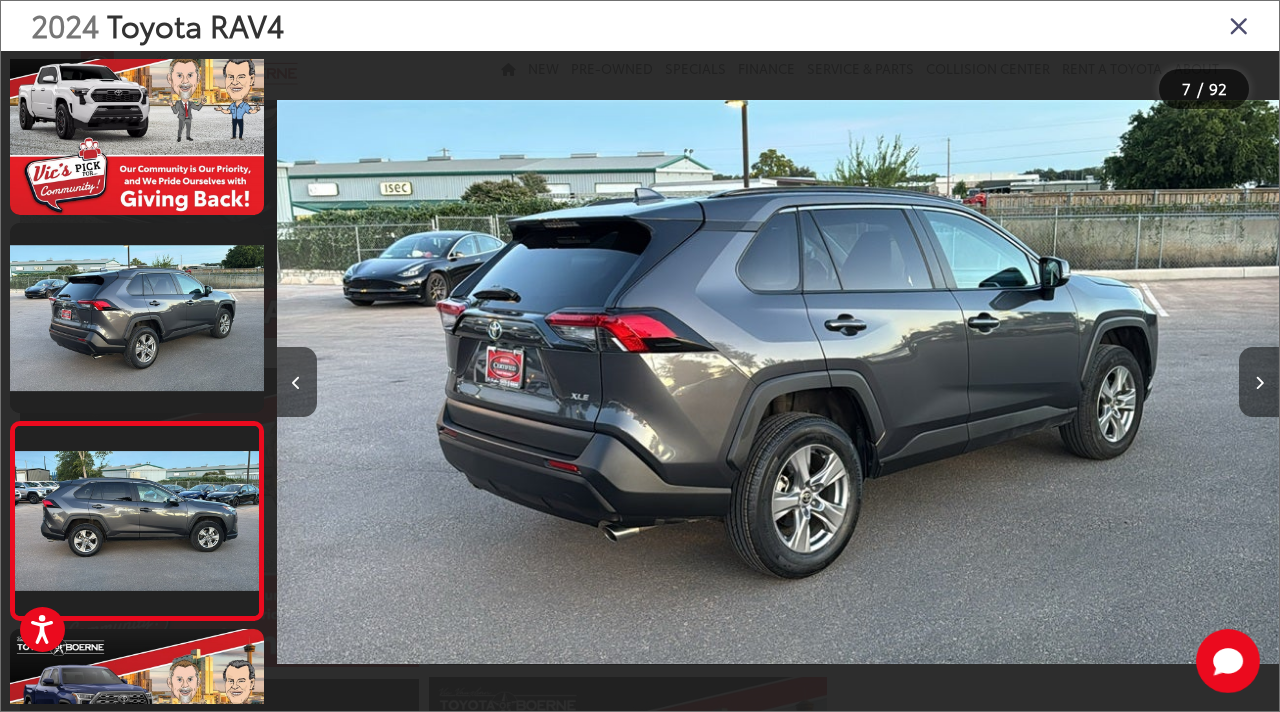 scroll, scrollTop: 0, scrollLeft: 5180, axis: horizontal 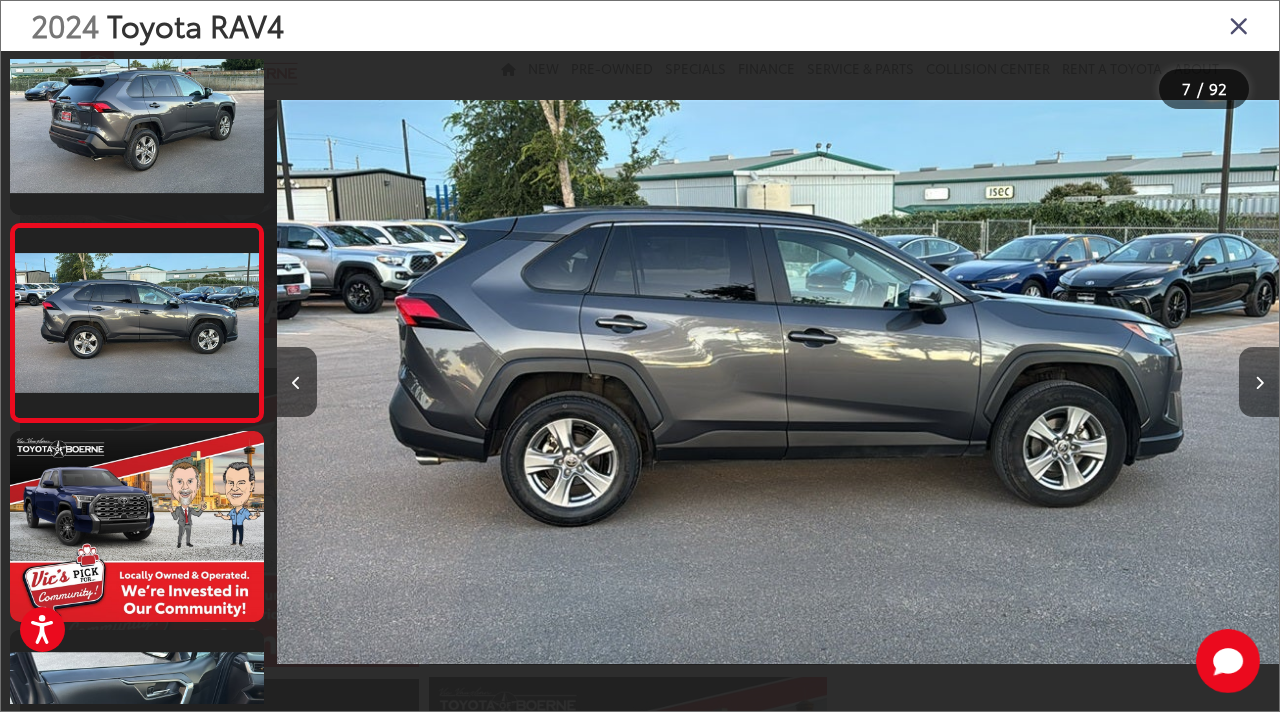 click at bounding box center [1259, 383] 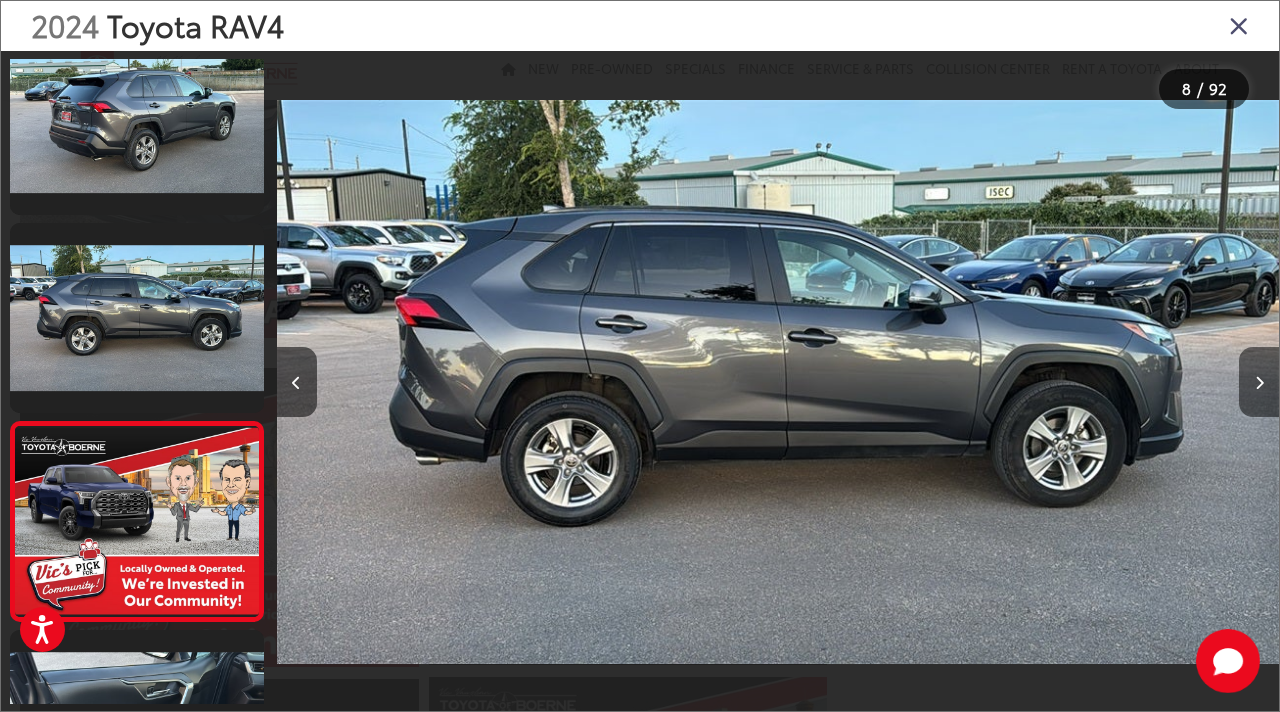 scroll, scrollTop: 0, scrollLeft: 6413, axis: horizontal 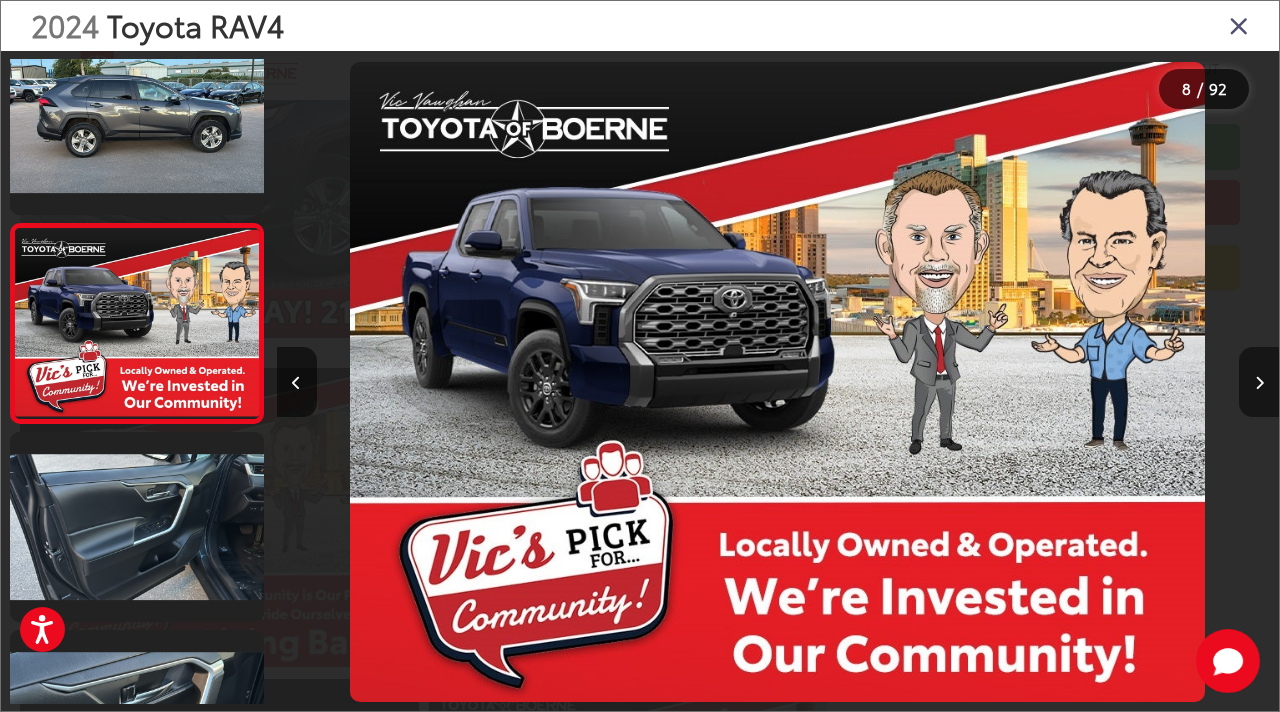 click at bounding box center [1259, 383] 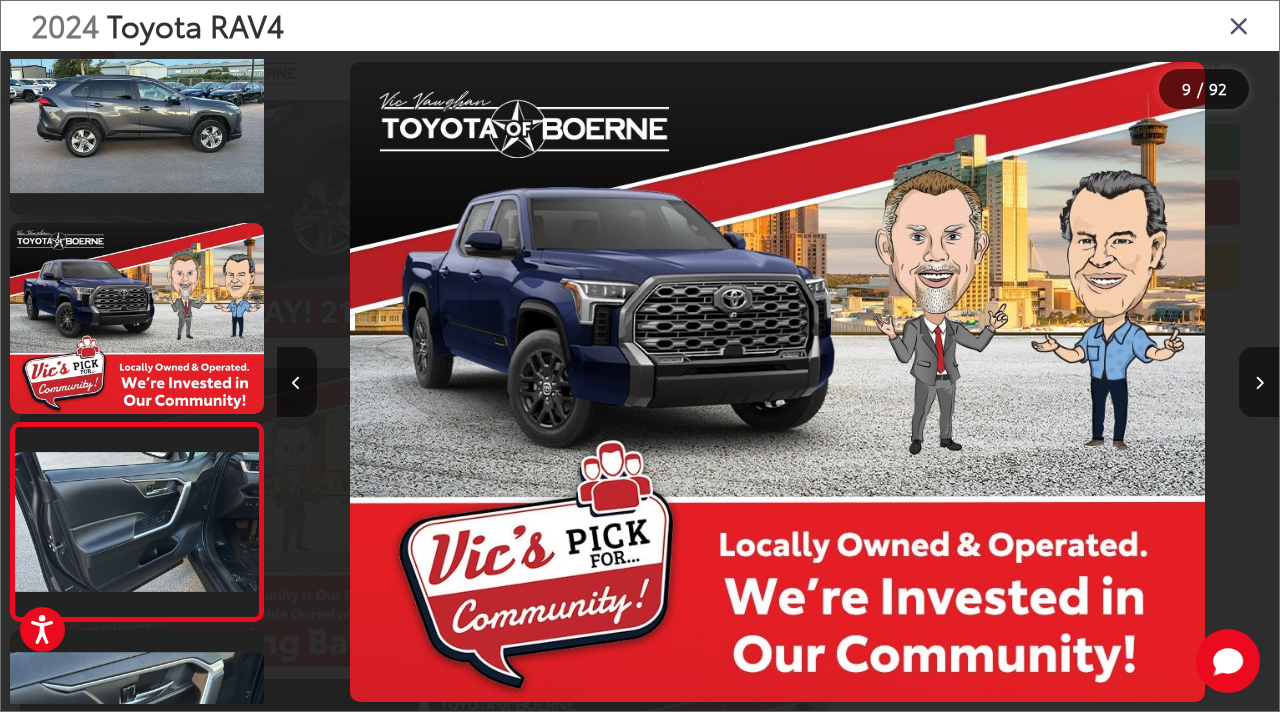 scroll, scrollTop: 0, scrollLeft: 7147, axis: horizontal 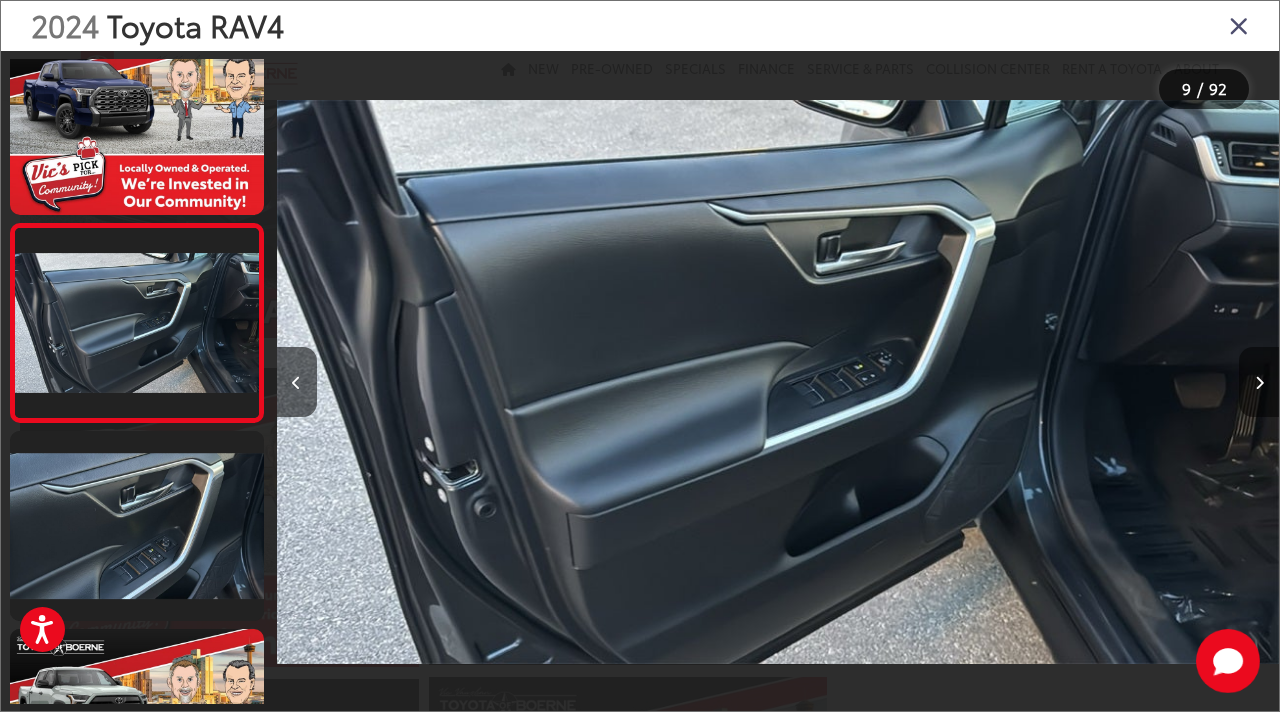 click at bounding box center [1259, 383] 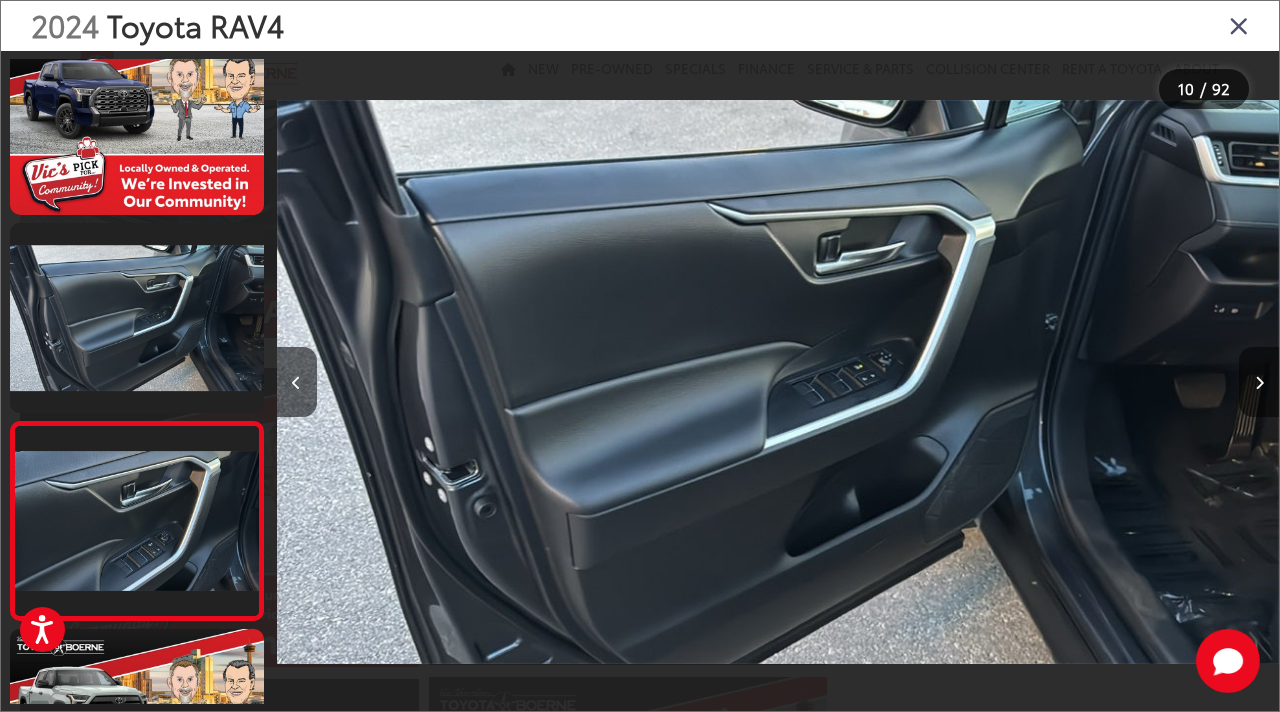 scroll, scrollTop: 0, scrollLeft: 8421, axis: horizontal 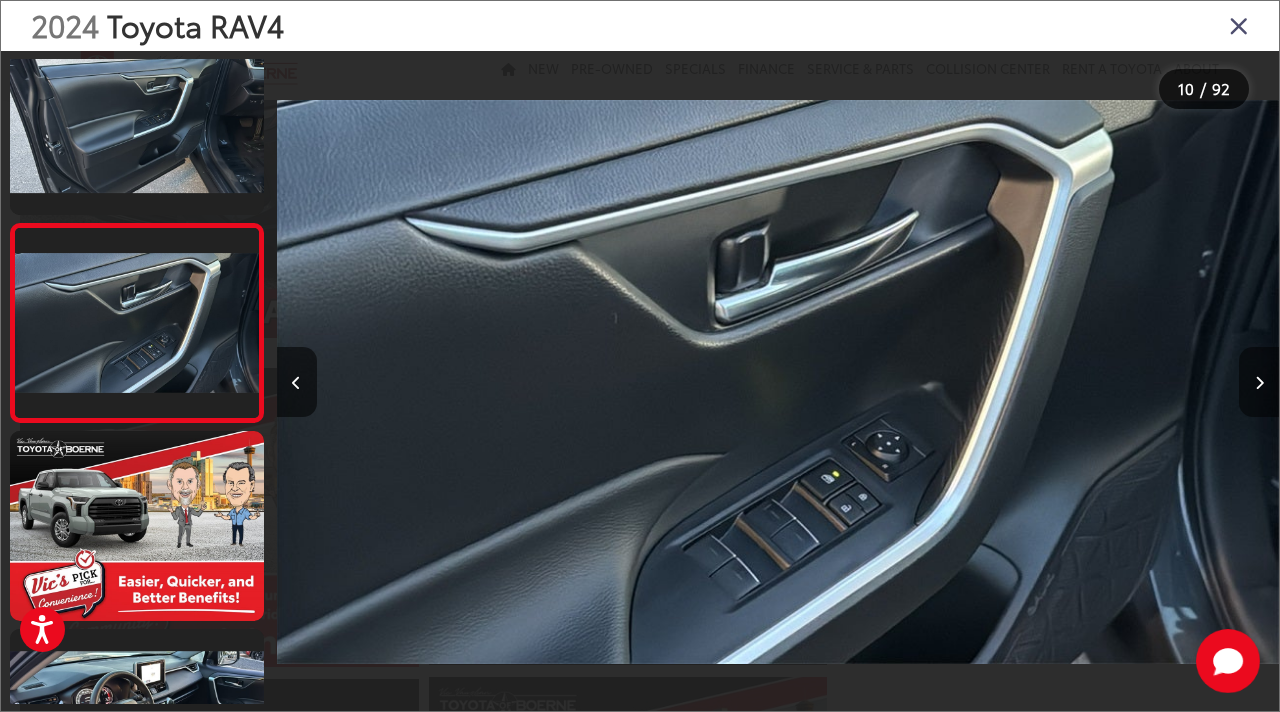 click at bounding box center [1259, 383] 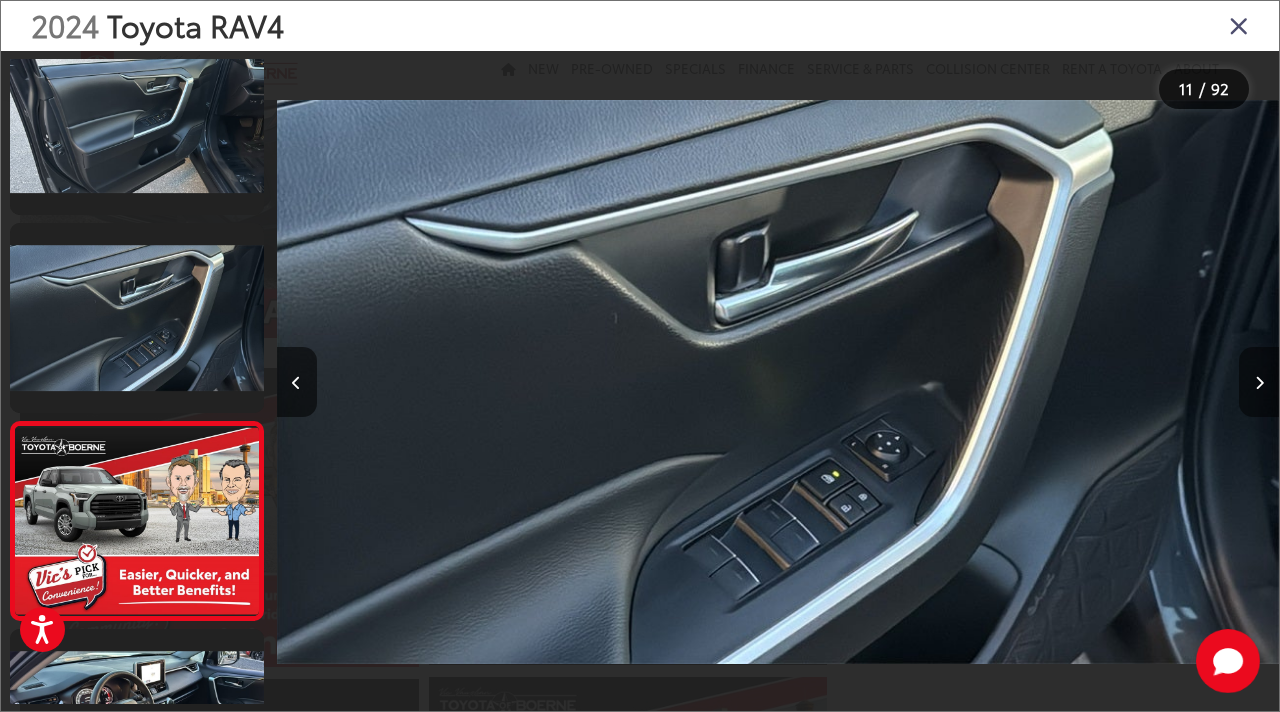 scroll, scrollTop: 0, scrollLeft: 9420, axis: horizontal 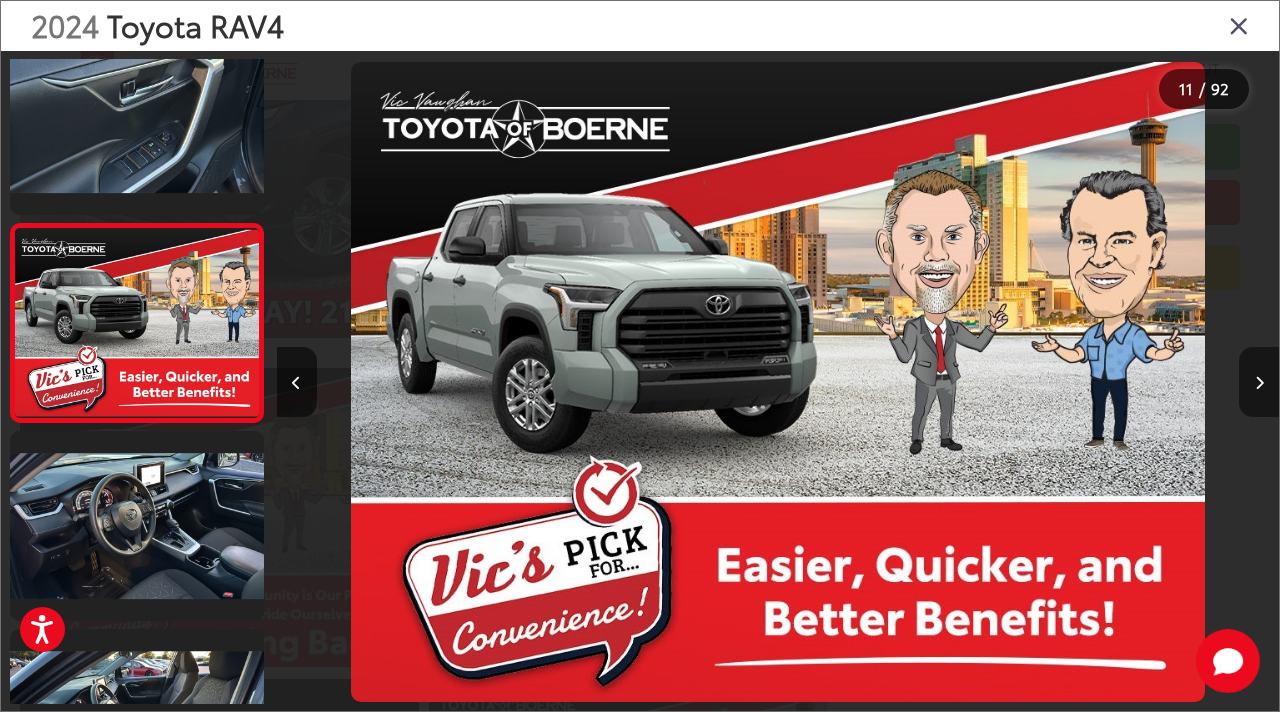 click at bounding box center [1259, 383] 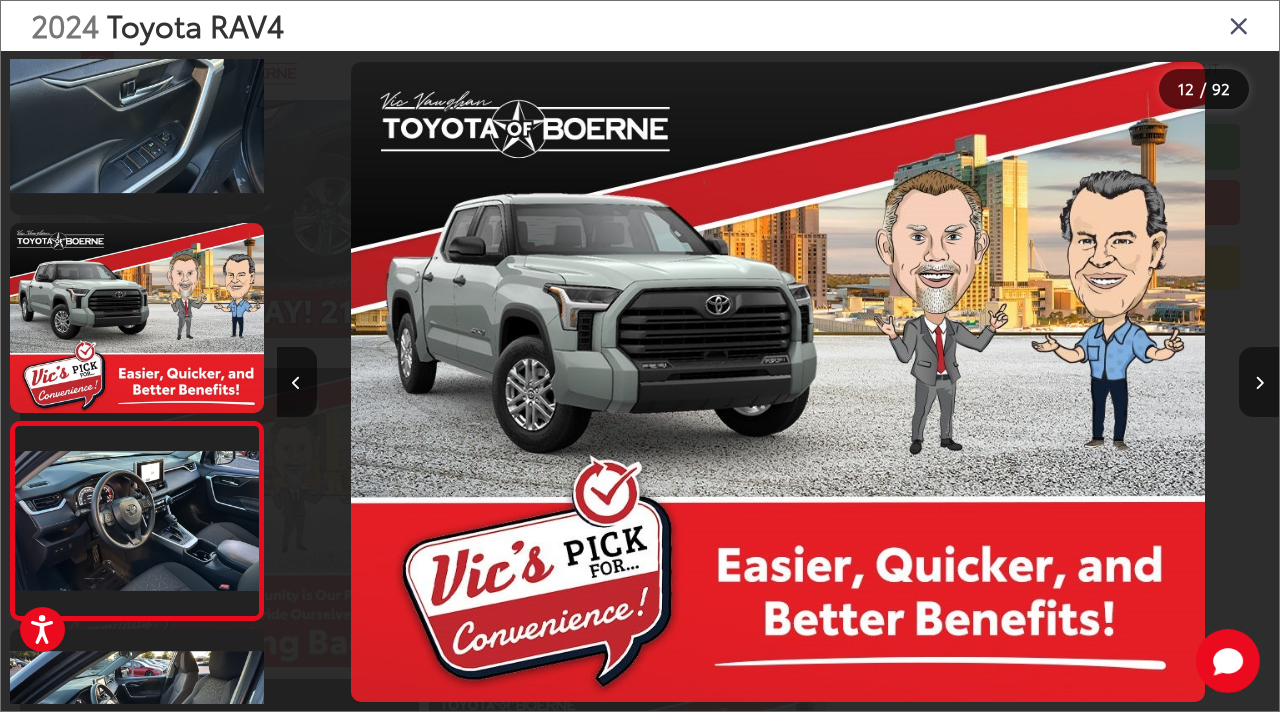 scroll, scrollTop: 0, scrollLeft: 10123, axis: horizontal 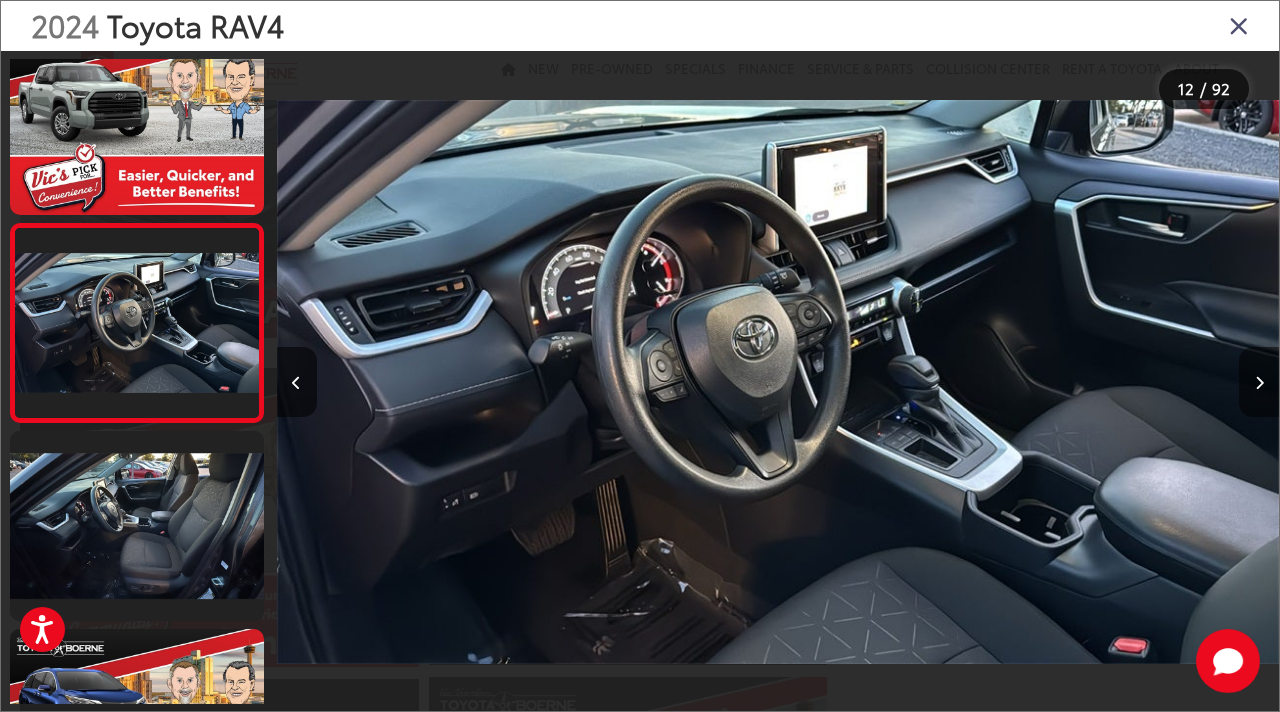 click at bounding box center (1259, 383) 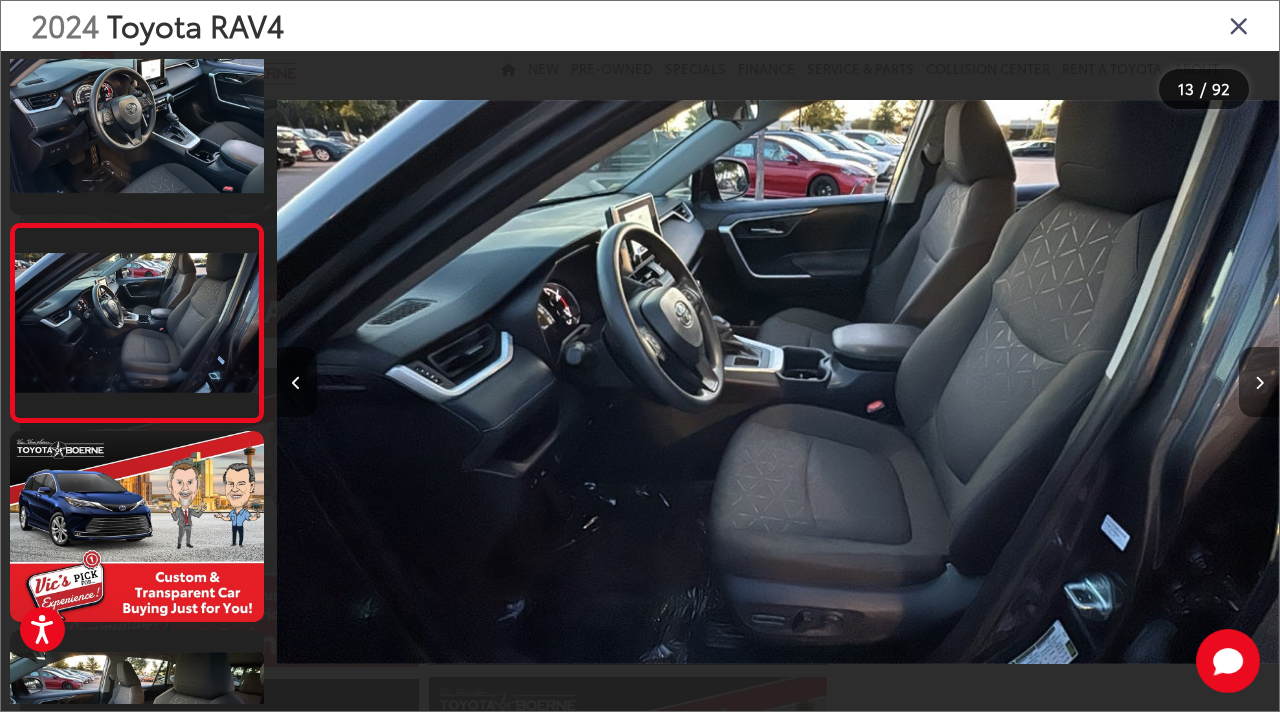 click at bounding box center [1259, 383] 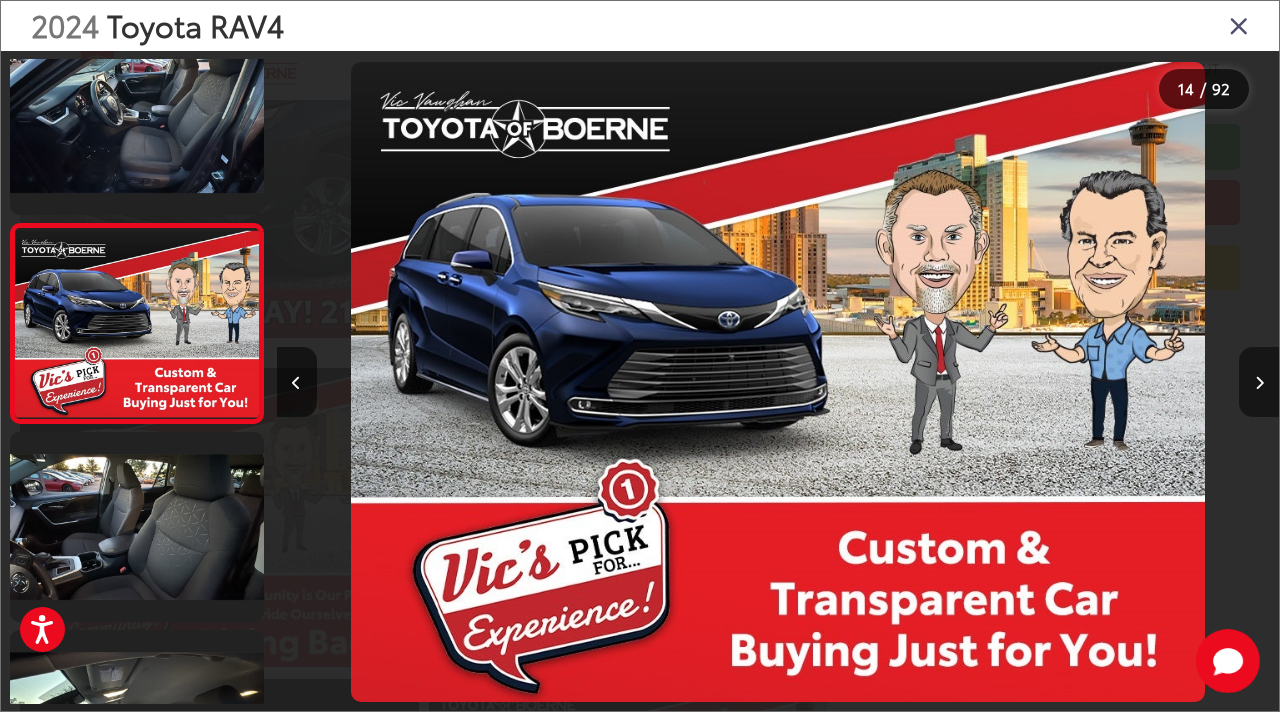 click at bounding box center [1259, 383] 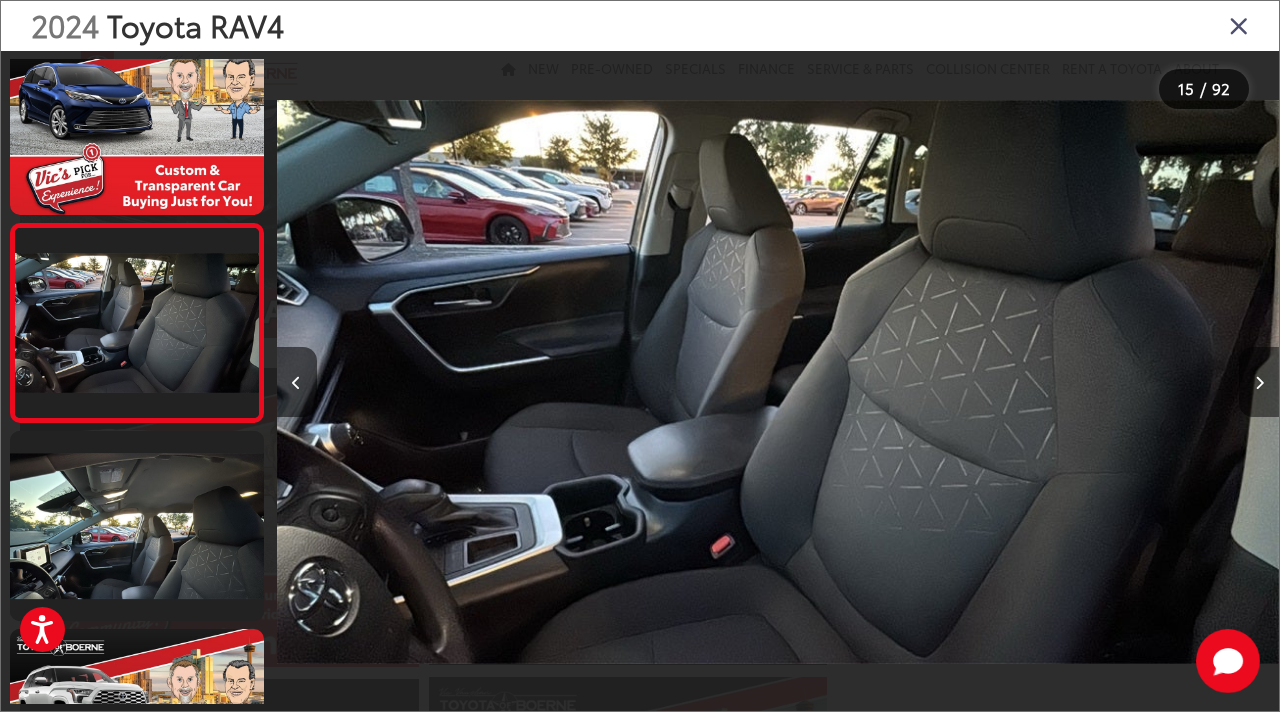 click at bounding box center (1259, 383) 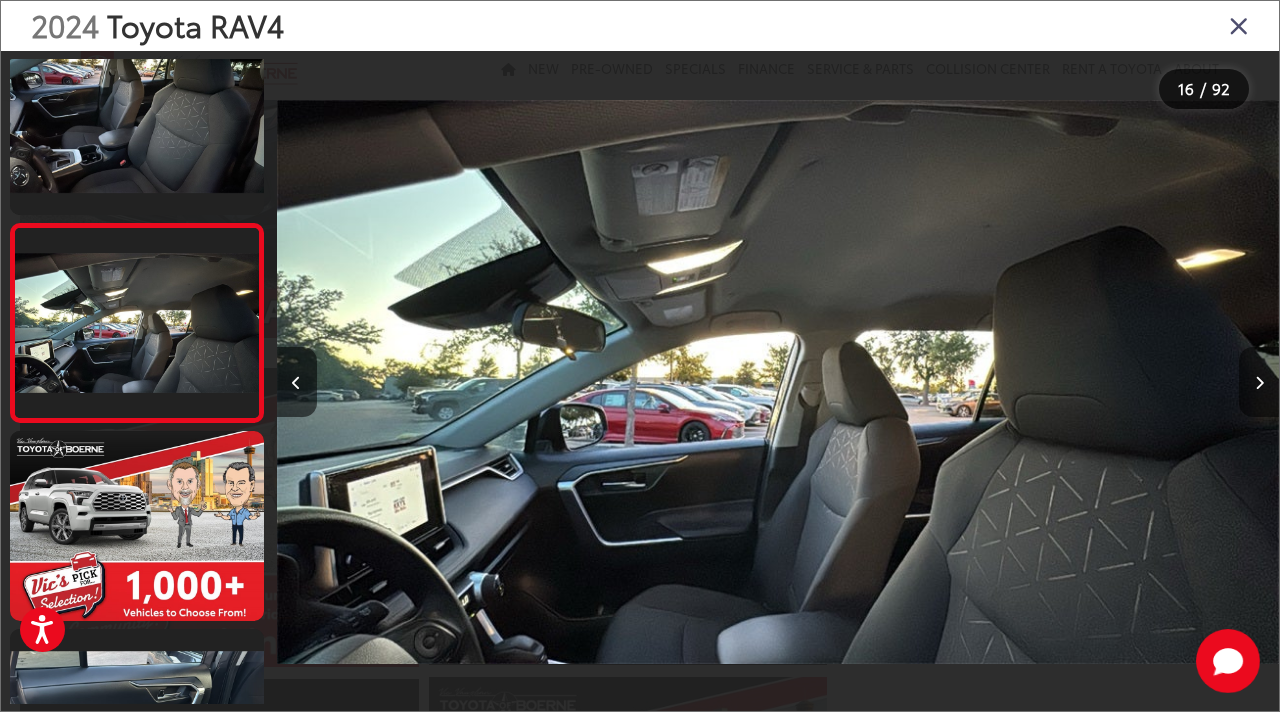 click at bounding box center [1259, 383] 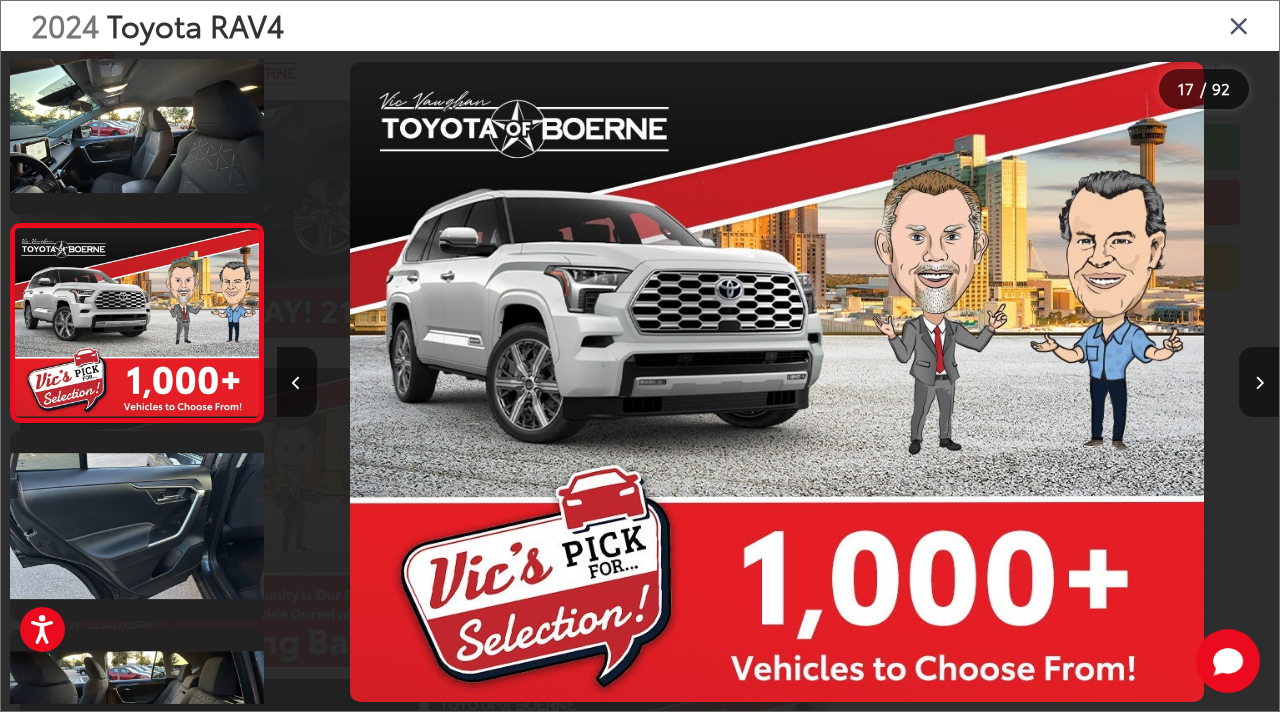 click at bounding box center [1259, 383] 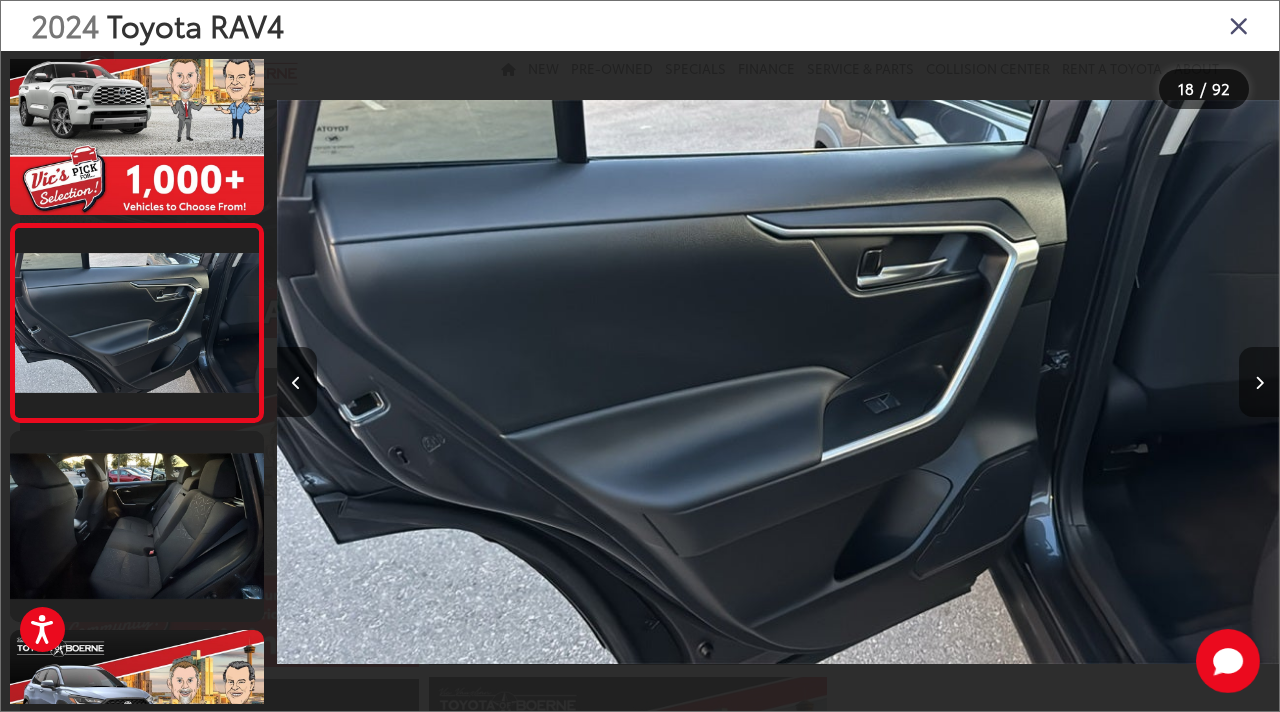 click at bounding box center (1259, 383) 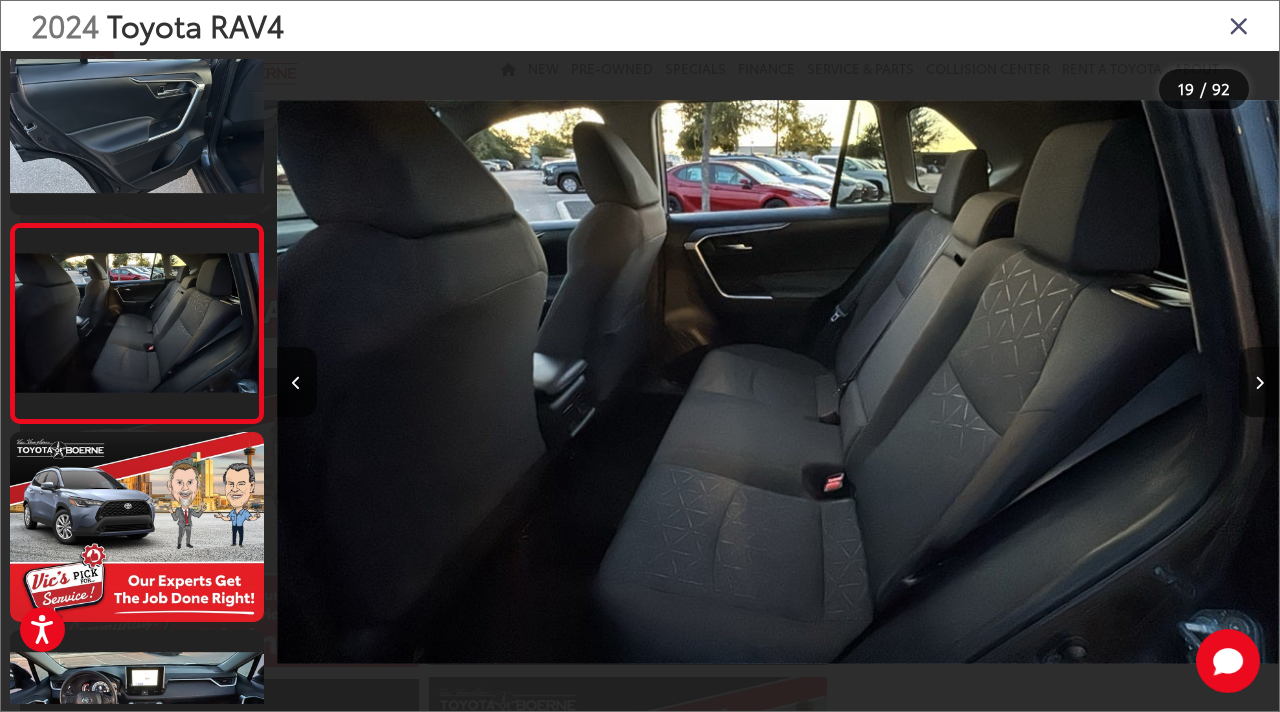 click at bounding box center (1259, 383) 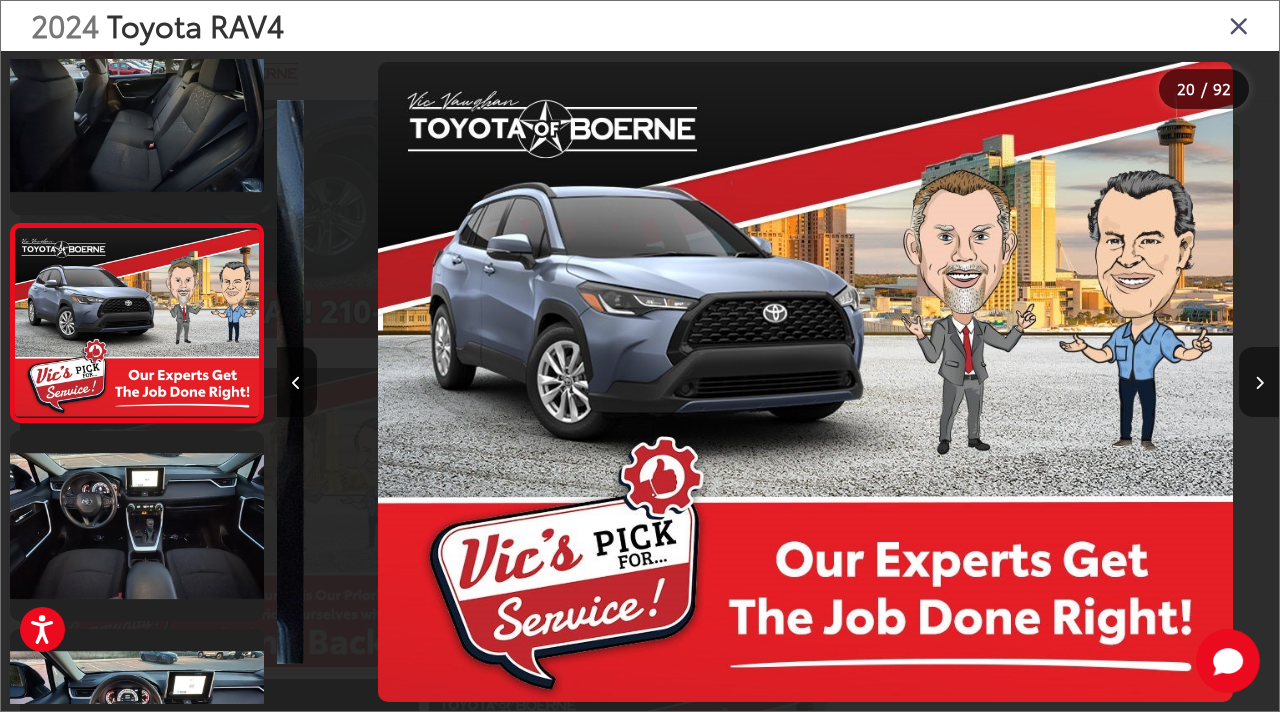 click at bounding box center (1259, 383) 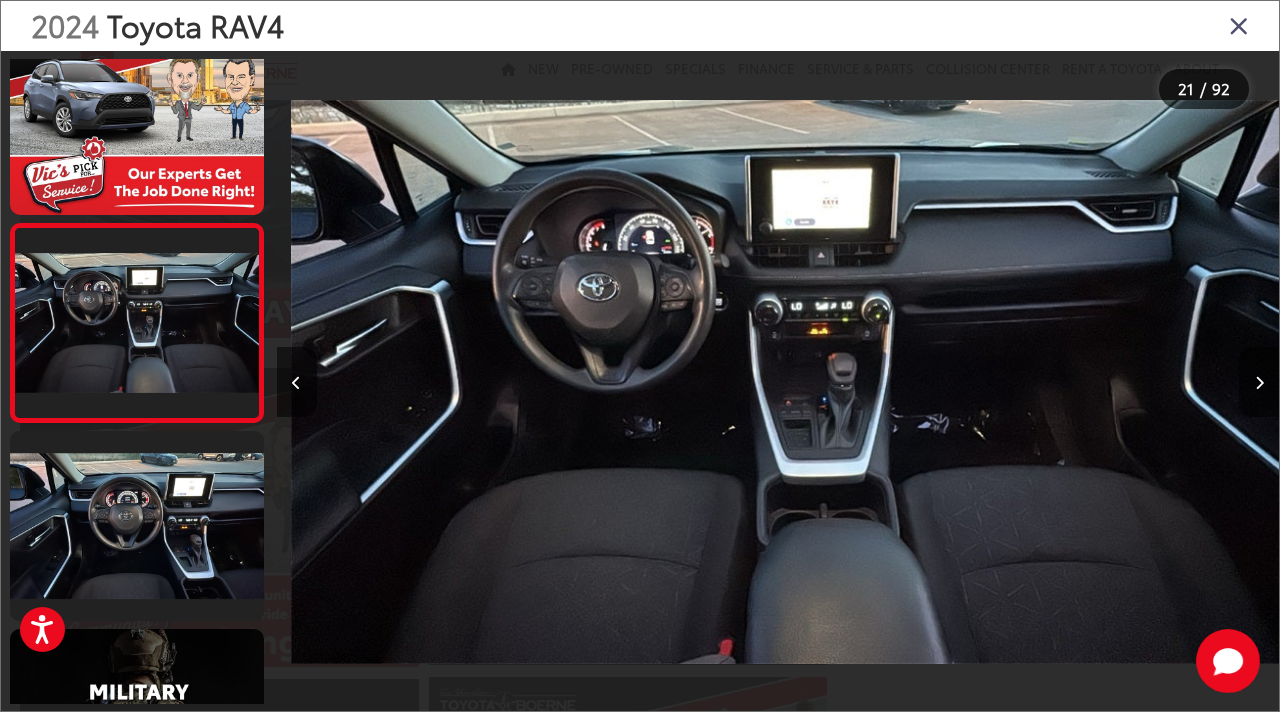 click at bounding box center [1259, 383] 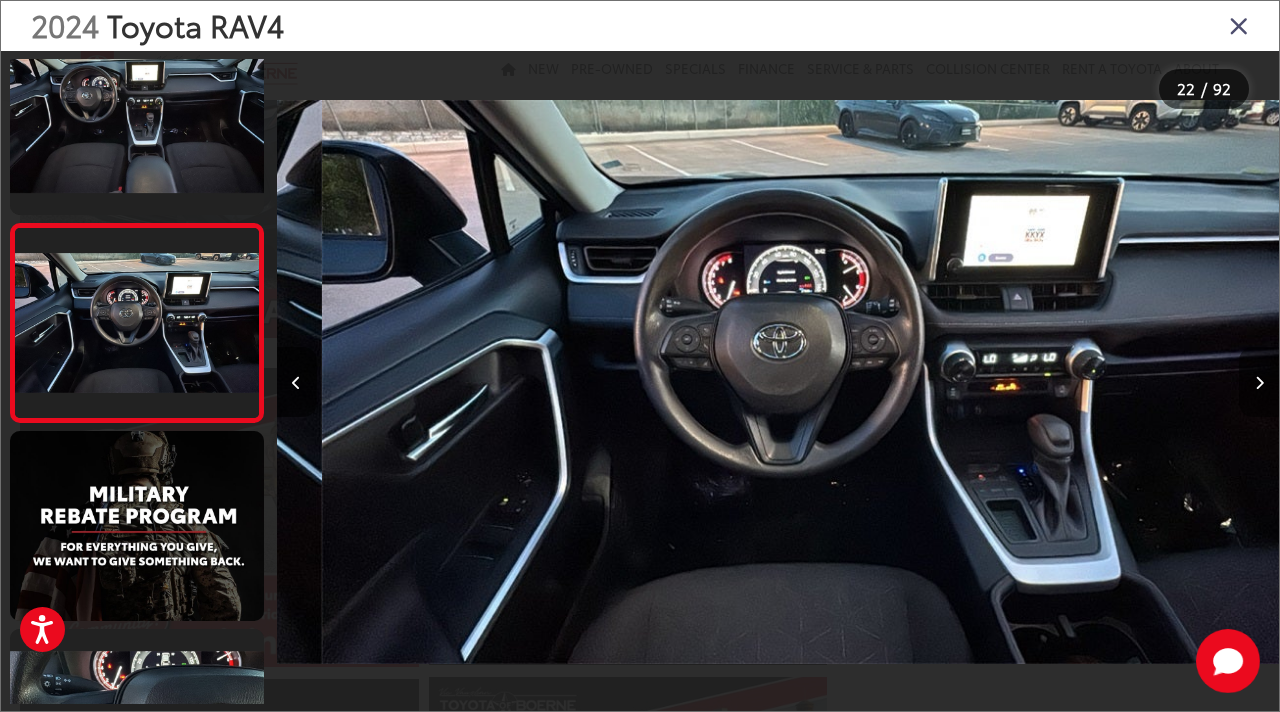 click at bounding box center (1259, 383) 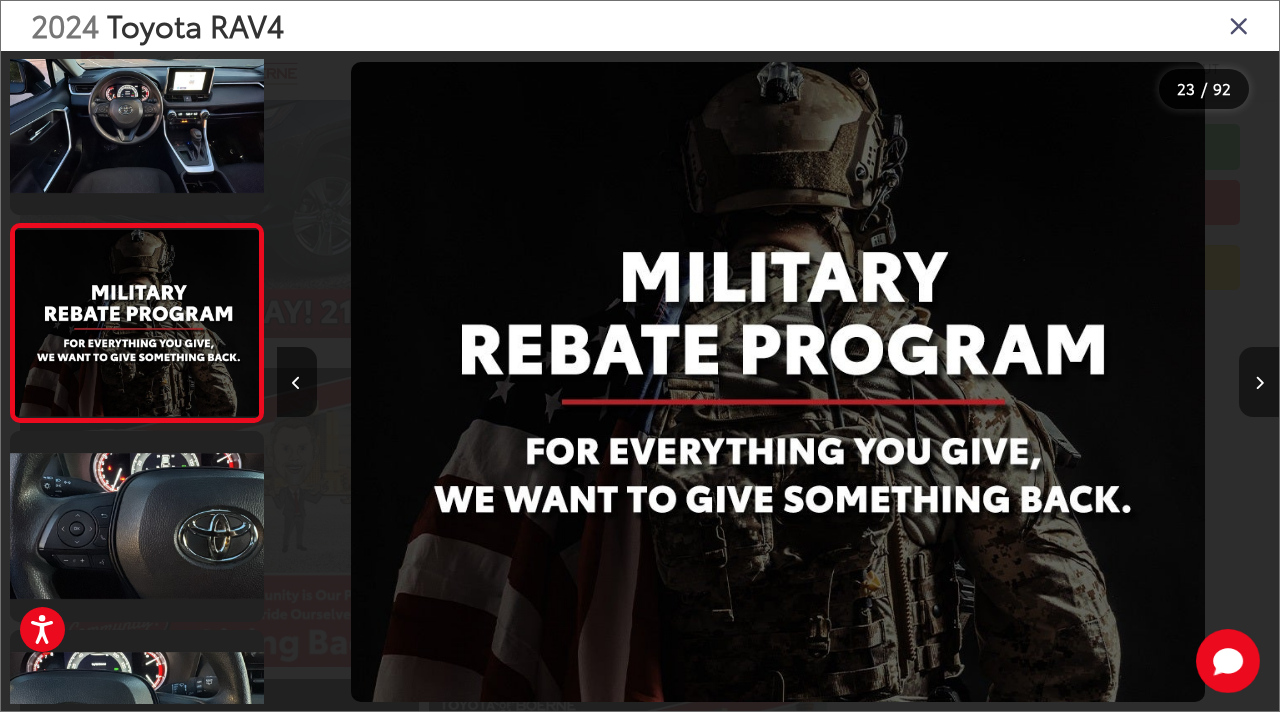 click at bounding box center (1259, 383) 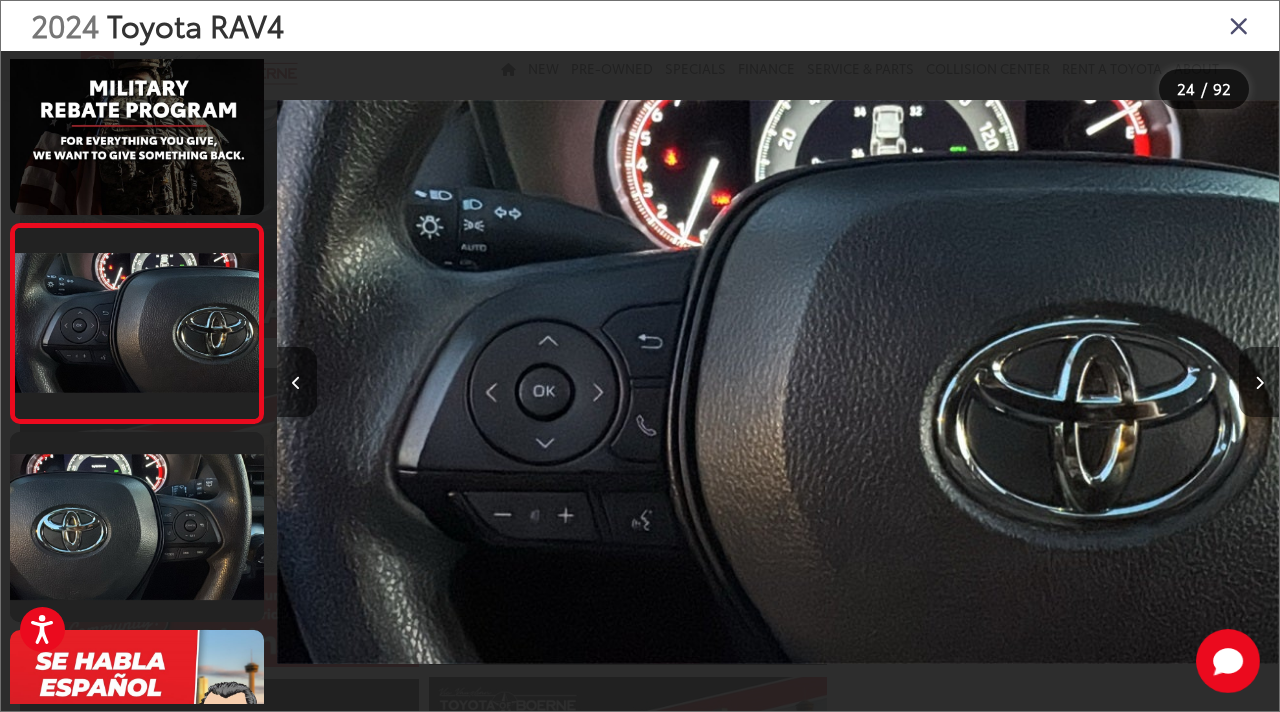 click at bounding box center (1259, 383) 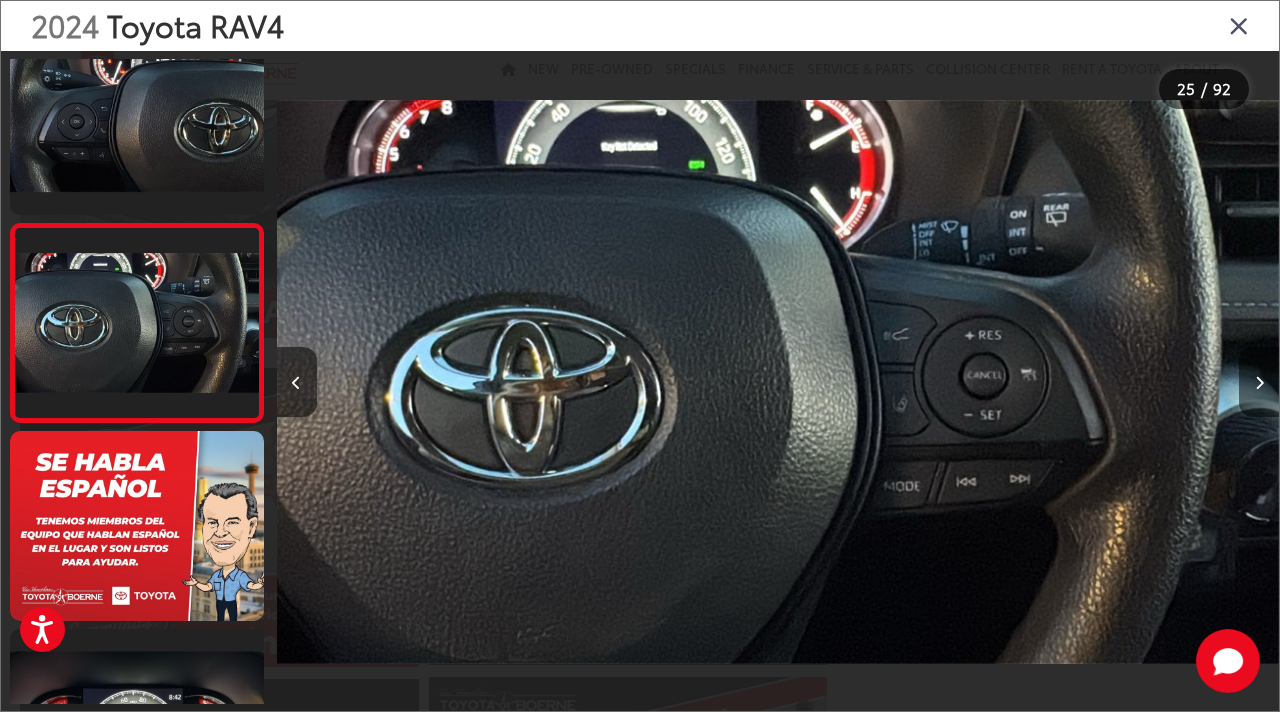 click at bounding box center [1259, 383] 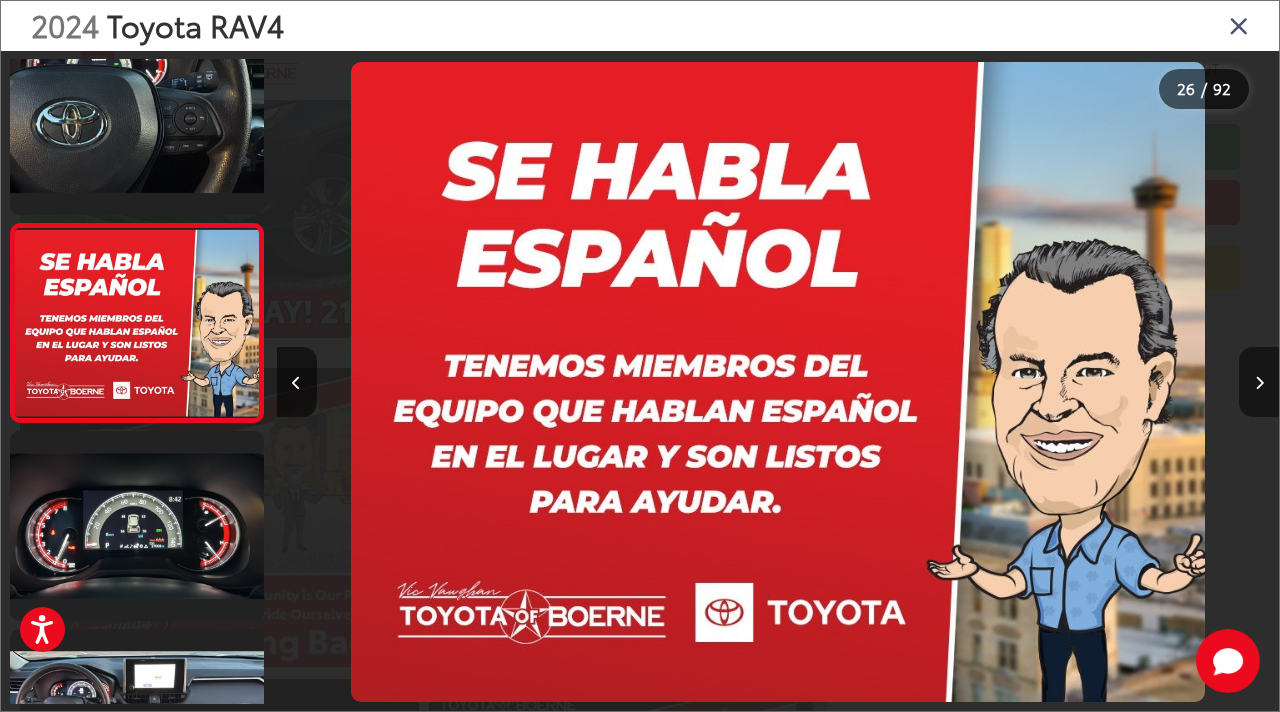 click at bounding box center [1259, 382] 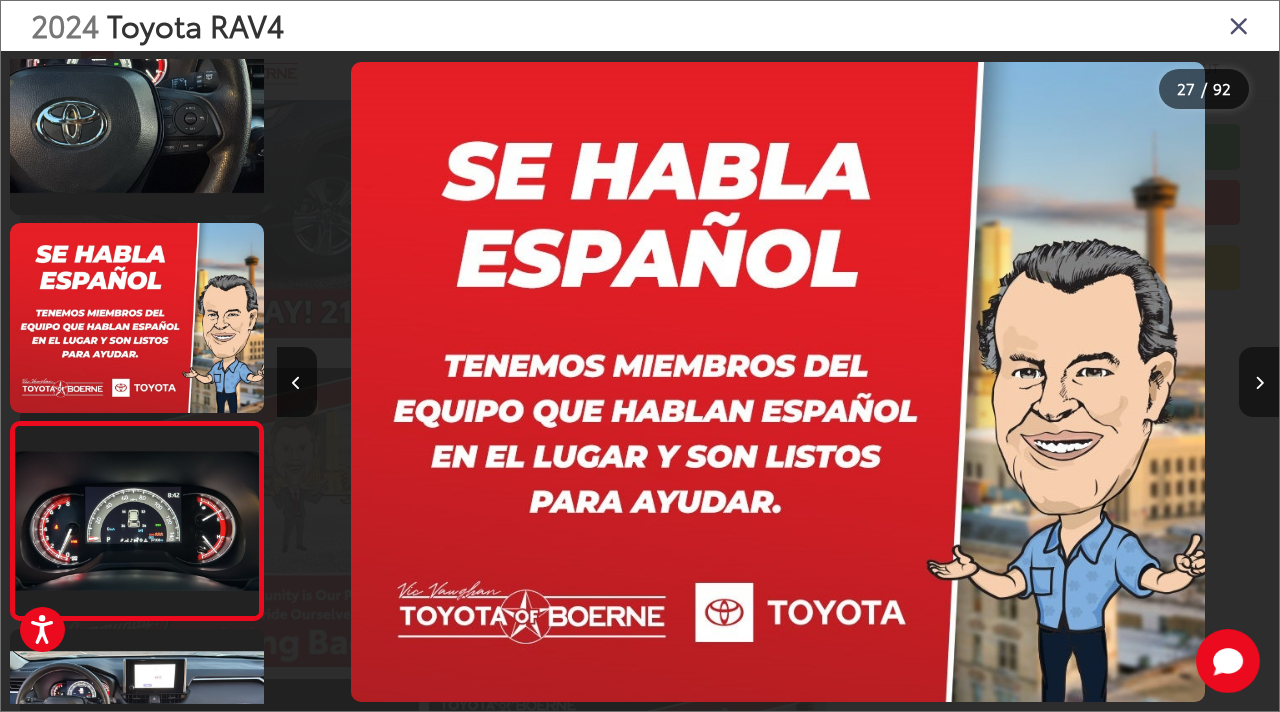 scroll, scrollTop: 0, scrollLeft: 25568, axis: horizontal 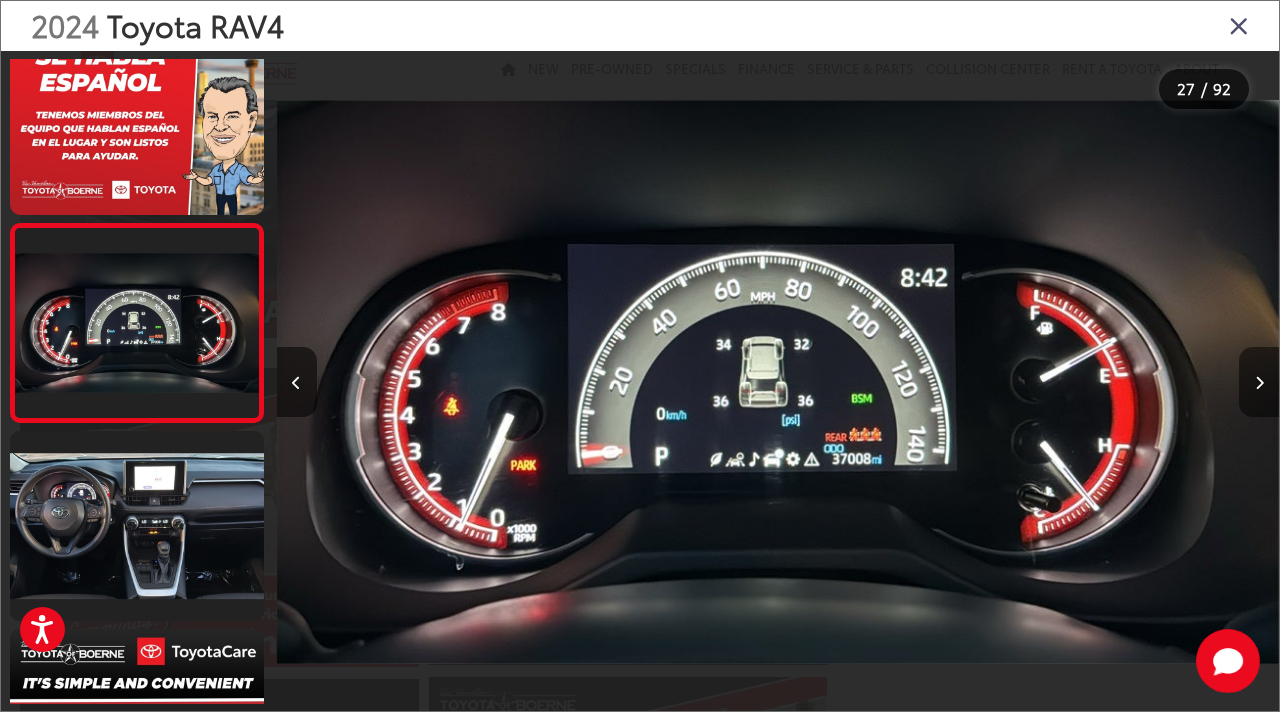 click at bounding box center (1259, 382) 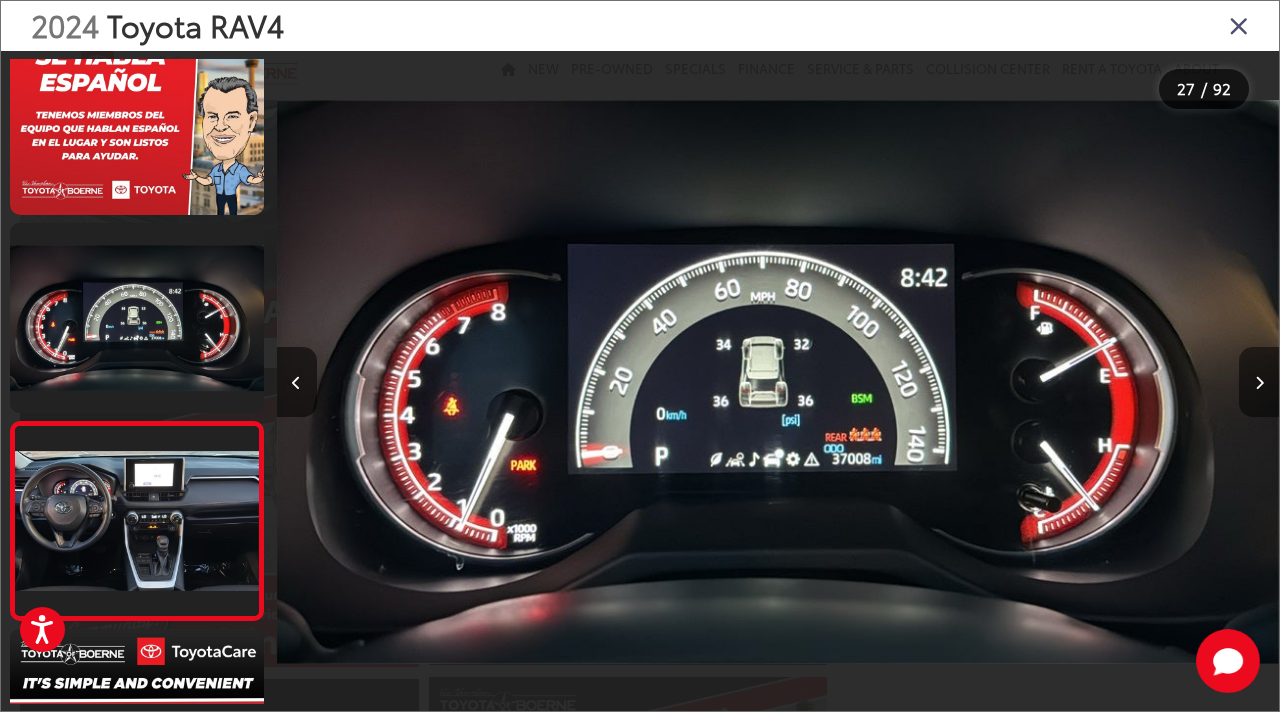 scroll, scrollTop: 0, scrollLeft: 26195, axis: horizontal 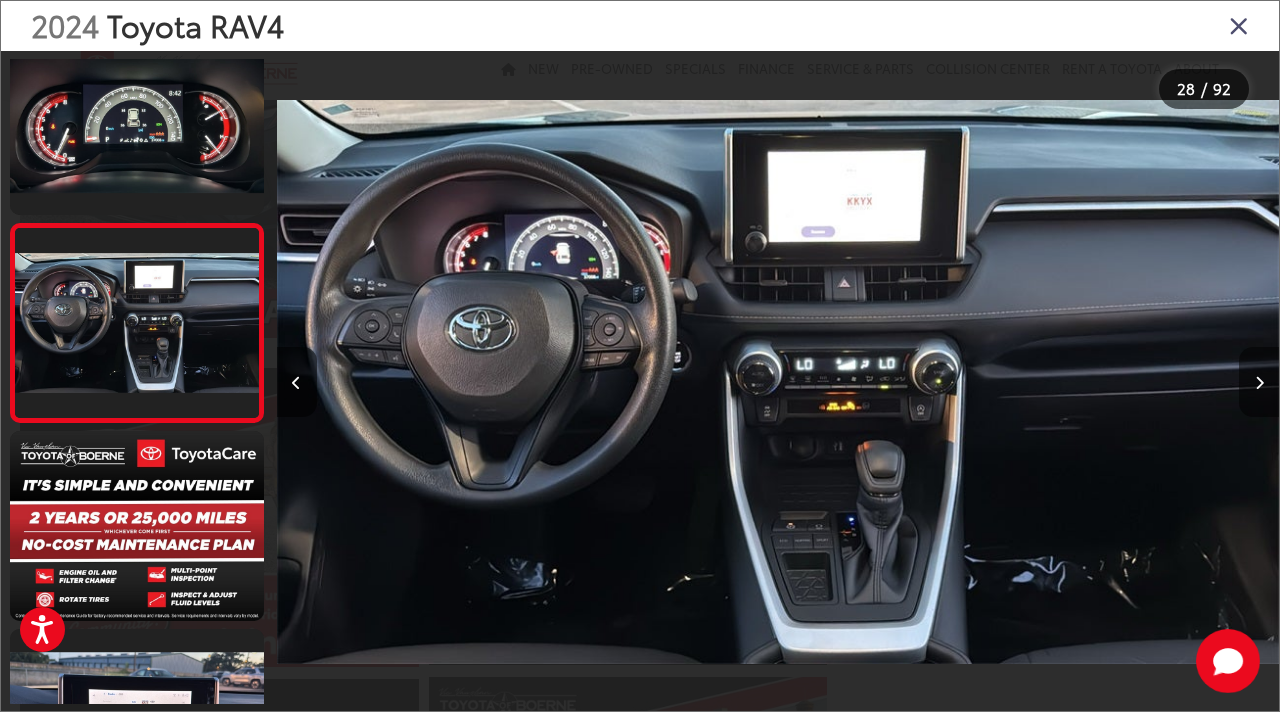 click at bounding box center [1259, 382] 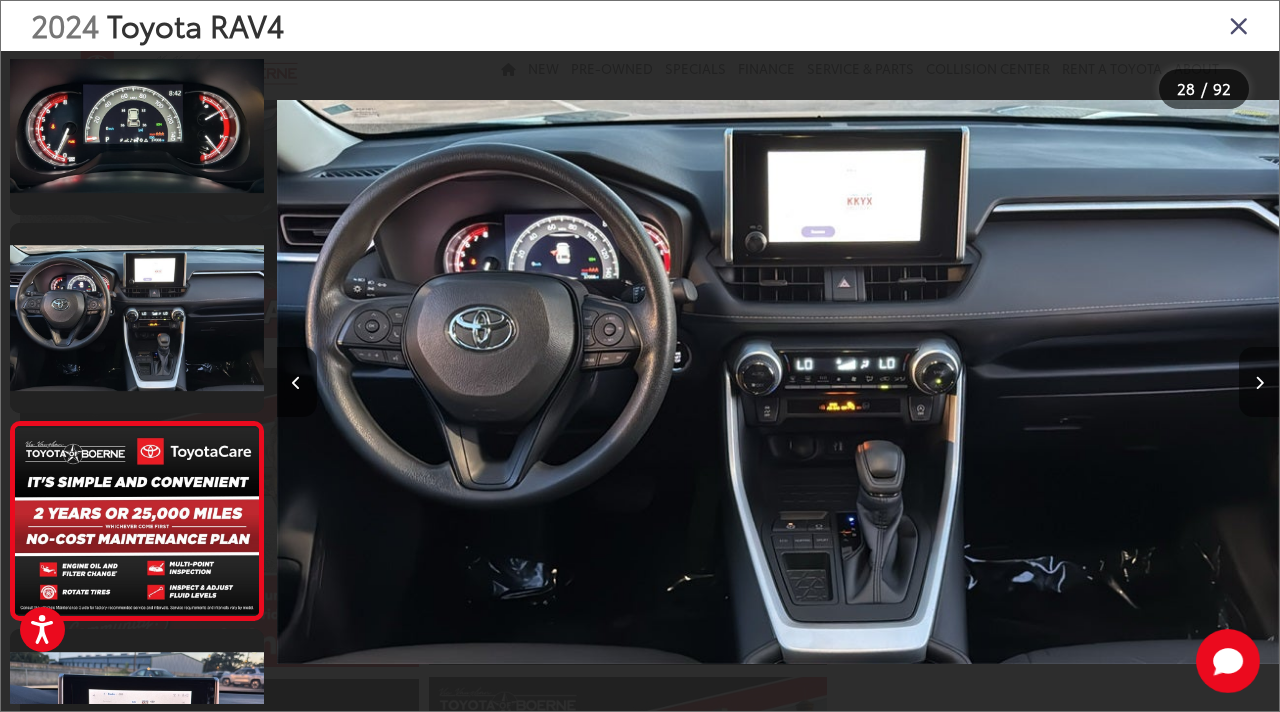 scroll, scrollTop: 0, scrollLeft: 27163, axis: horizontal 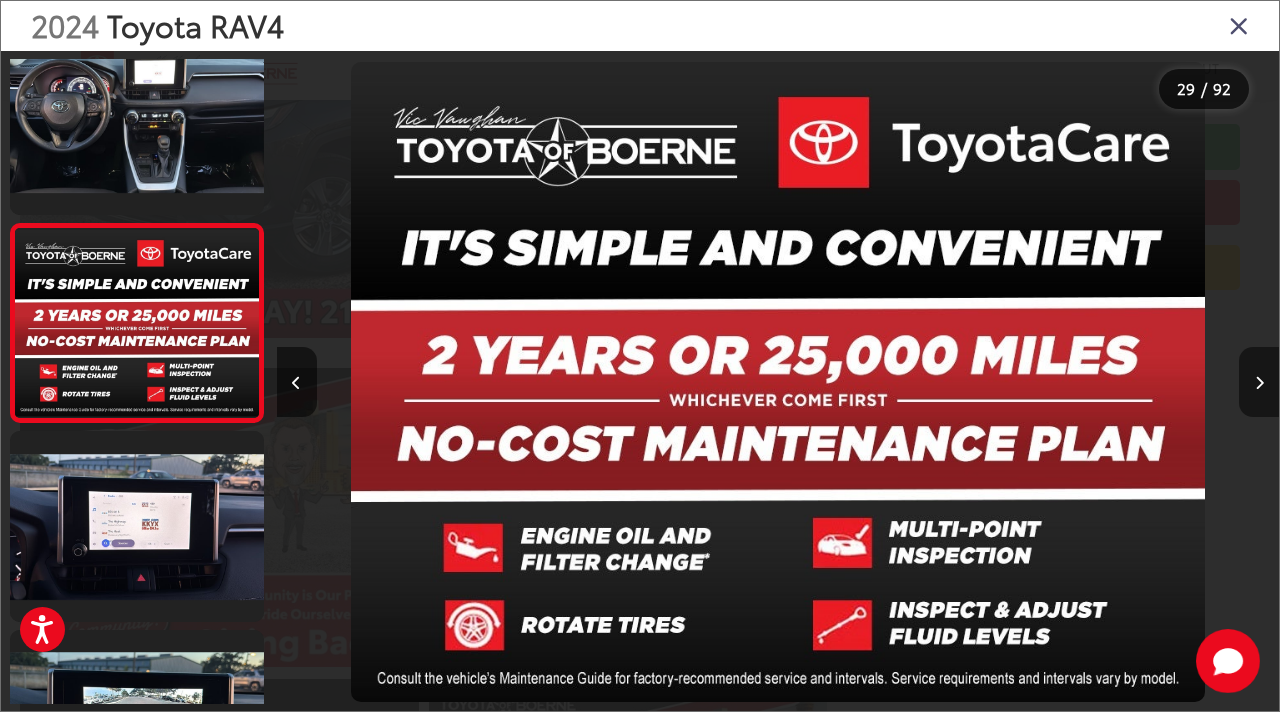 click at bounding box center [1259, 382] 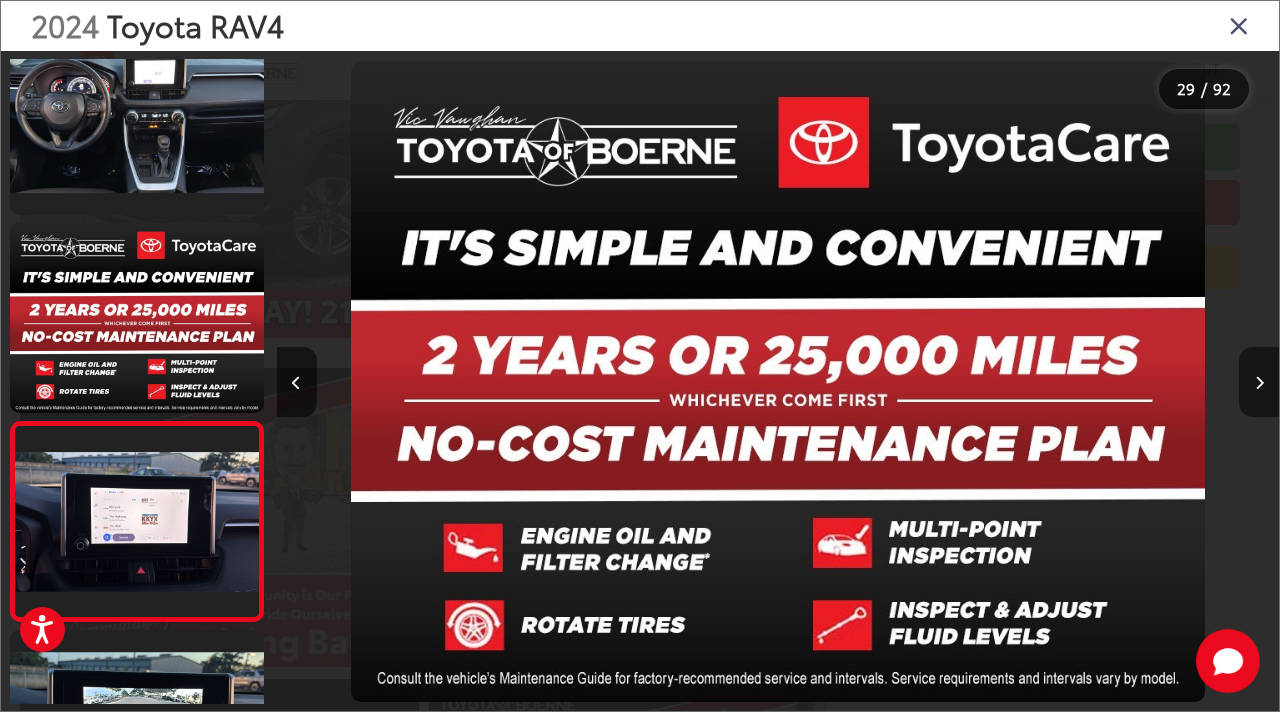 scroll, scrollTop: 0, scrollLeft: 28465, axis: horizontal 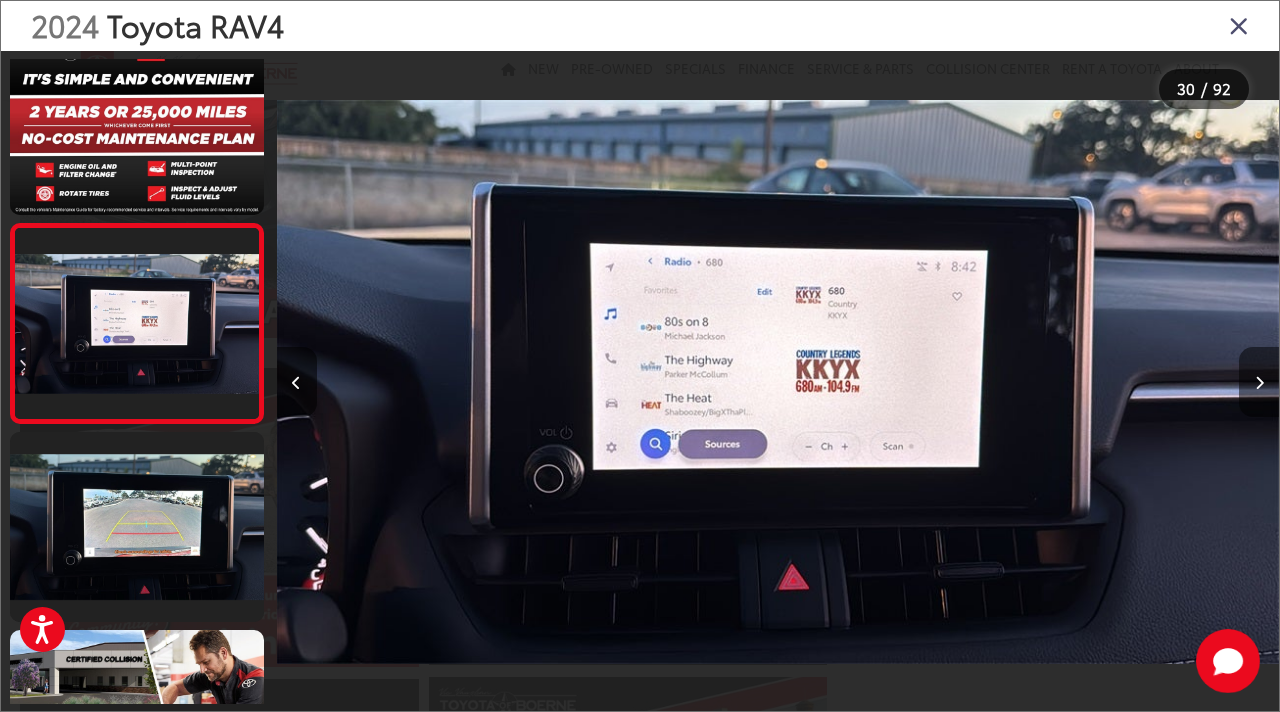 click at bounding box center (1259, 382) 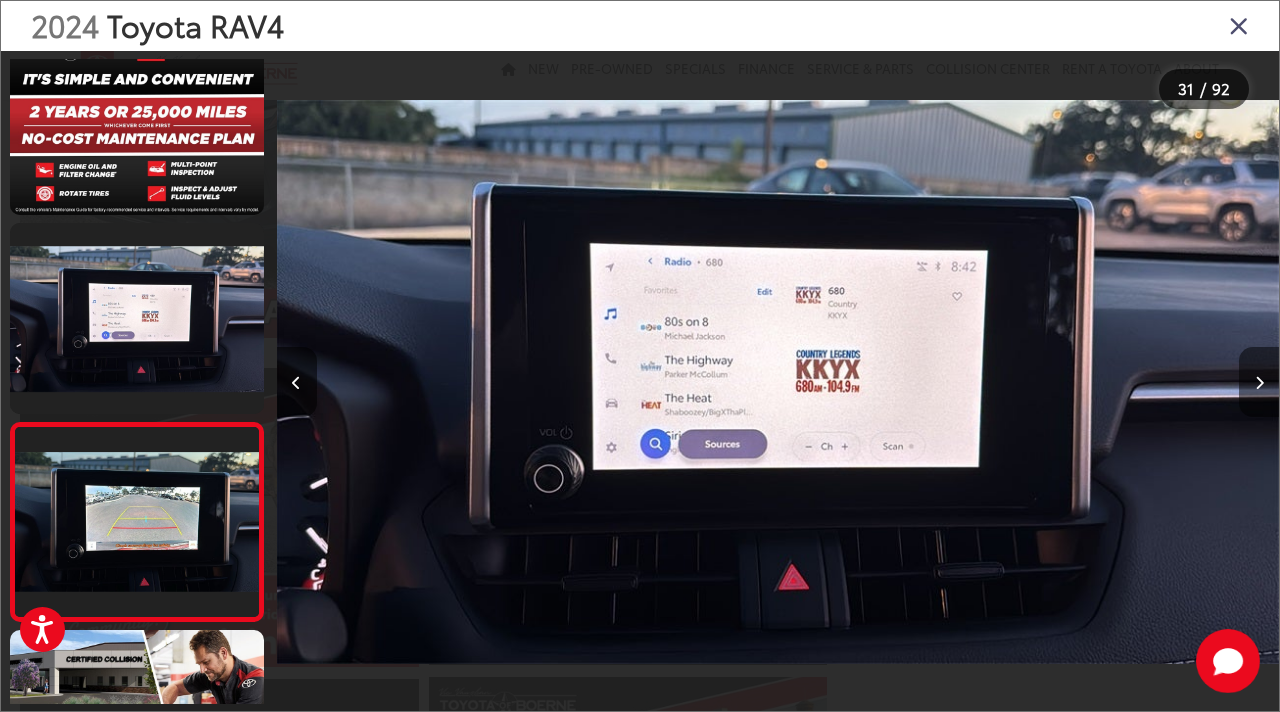 scroll, scrollTop: 0, scrollLeft: 29169, axis: horizontal 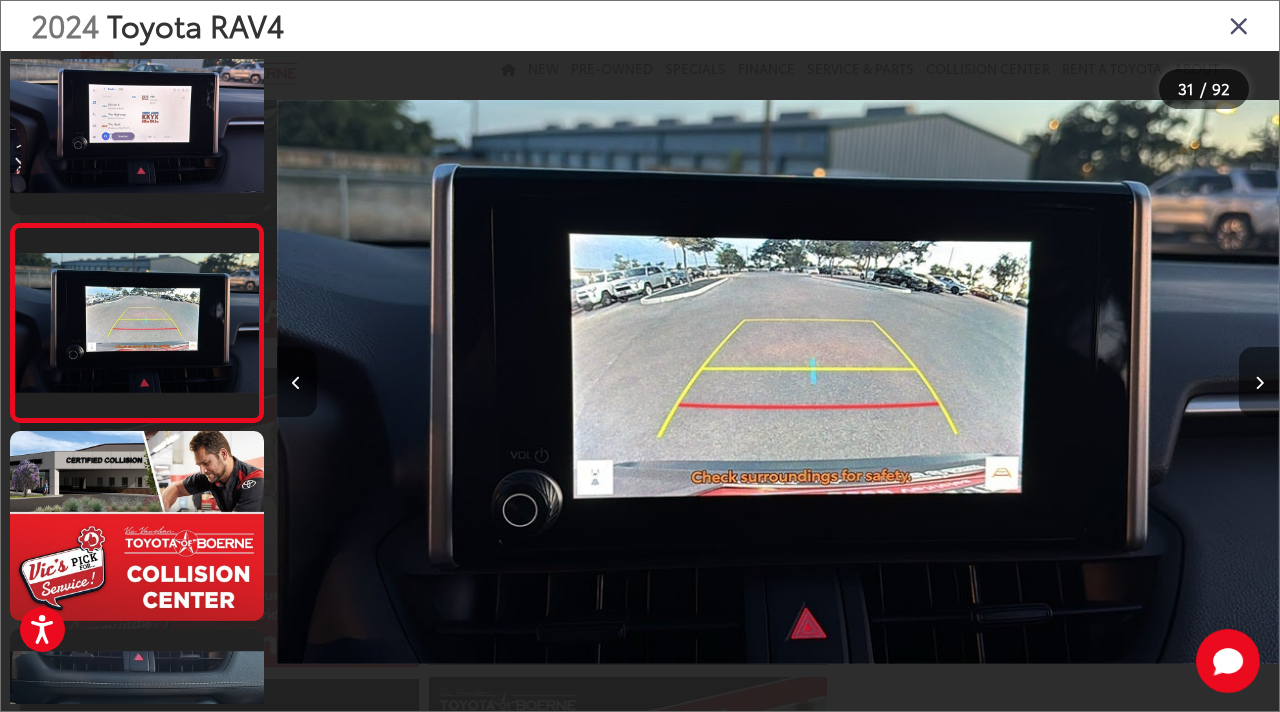 click at bounding box center [1259, 382] 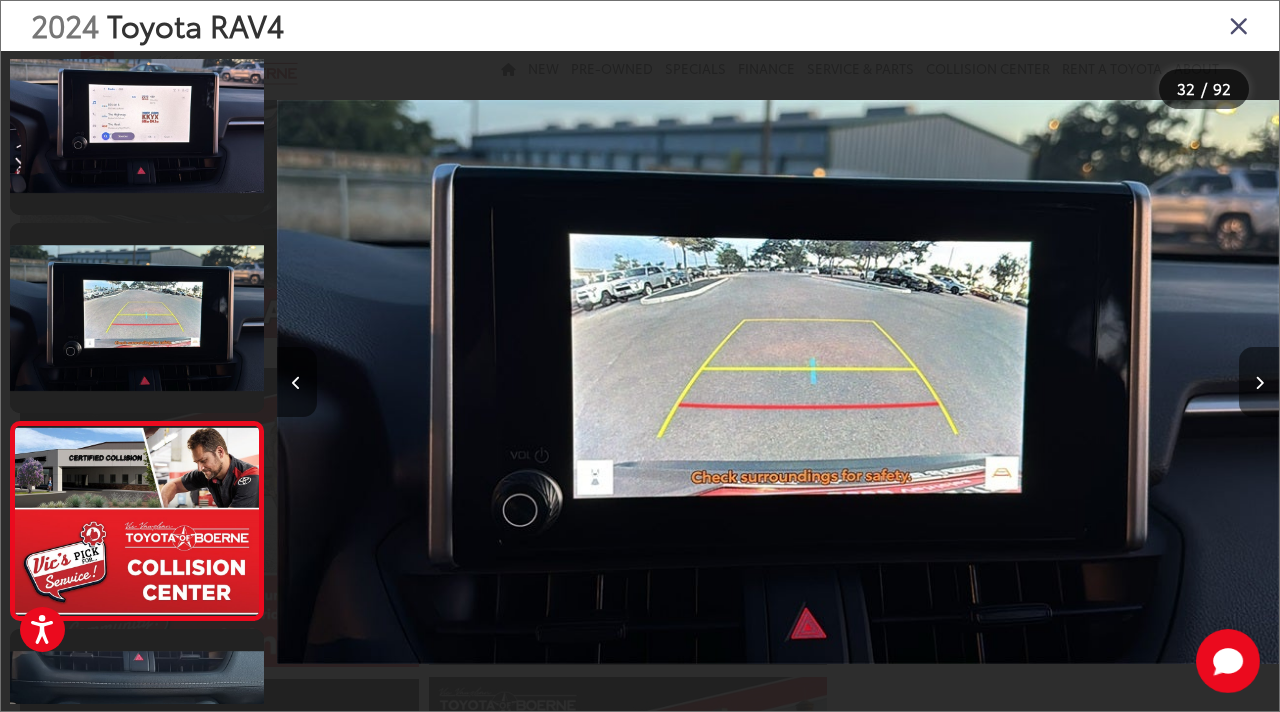 scroll, scrollTop: 0, scrollLeft: 30204, axis: horizontal 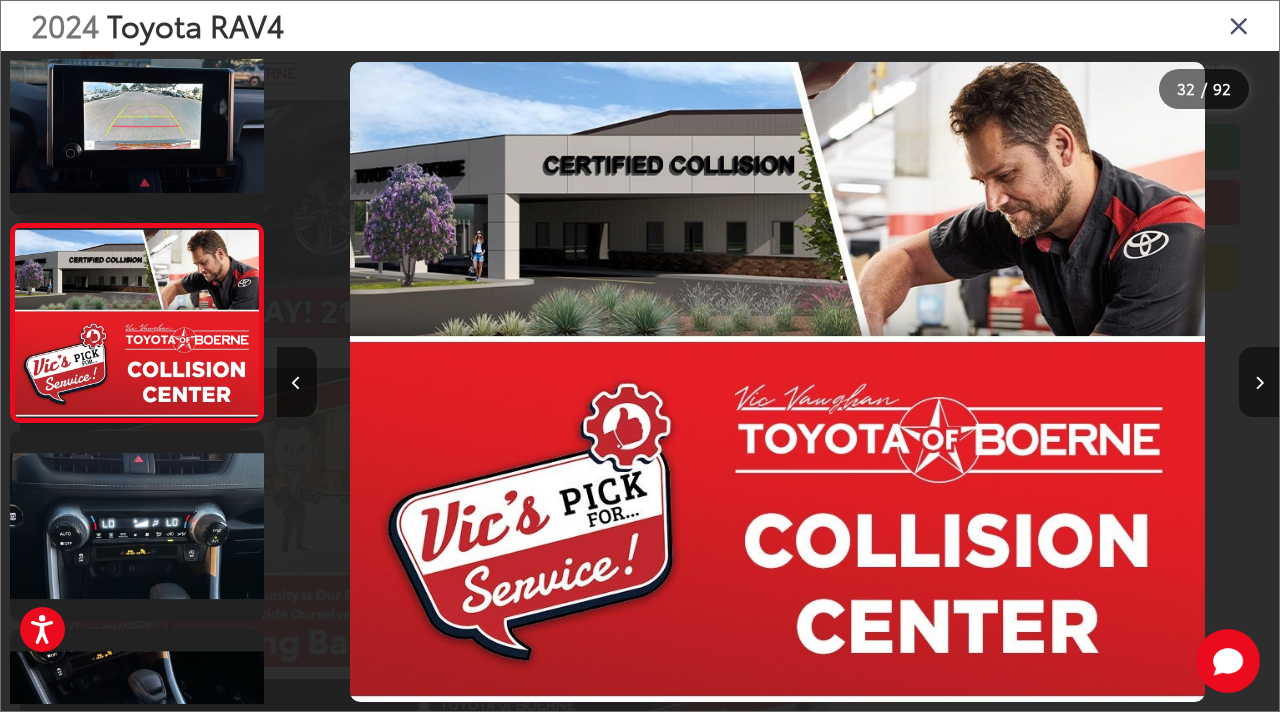 click at bounding box center [1259, 382] 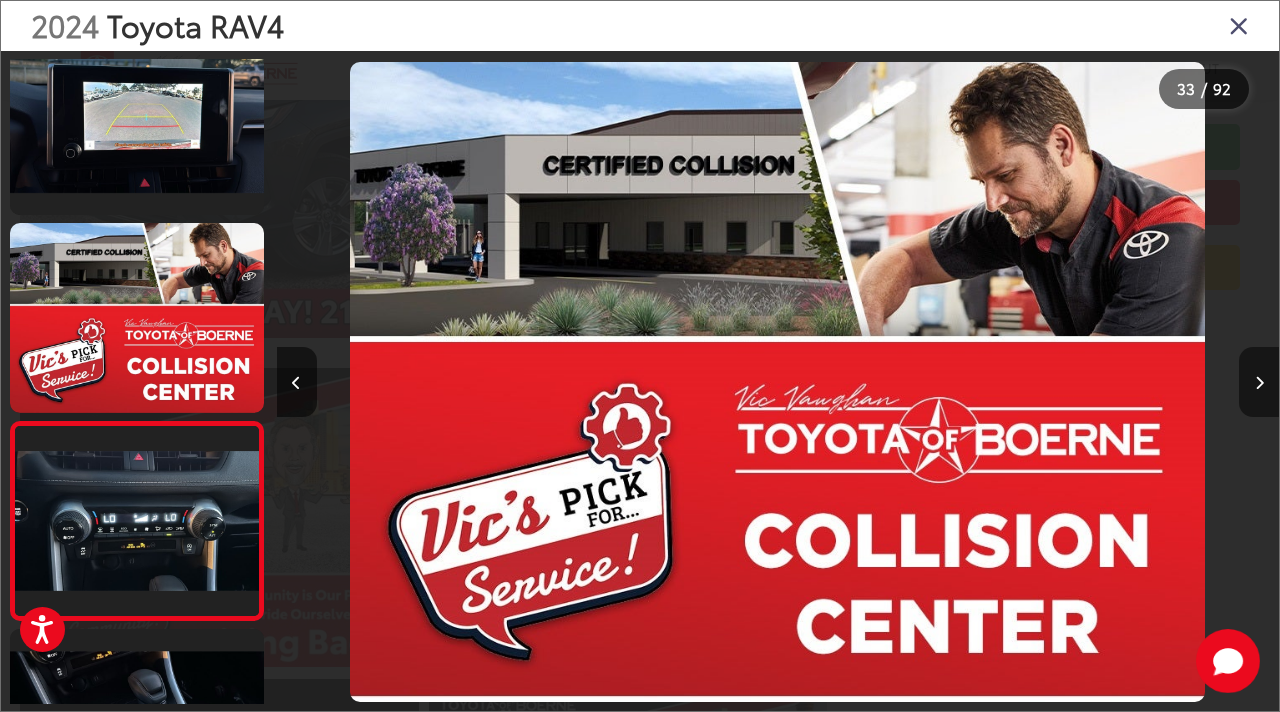 scroll, scrollTop: 0, scrollLeft: 31475, axis: horizontal 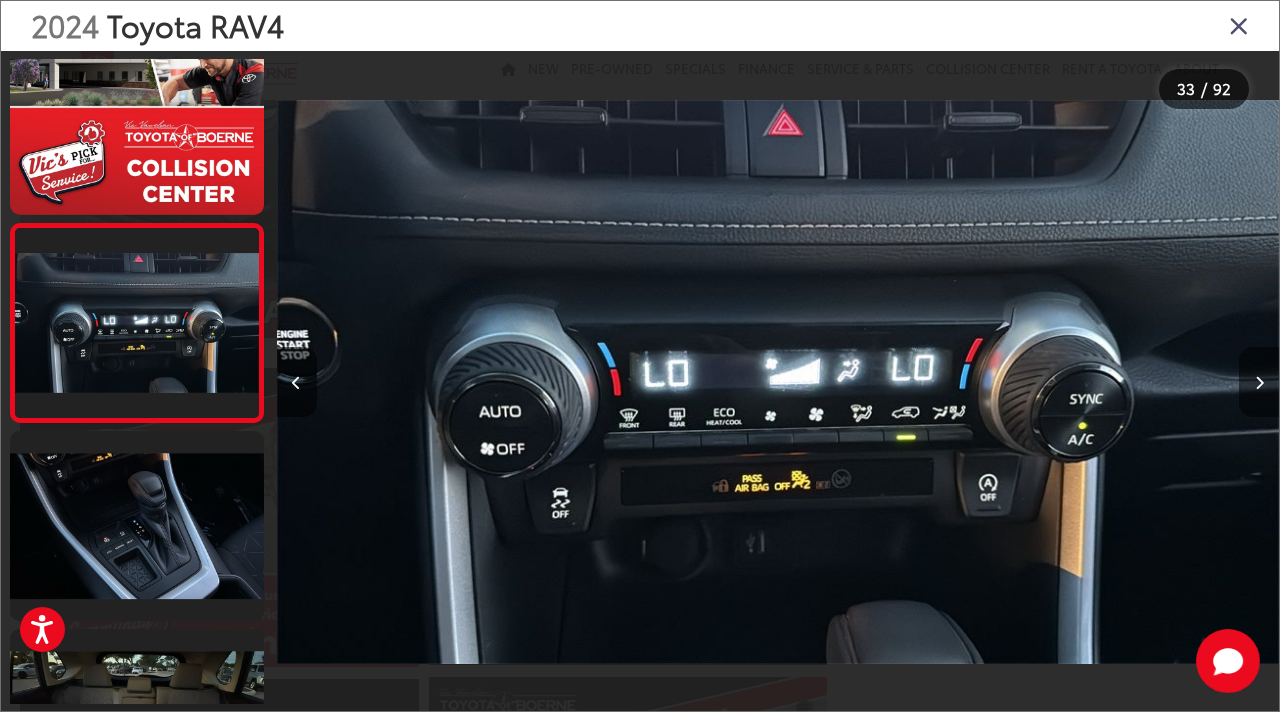 click at bounding box center (1259, 382) 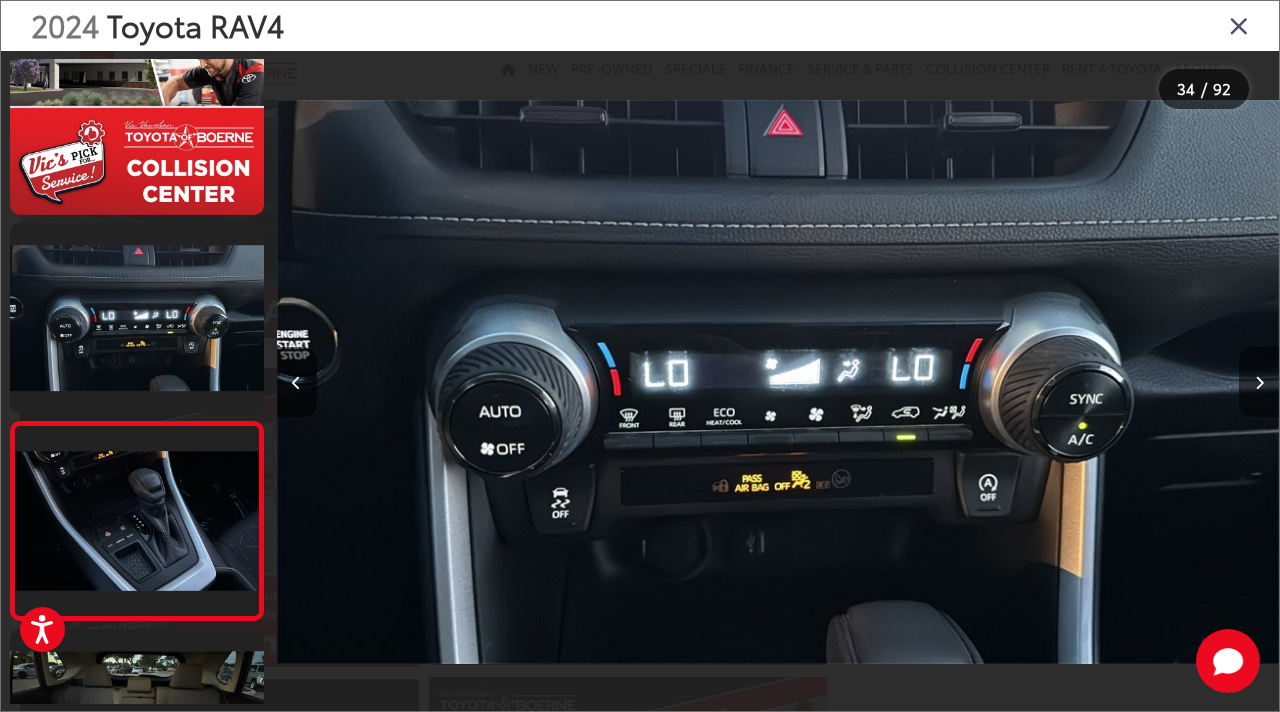 scroll, scrollTop: 0, scrollLeft: 32476, axis: horizontal 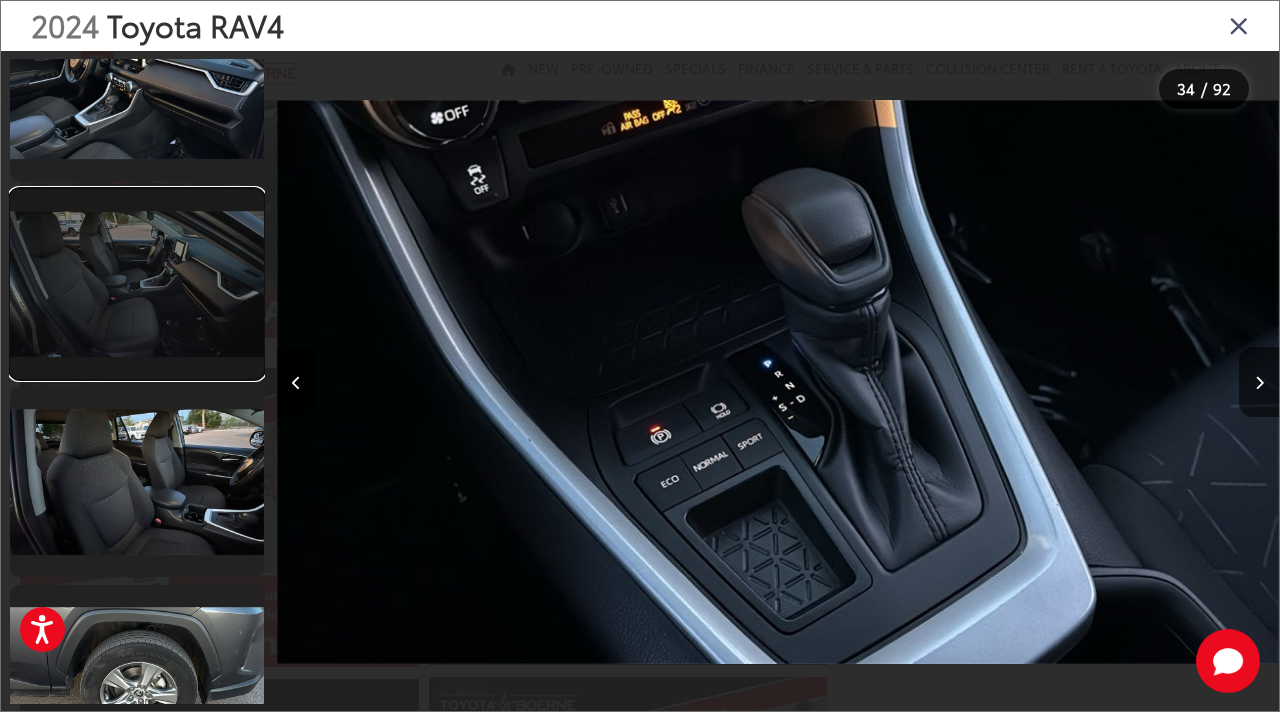 click at bounding box center (137, 284) 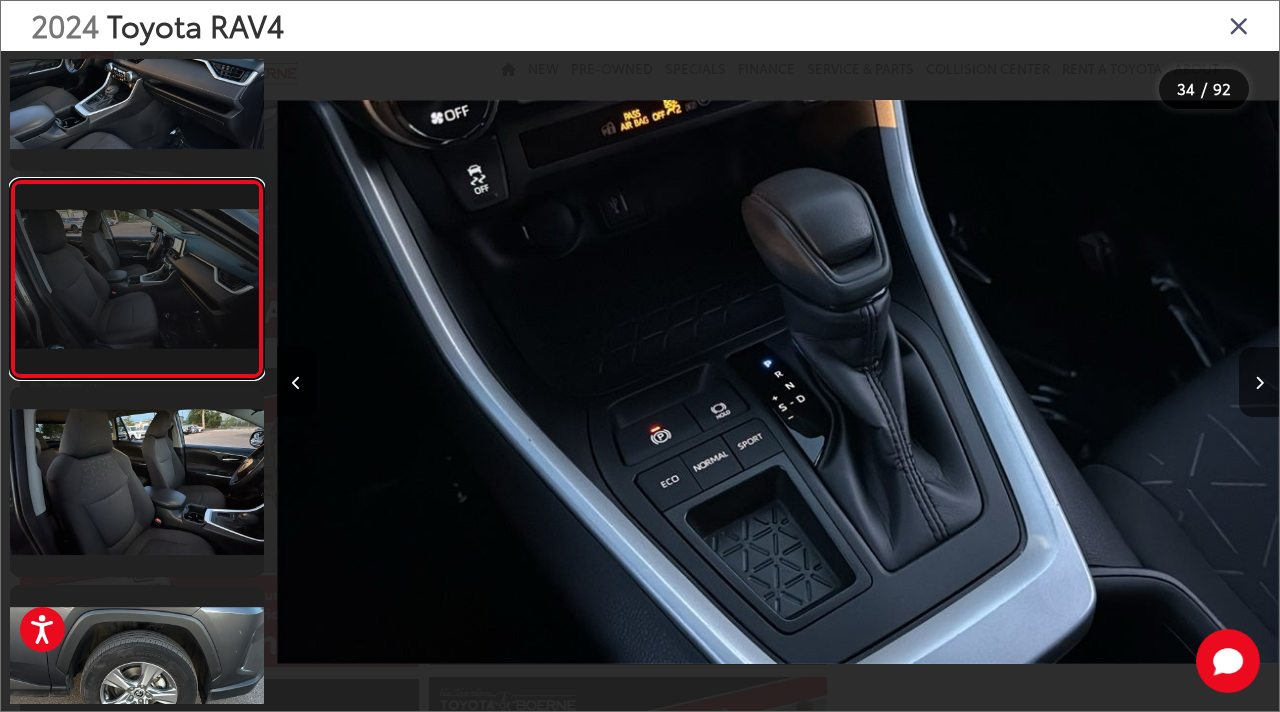 scroll, scrollTop: 7963, scrollLeft: 0, axis: vertical 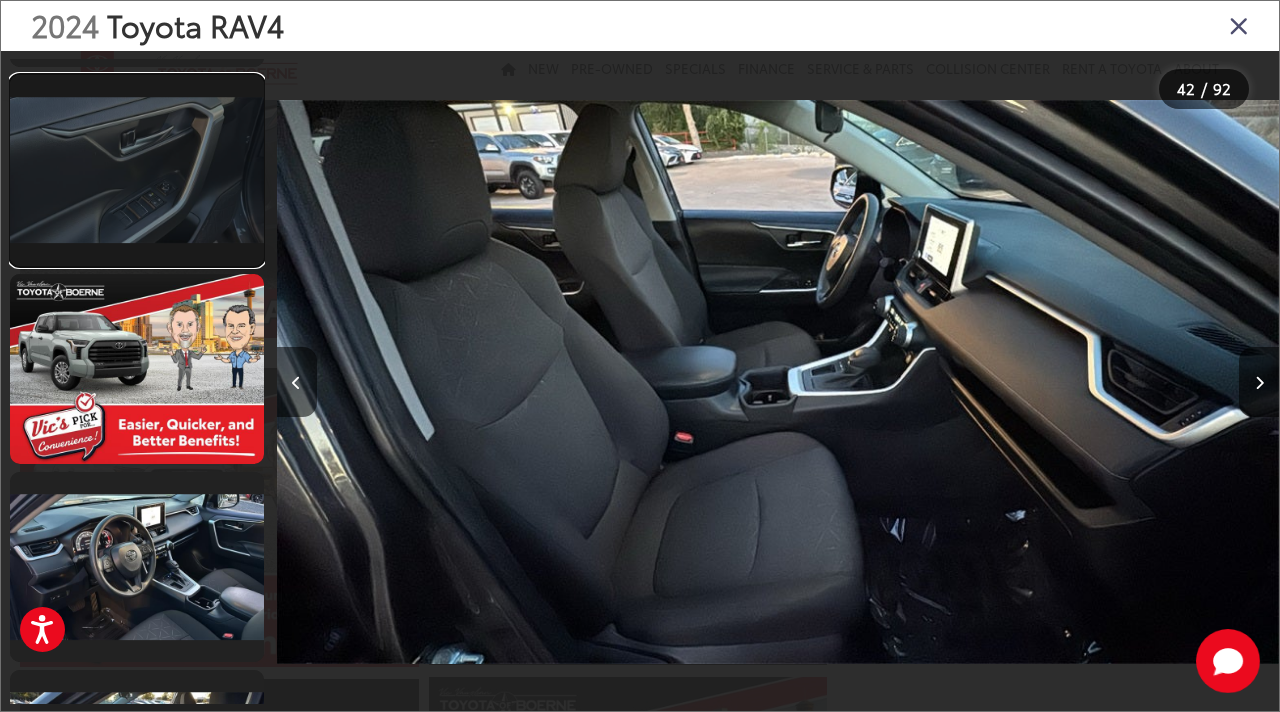 click at bounding box center (137, 170) 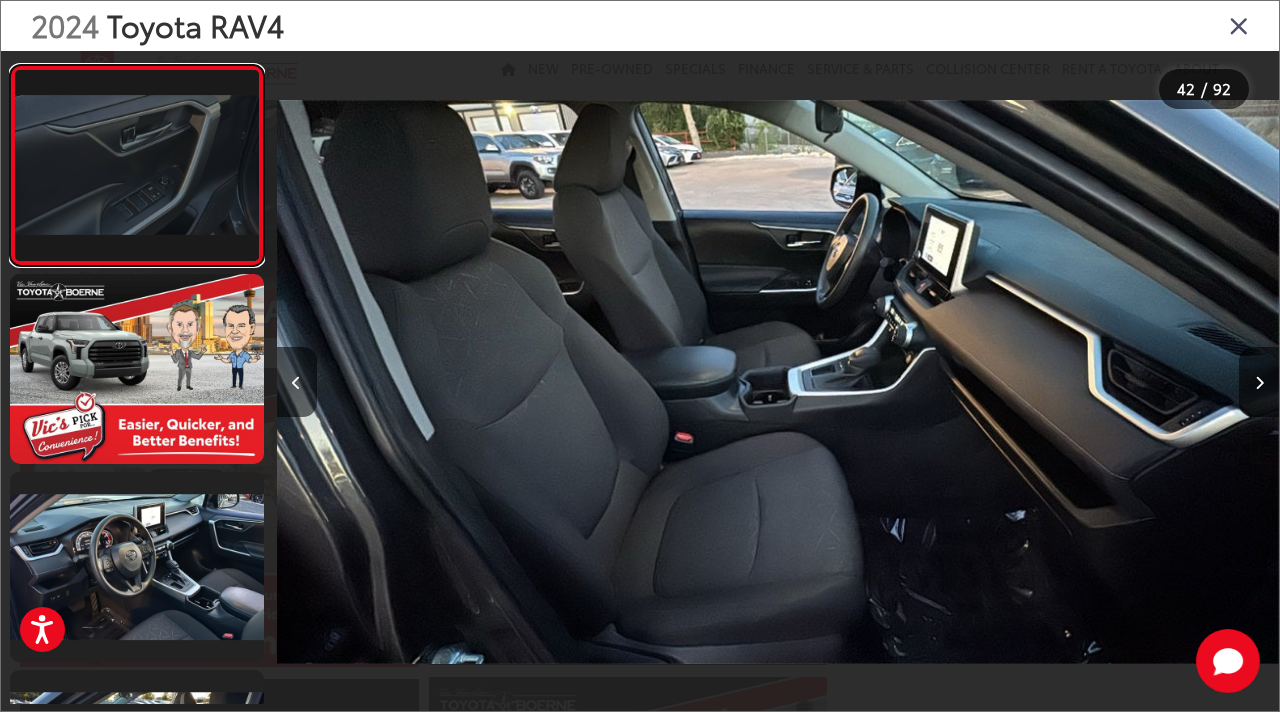 scroll, scrollTop: 10867, scrollLeft: 0, axis: vertical 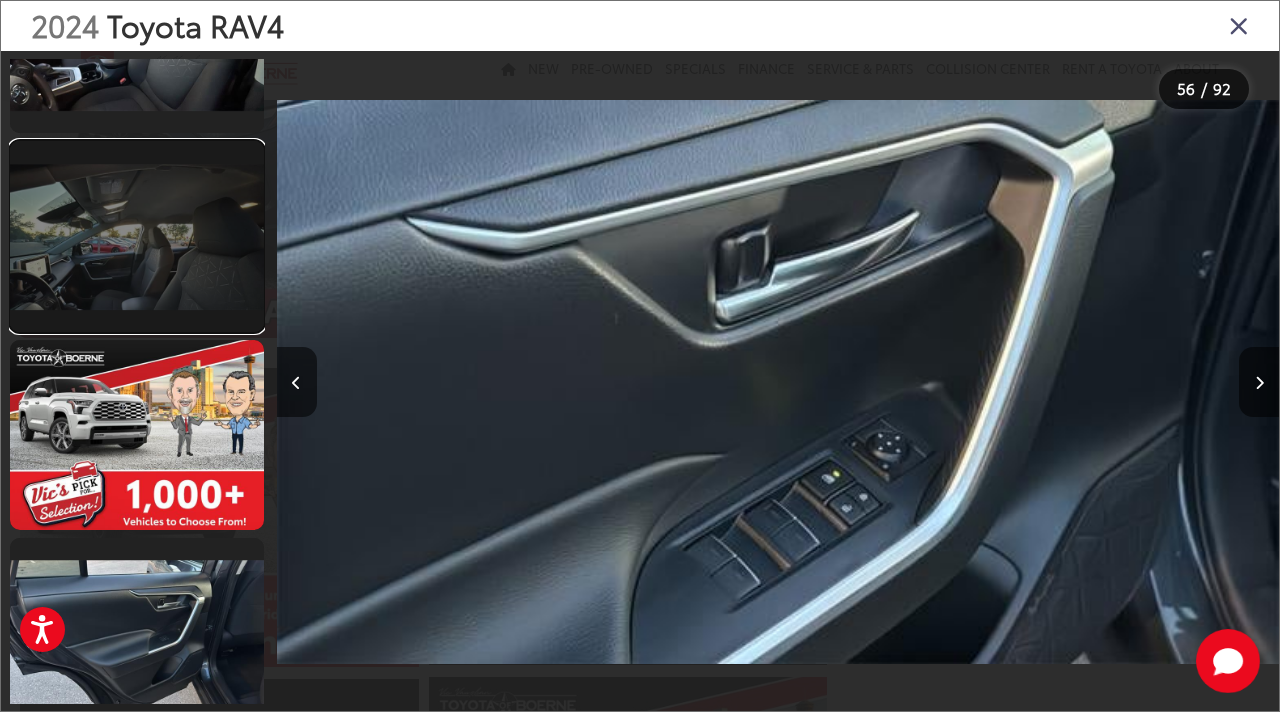 click at bounding box center [137, 236] 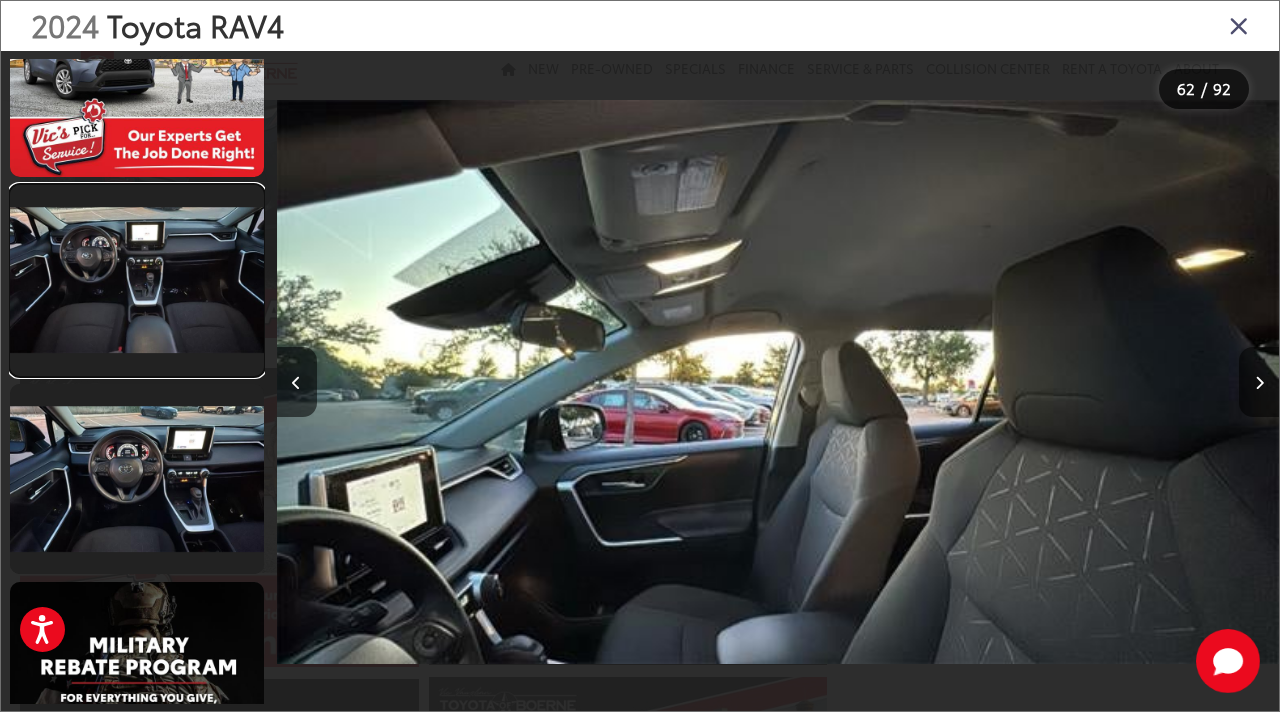 click at bounding box center [137, 280] 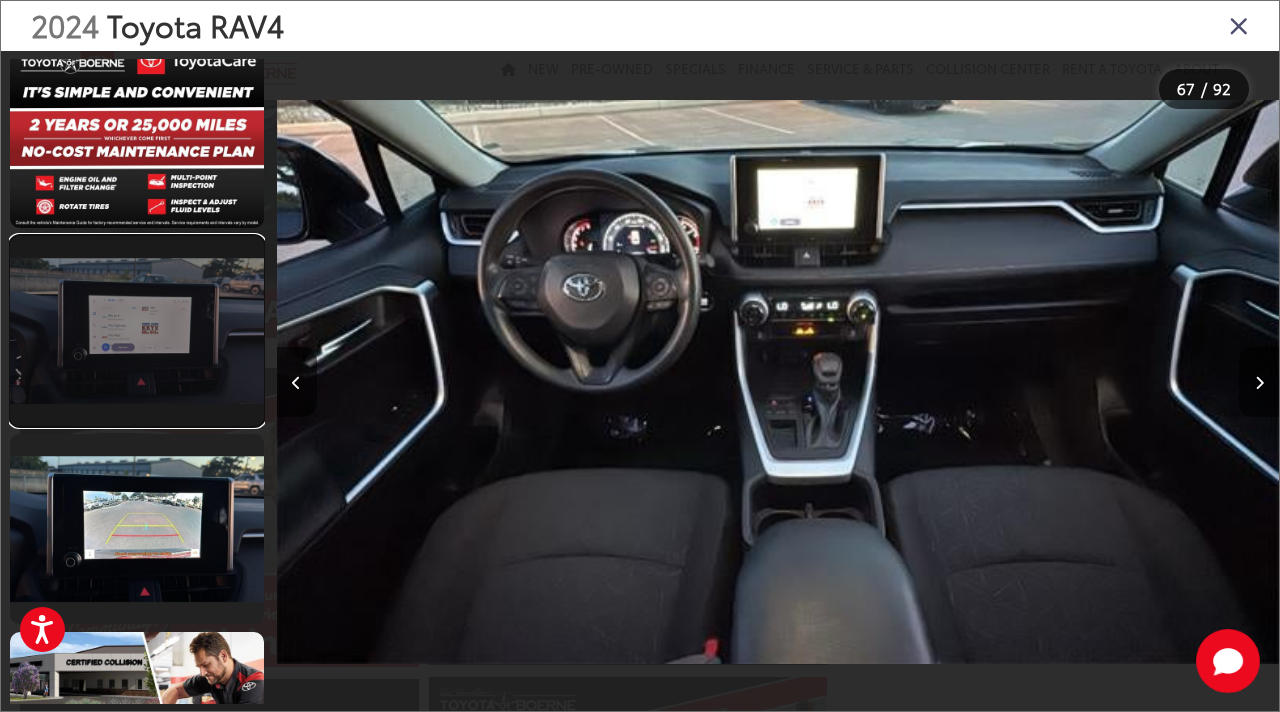 click at bounding box center [137, 331] 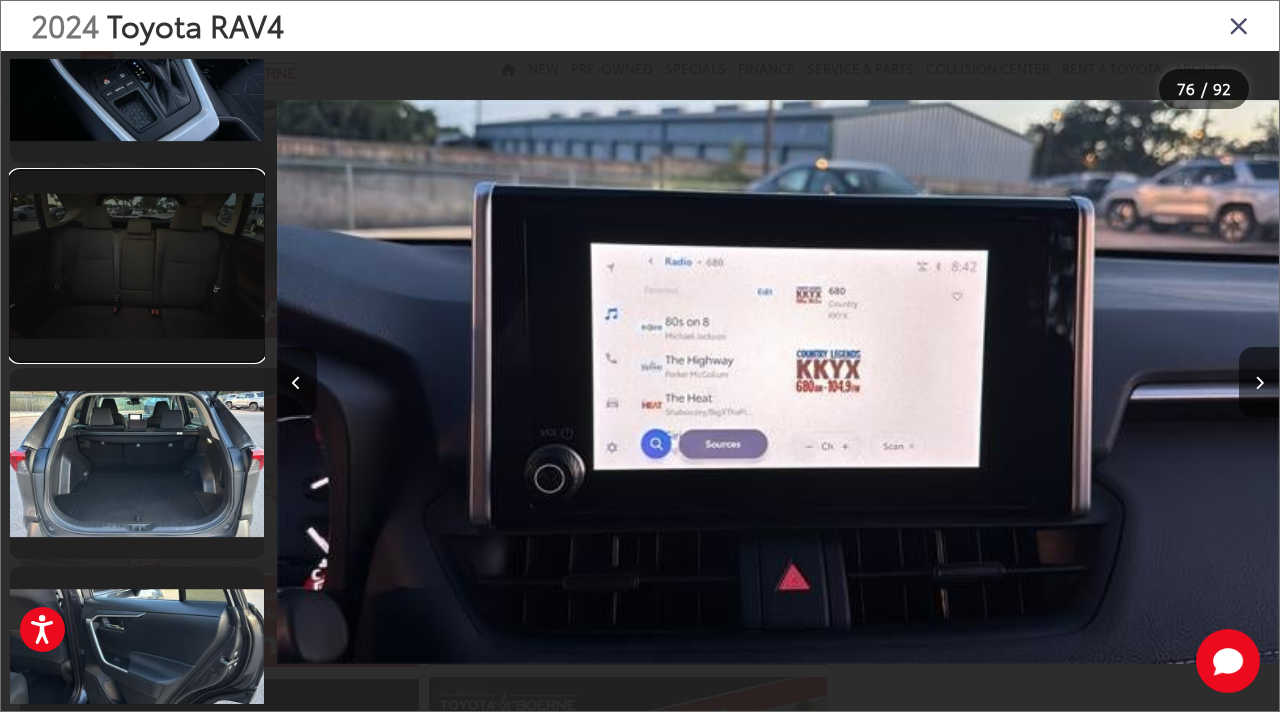 click at bounding box center [137, 266] 